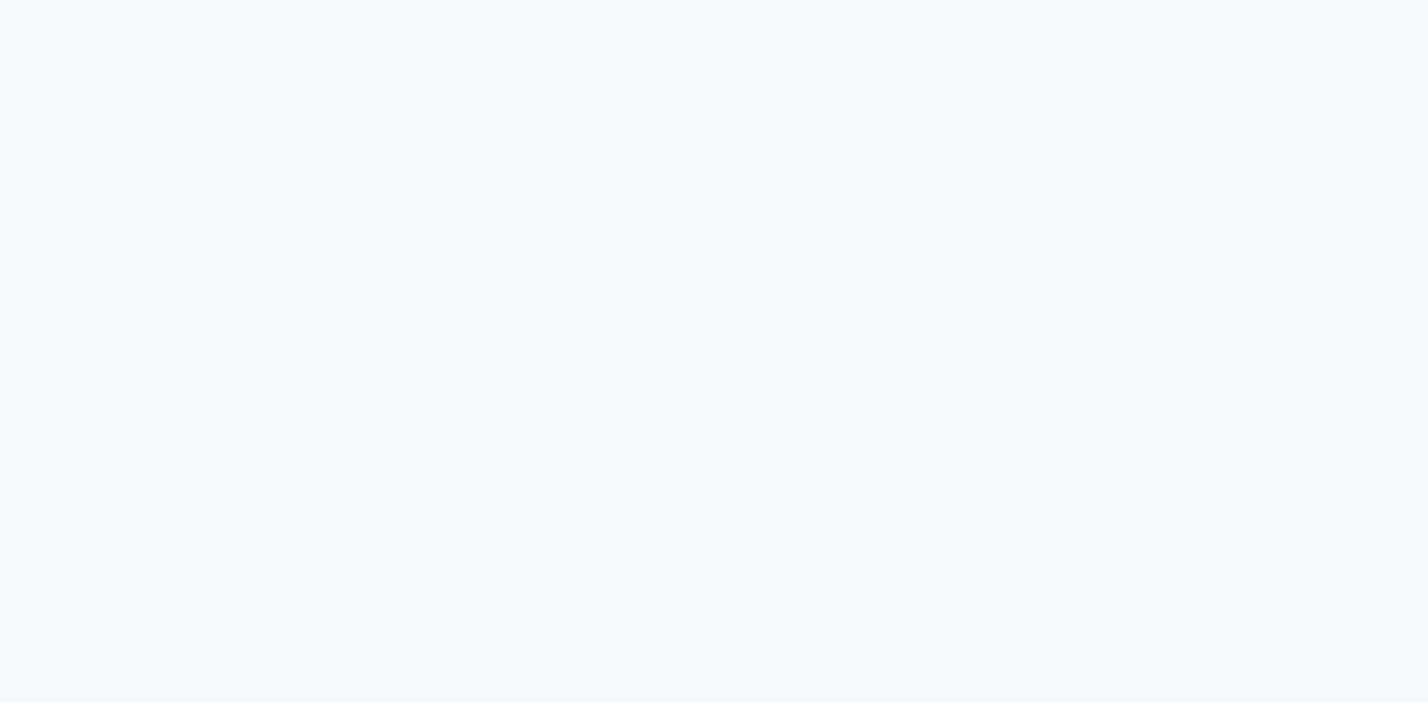 scroll, scrollTop: 0, scrollLeft: 0, axis: both 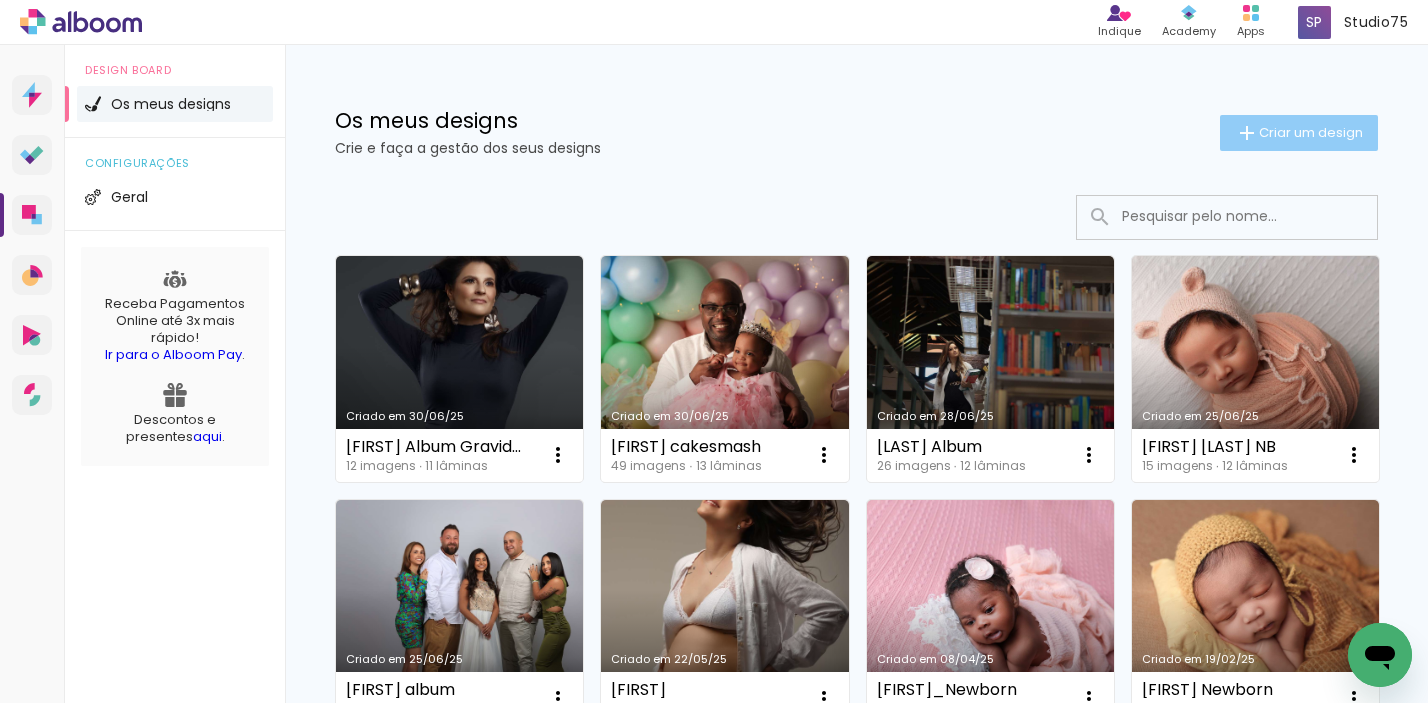 click on "Criar um design" 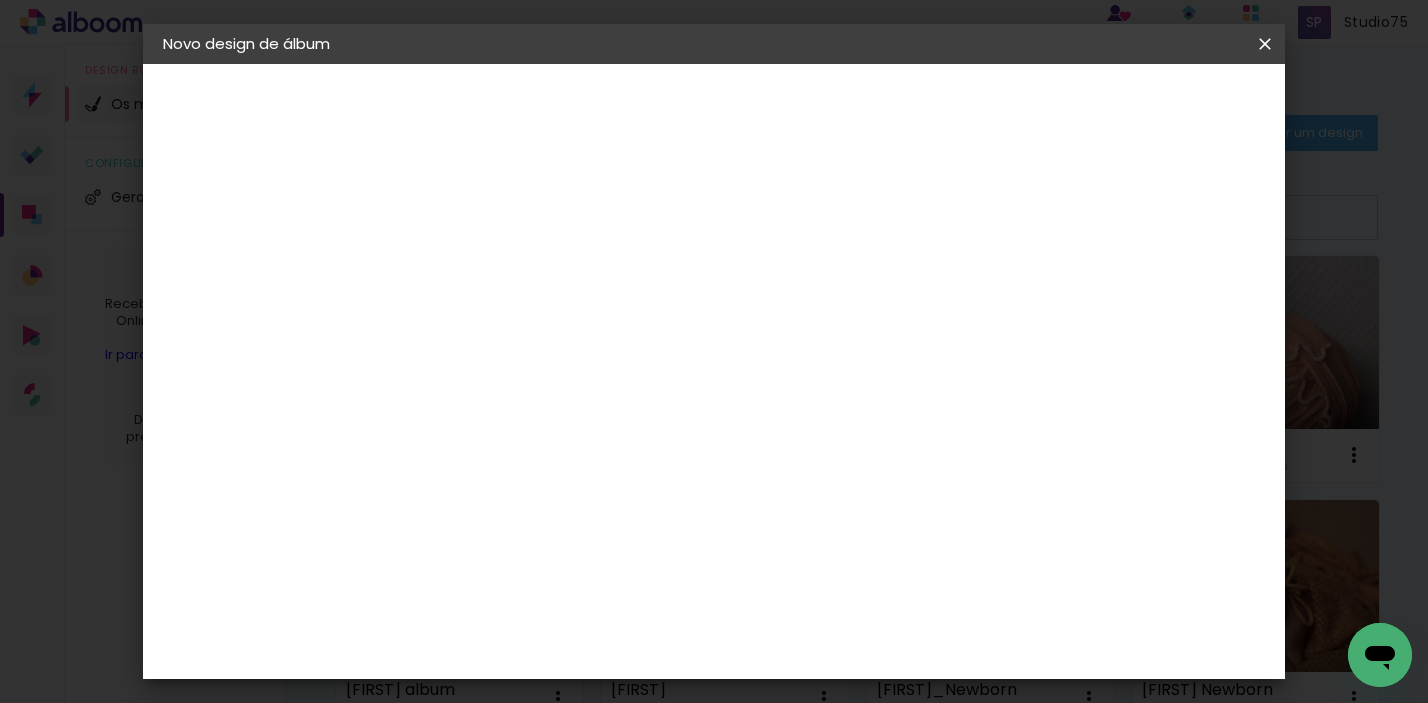 click at bounding box center [490, 268] 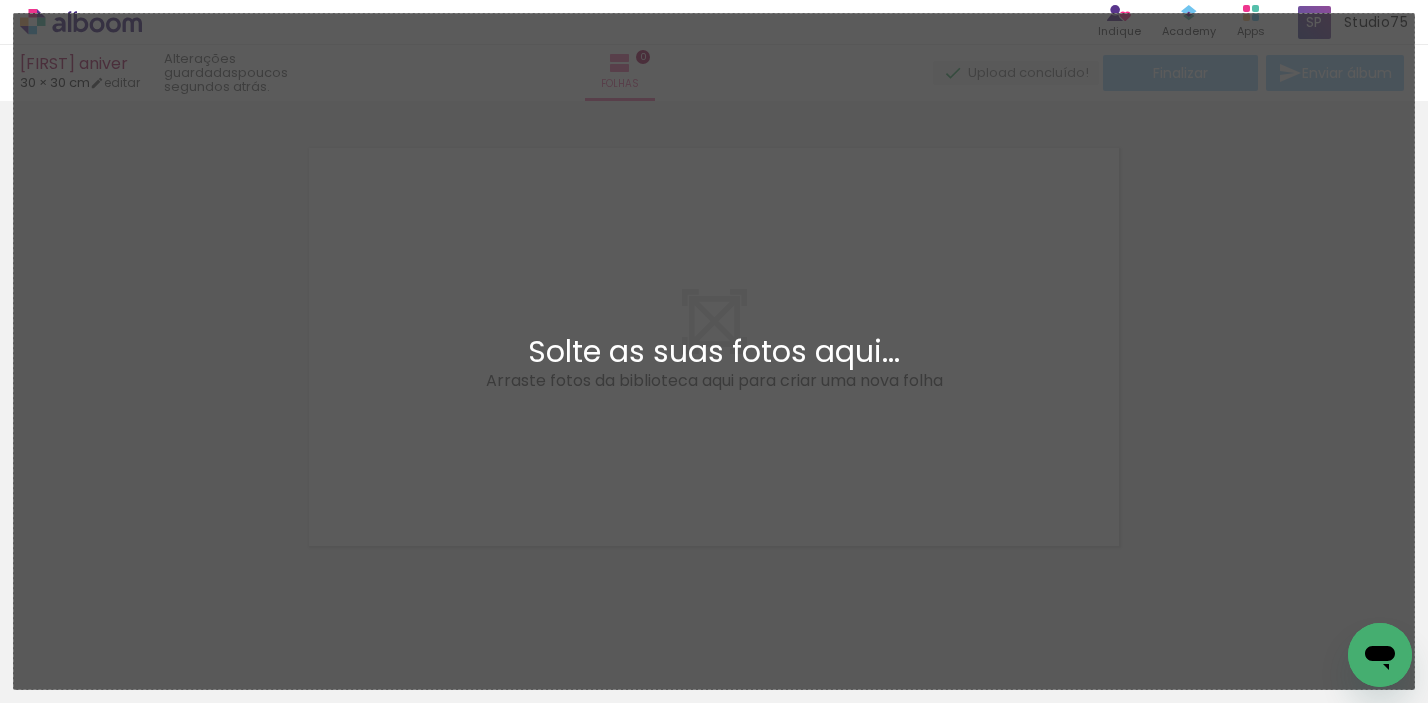 scroll, scrollTop: 25, scrollLeft: 0, axis: vertical 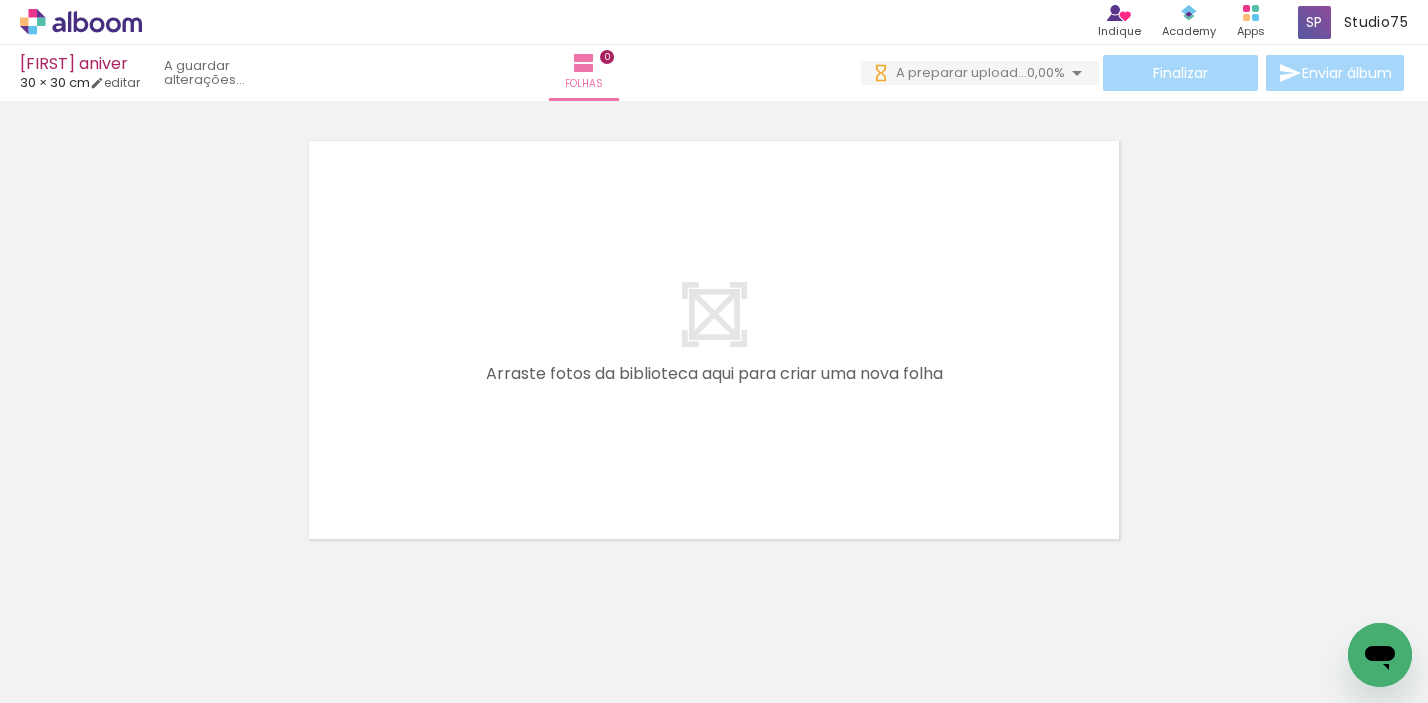 drag, startPoint x: 836, startPoint y: 642, endPoint x: 836, endPoint y: 463, distance: 179 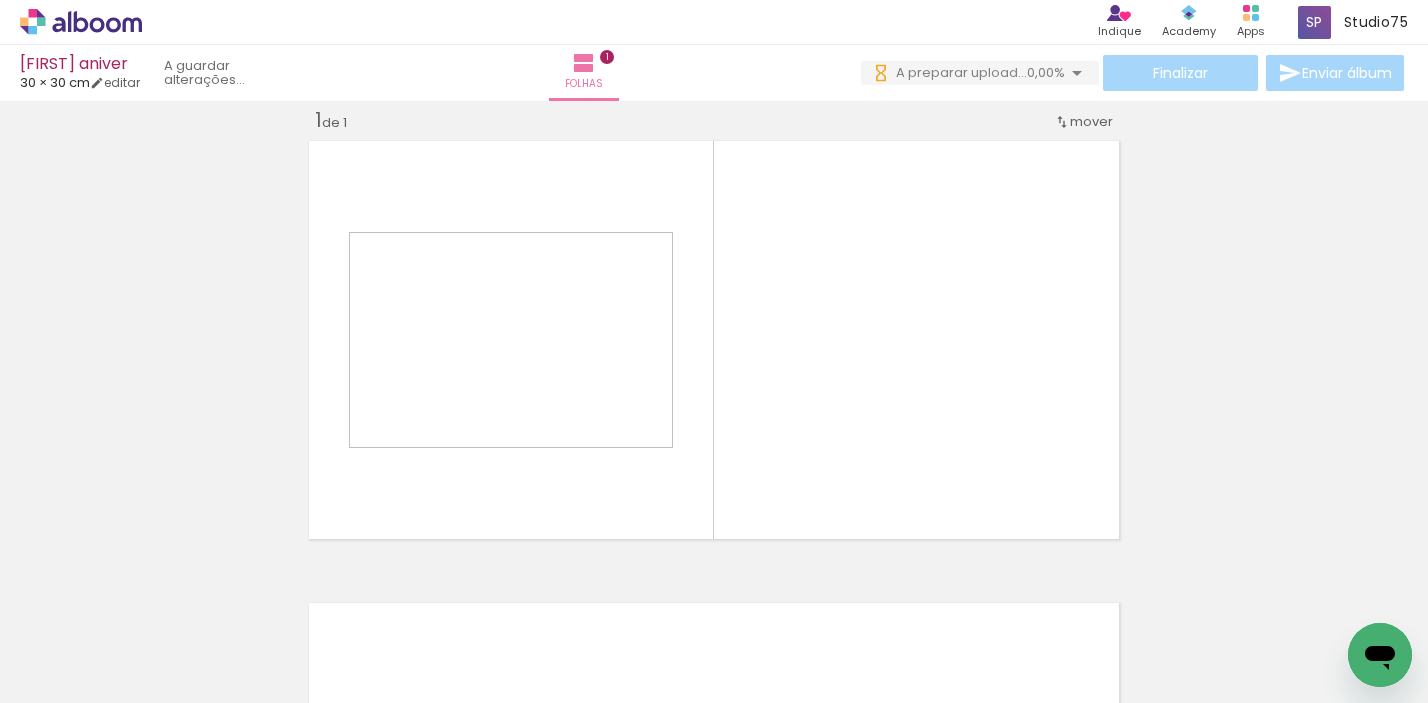 scroll, scrollTop: 25, scrollLeft: 0, axis: vertical 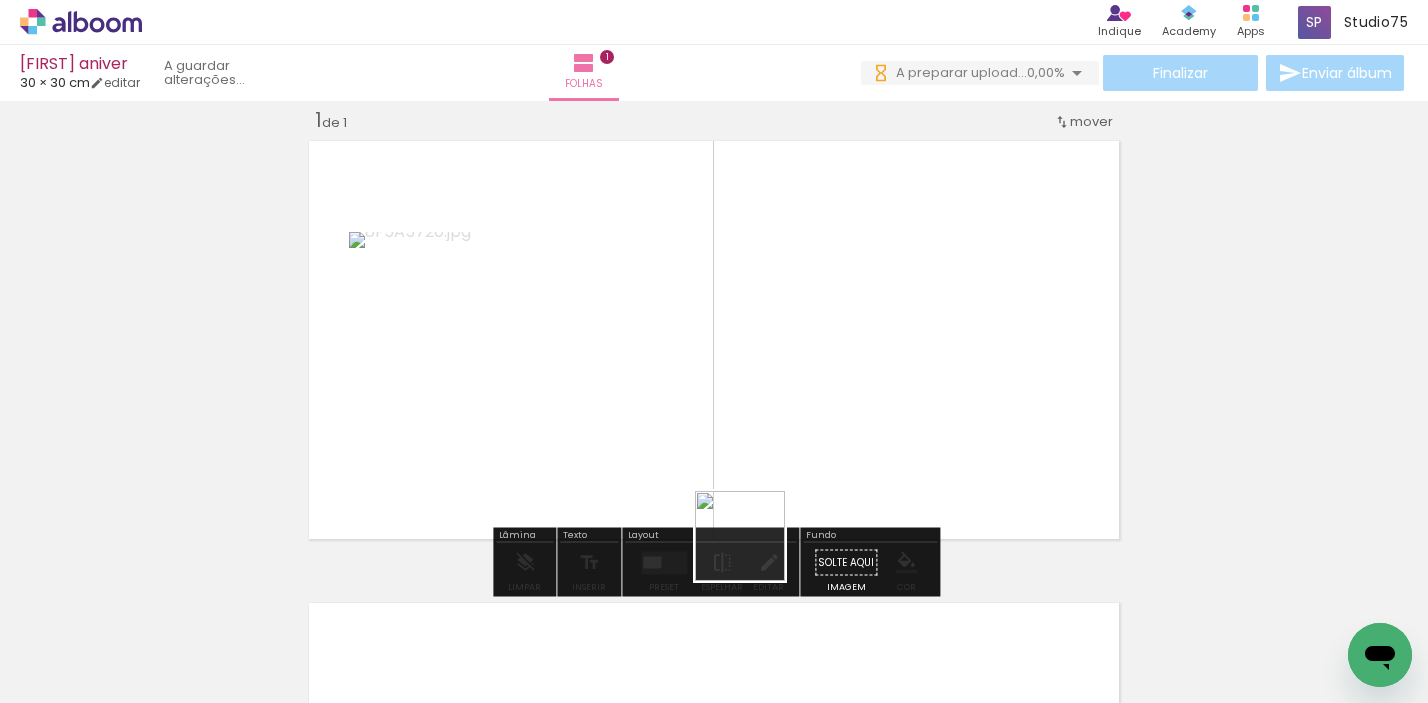 click at bounding box center [714, 351] 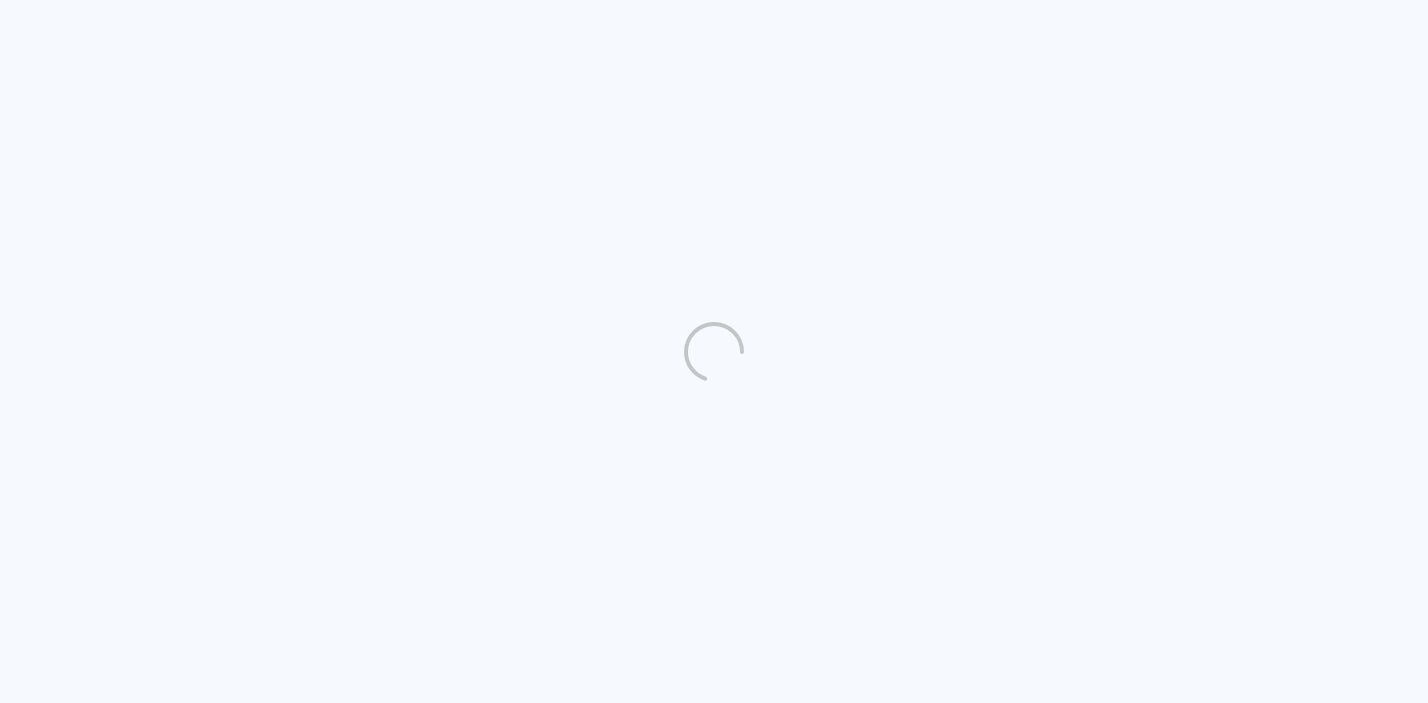 scroll, scrollTop: 0, scrollLeft: 0, axis: both 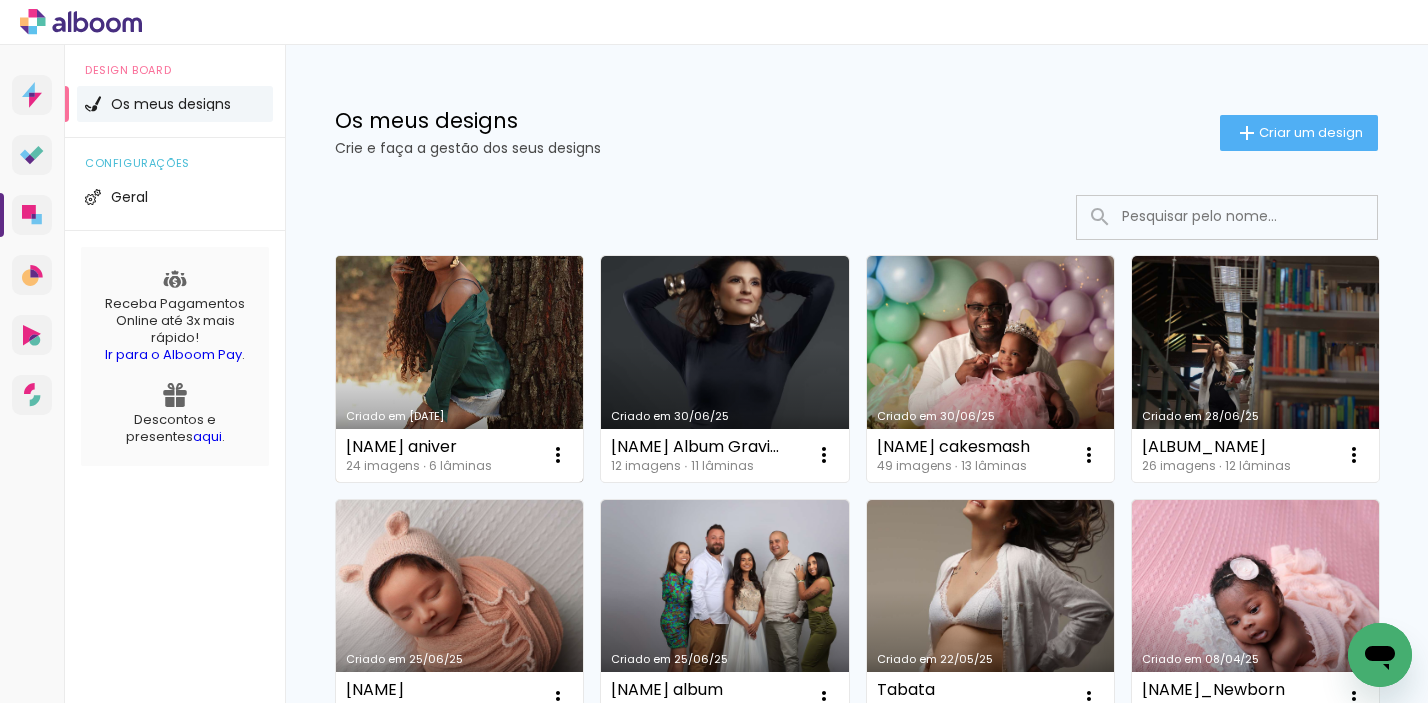 click on "Criado em [DATE]" at bounding box center [459, 369] 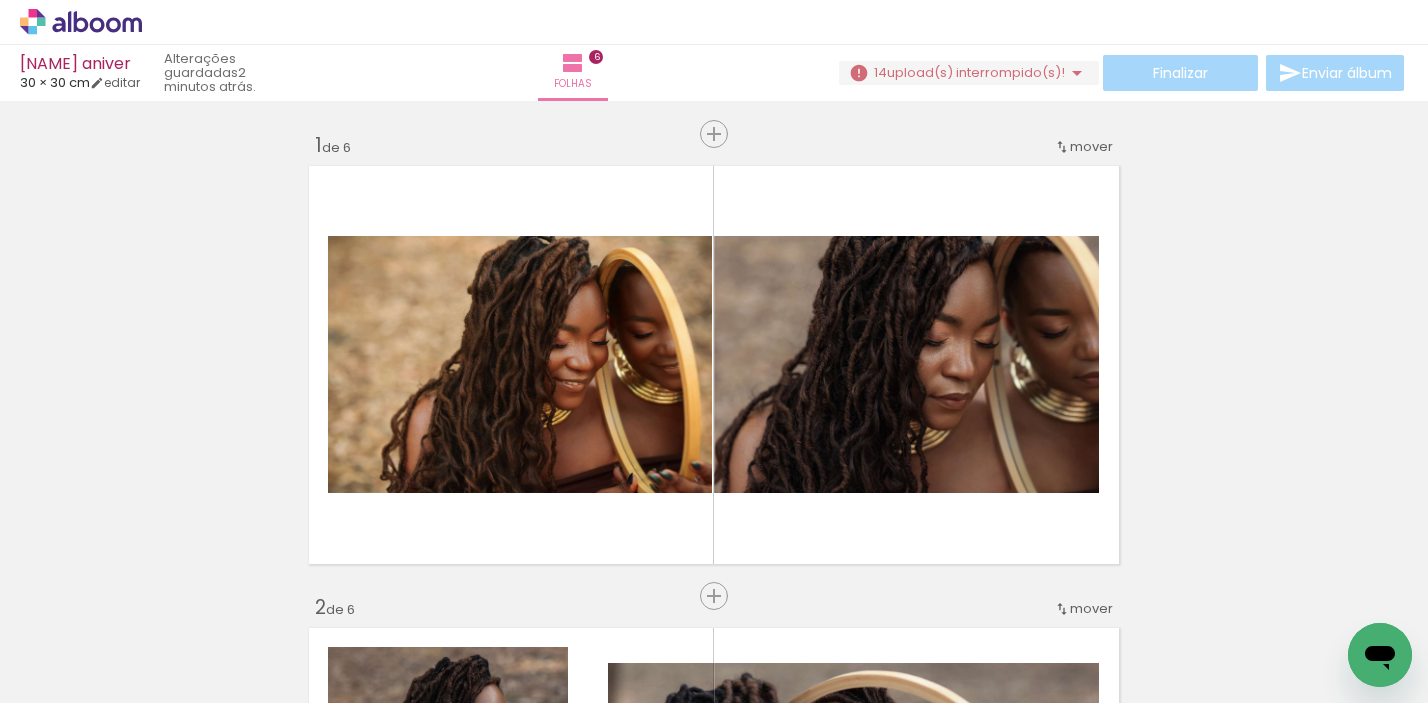 scroll, scrollTop: 0, scrollLeft: 725, axis: horizontal 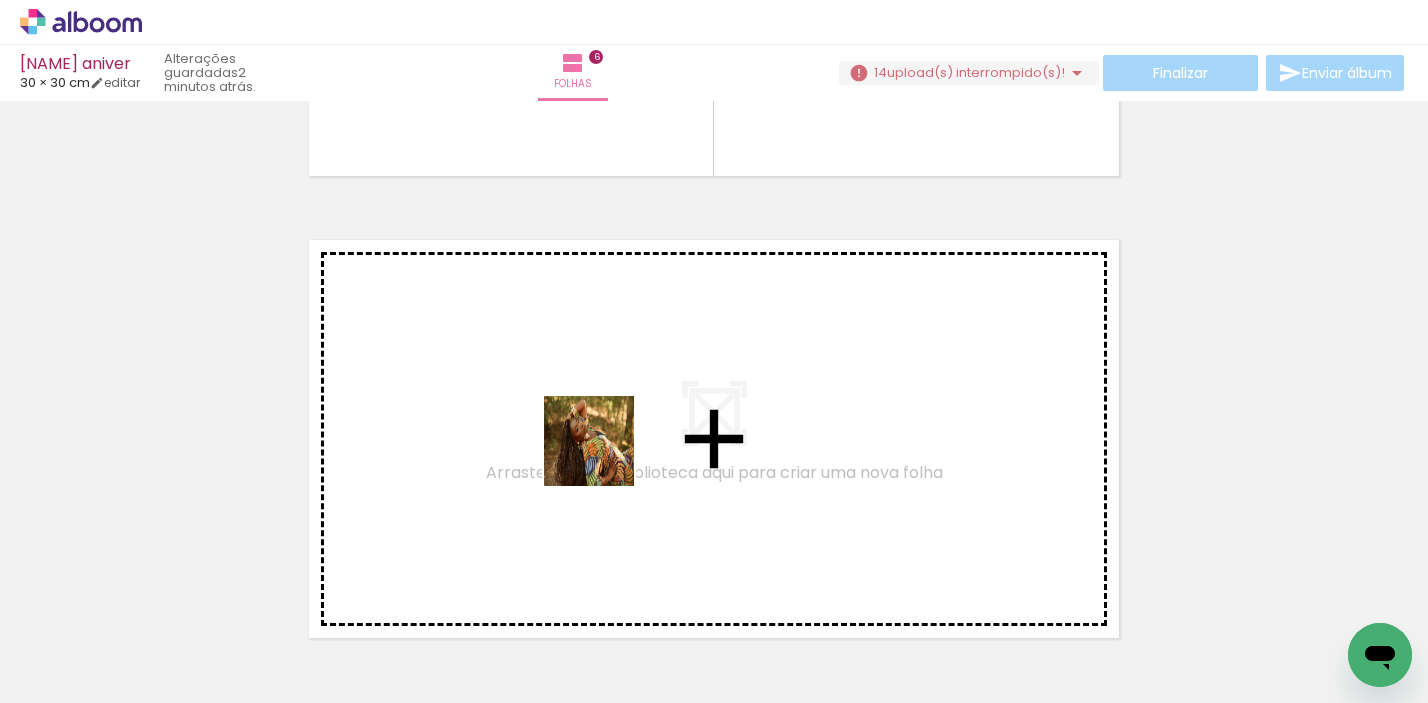 drag, startPoint x: 596, startPoint y: 634, endPoint x: 599, endPoint y: 352, distance: 282.01596 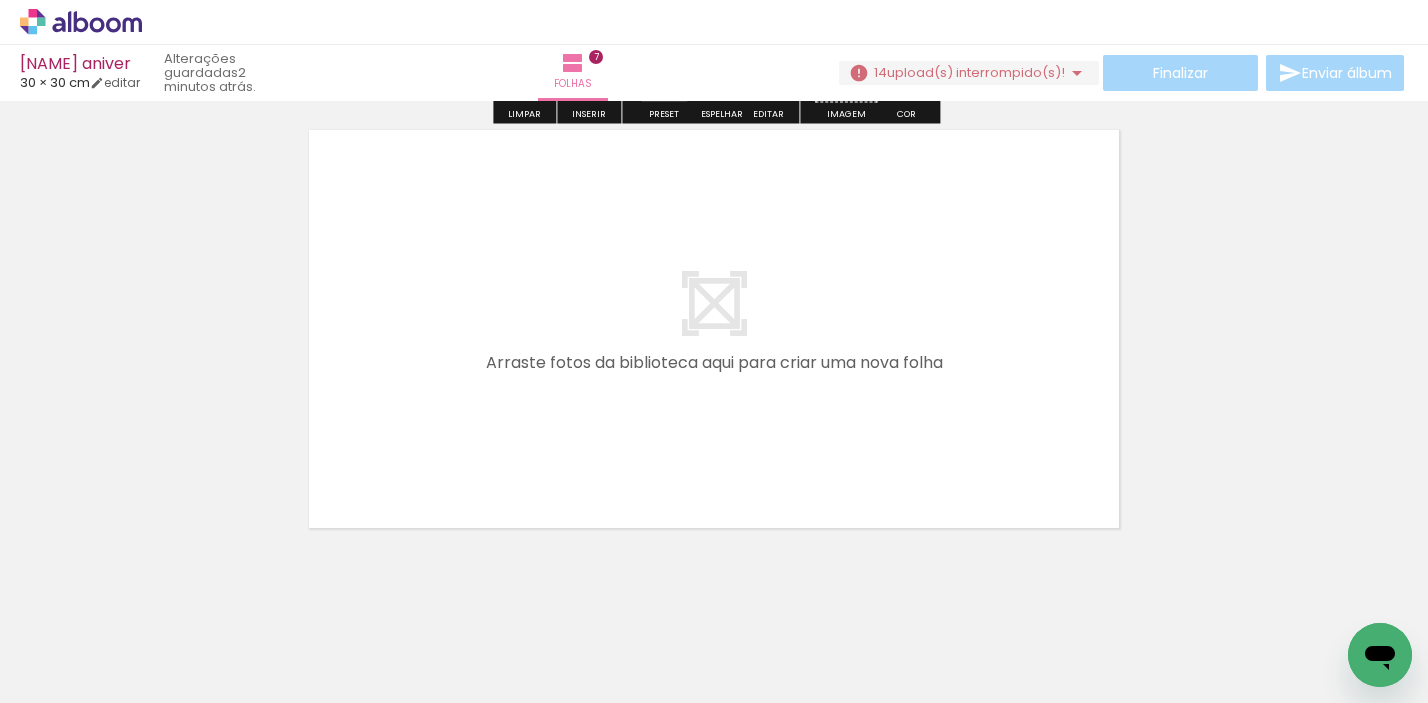 scroll, scrollTop: 3297, scrollLeft: 0, axis: vertical 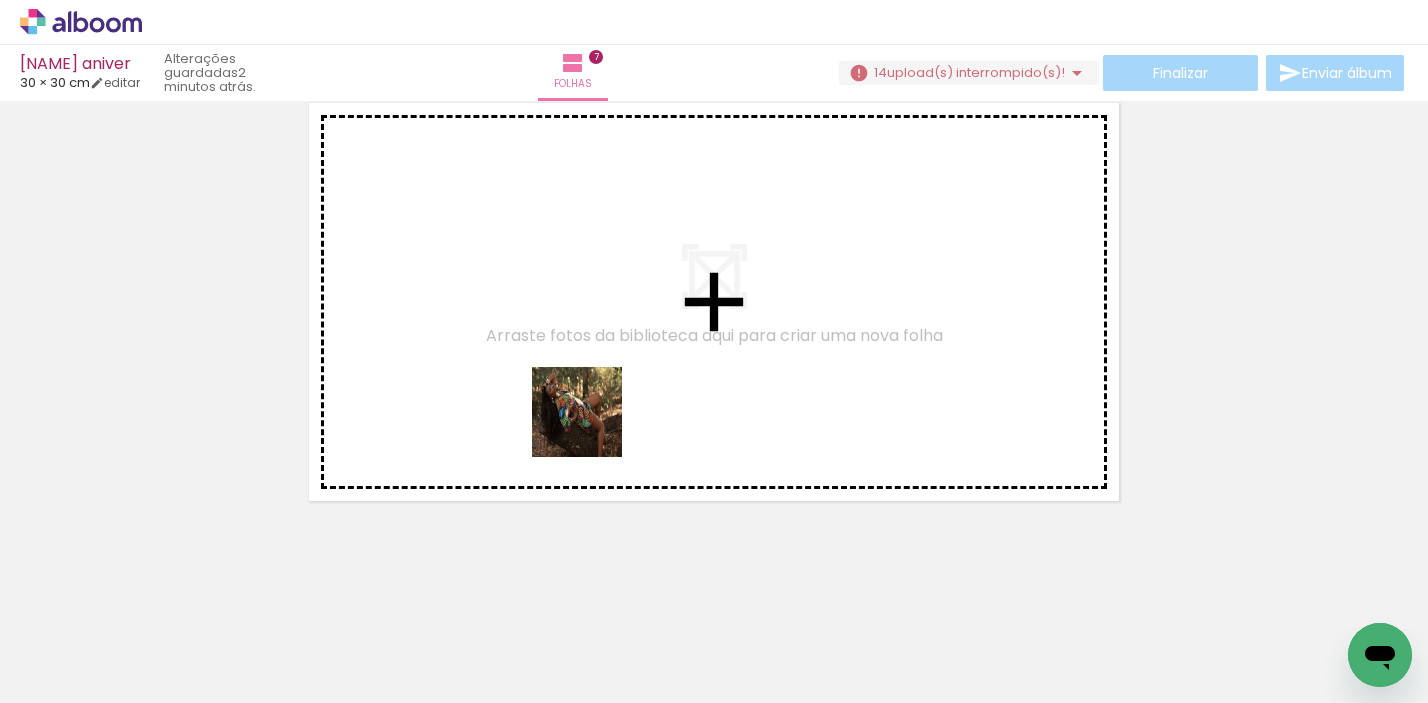 drag, startPoint x: 716, startPoint y: 626, endPoint x: 576, endPoint y: 399, distance: 266.7002 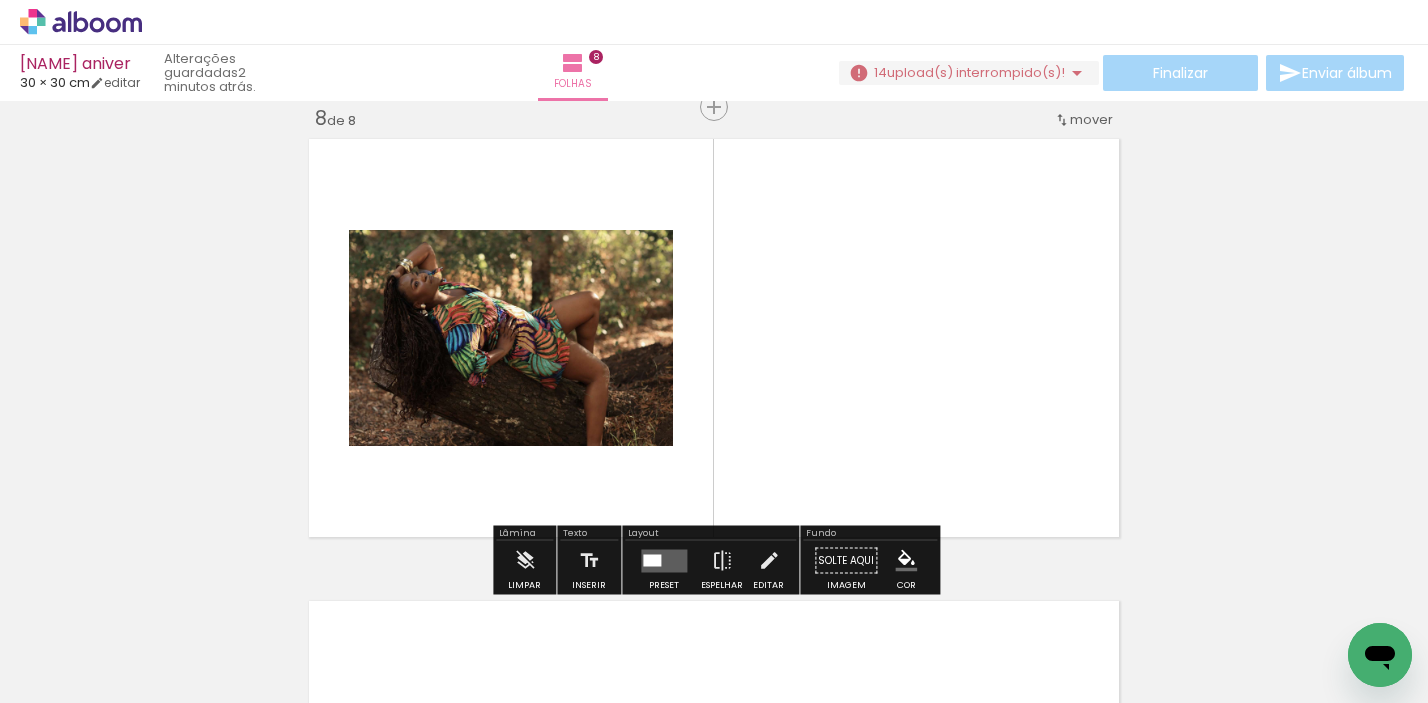 scroll, scrollTop: 3259, scrollLeft: 0, axis: vertical 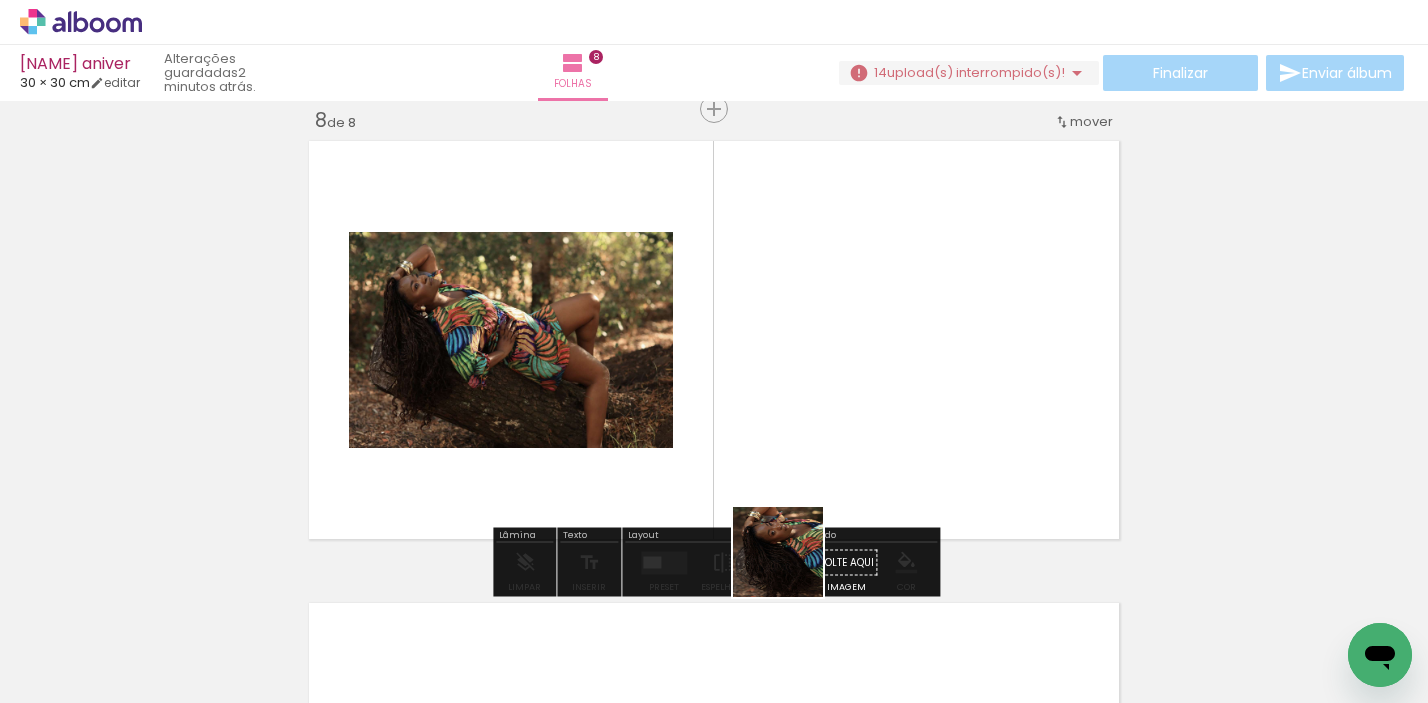 drag, startPoint x: 786, startPoint y: 598, endPoint x: 830, endPoint y: 398, distance: 204.7828 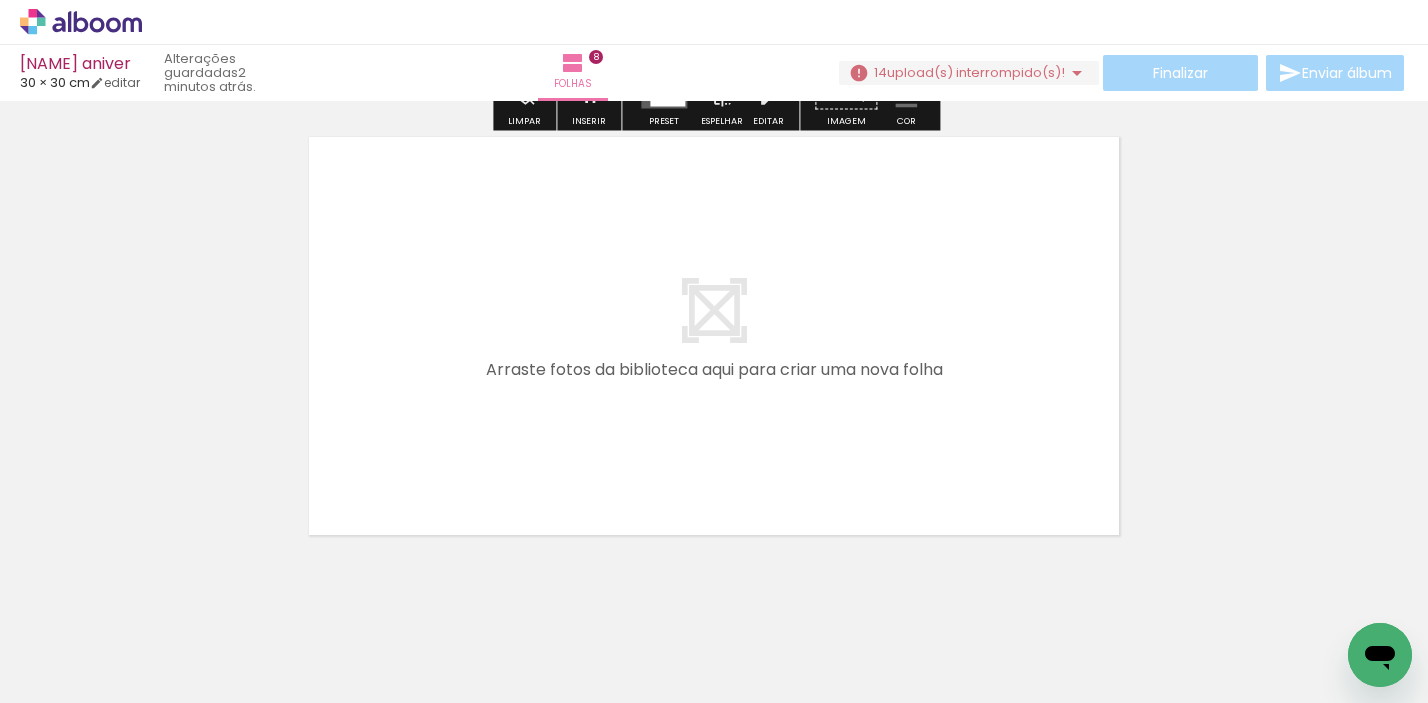scroll, scrollTop: 3759, scrollLeft: 0, axis: vertical 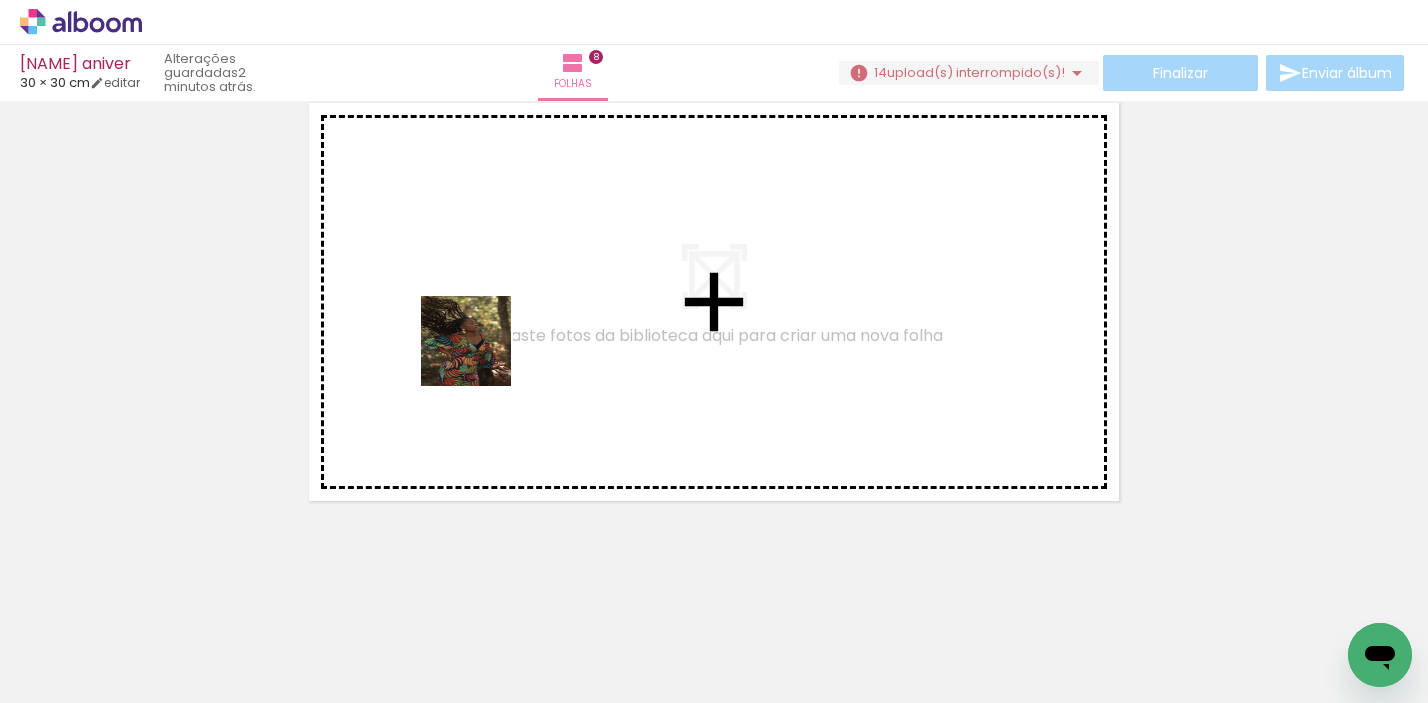 drag, startPoint x: 475, startPoint y: 640, endPoint x: 481, endPoint y: 356, distance: 284.0634 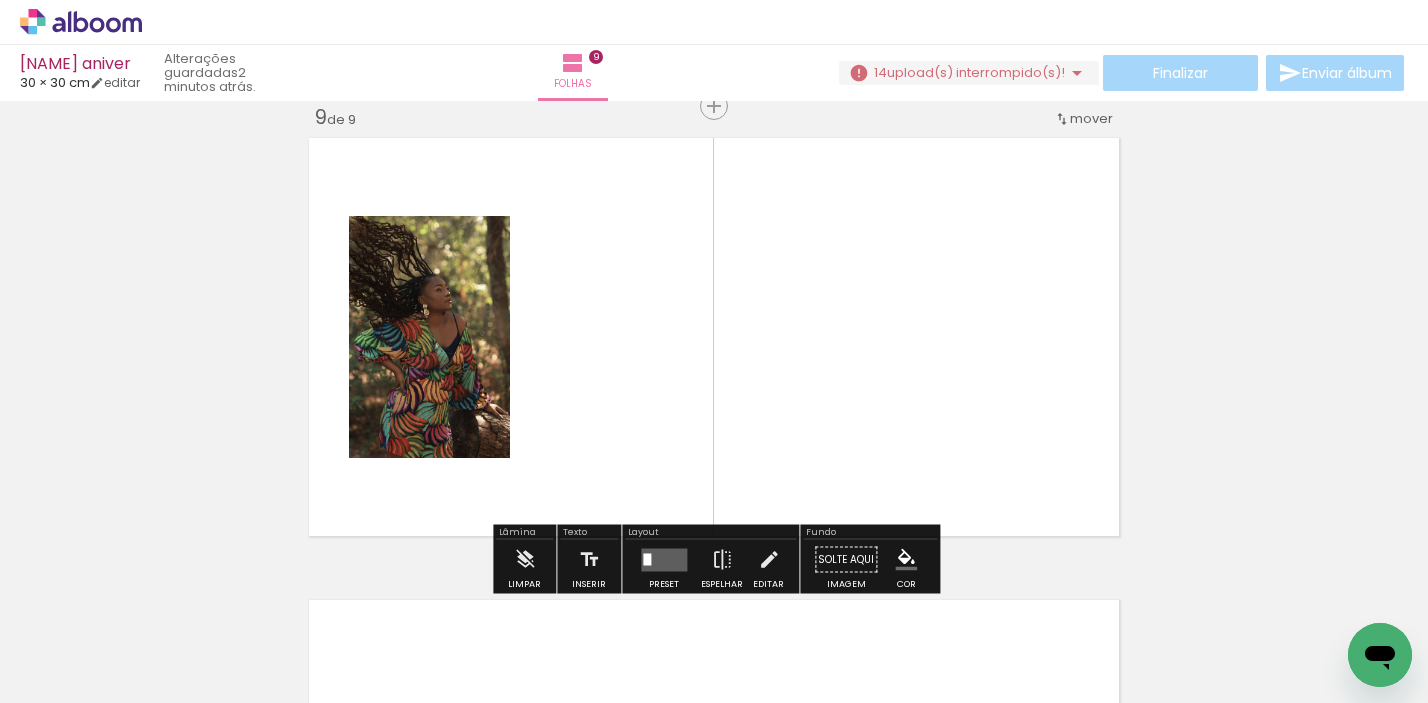 scroll, scrollTop: 3721, scrollLeft: 0, axis: vertical 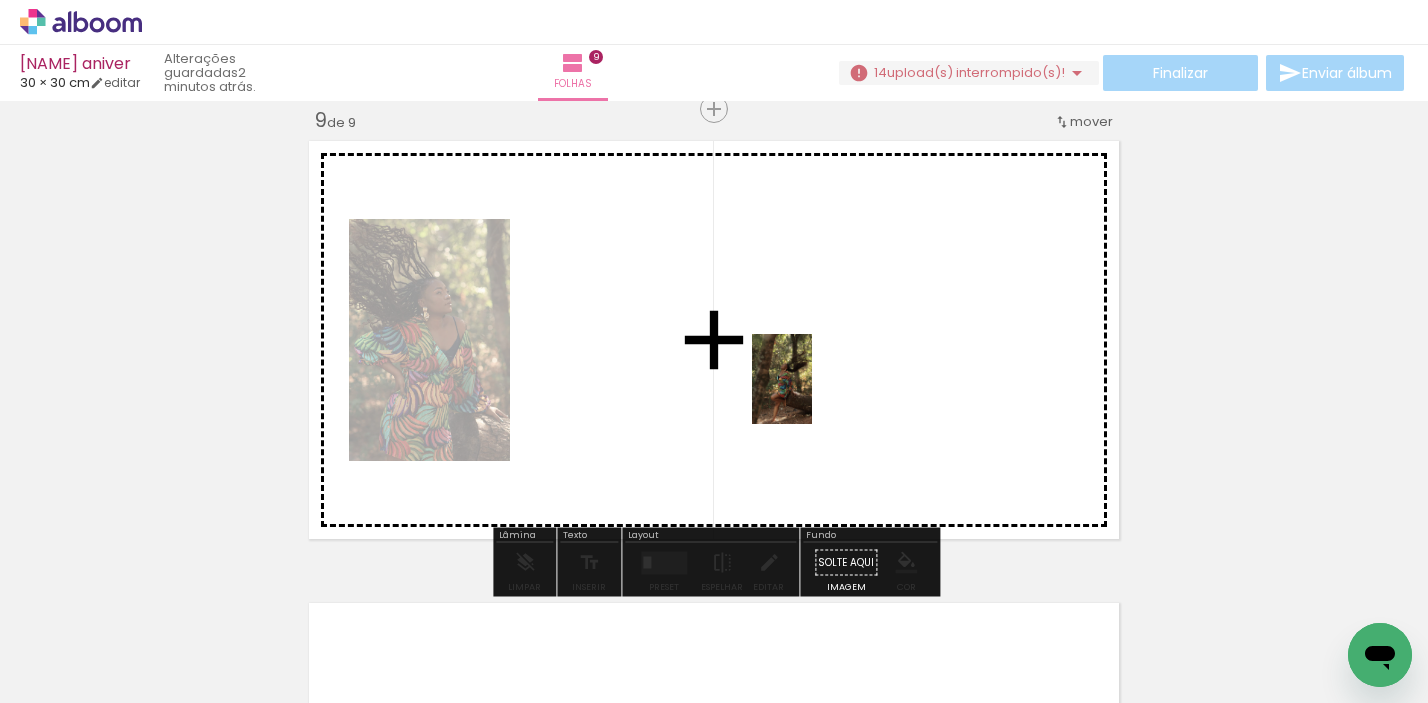 drag, startPoint x: 281, startPoint y: 639, endPoint x: 812, endPoint y: 394, distance: 584.7957 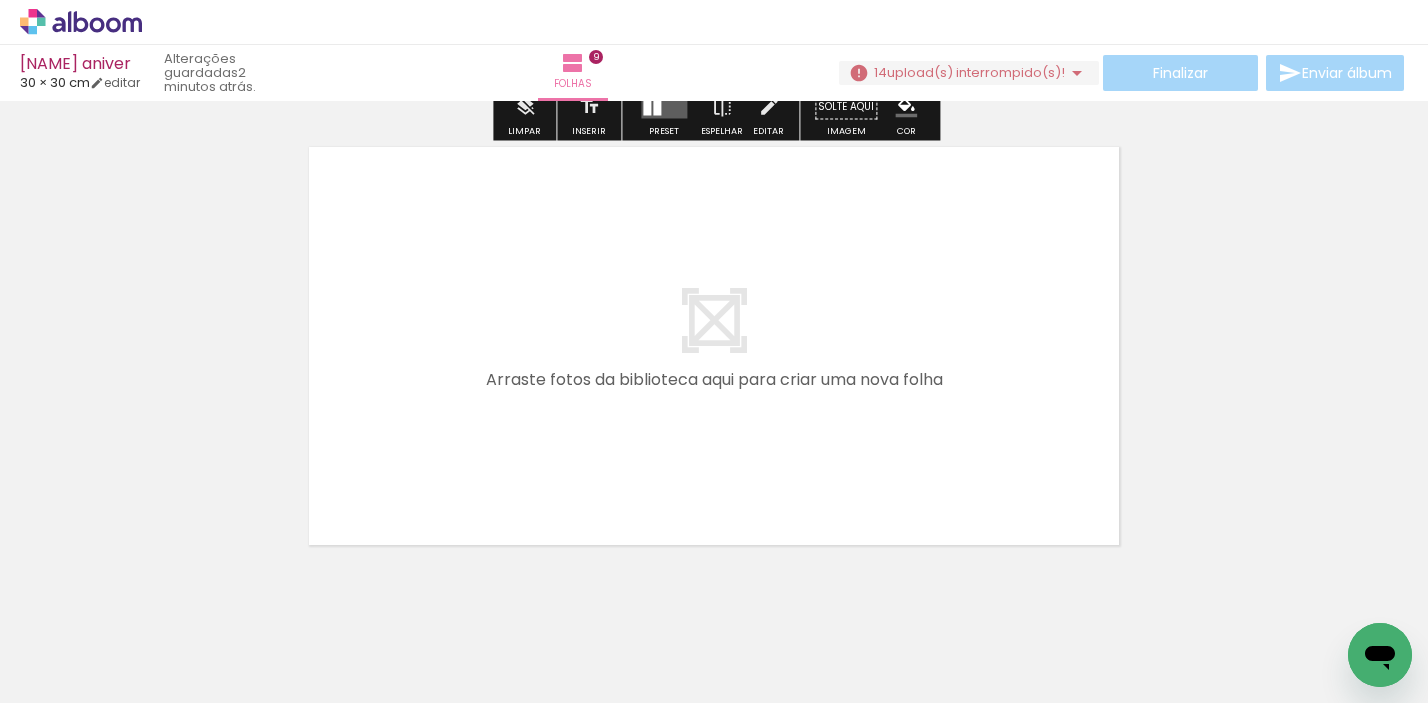 scroll, scrollTop: 4221, scrollLeft: 0, axis: vertical 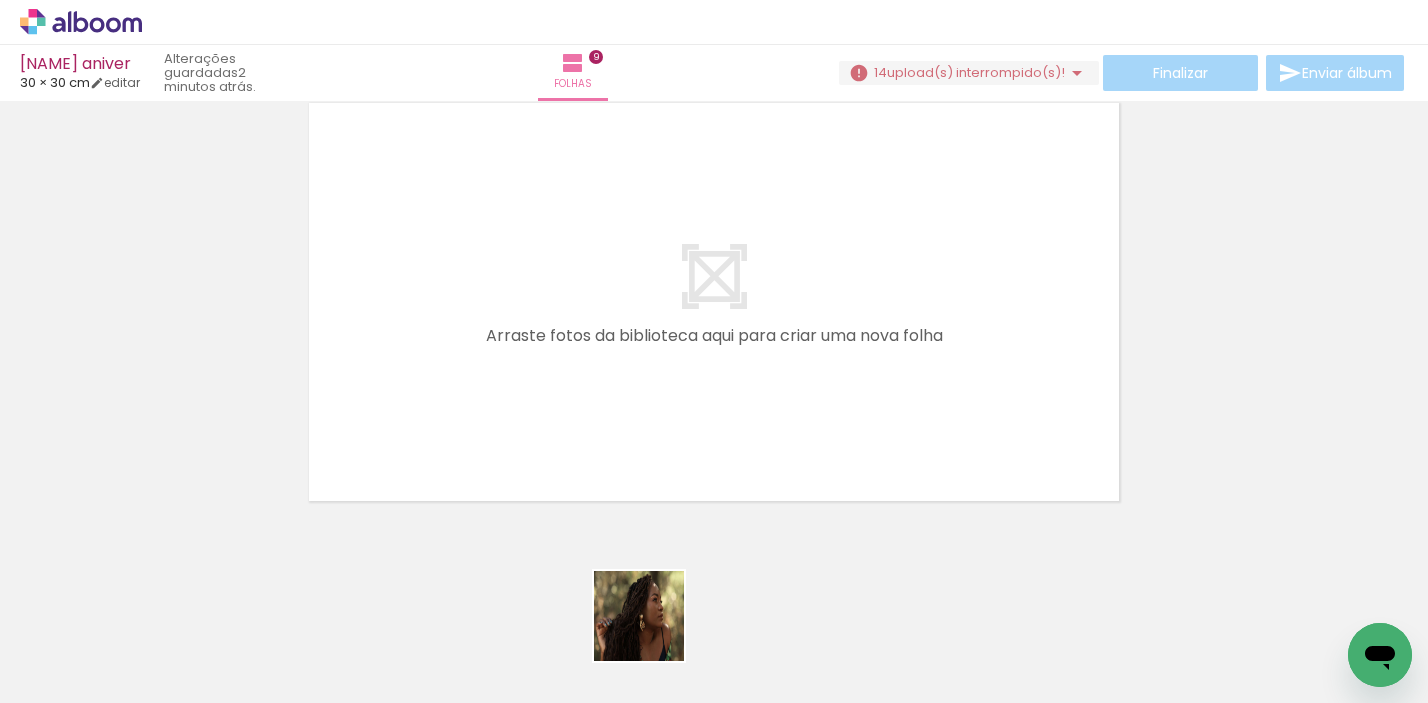 drag, startPoint x: 654, startPoint y: 640, endPoint x: 764, endPoint y: 383, distance: 279.55142 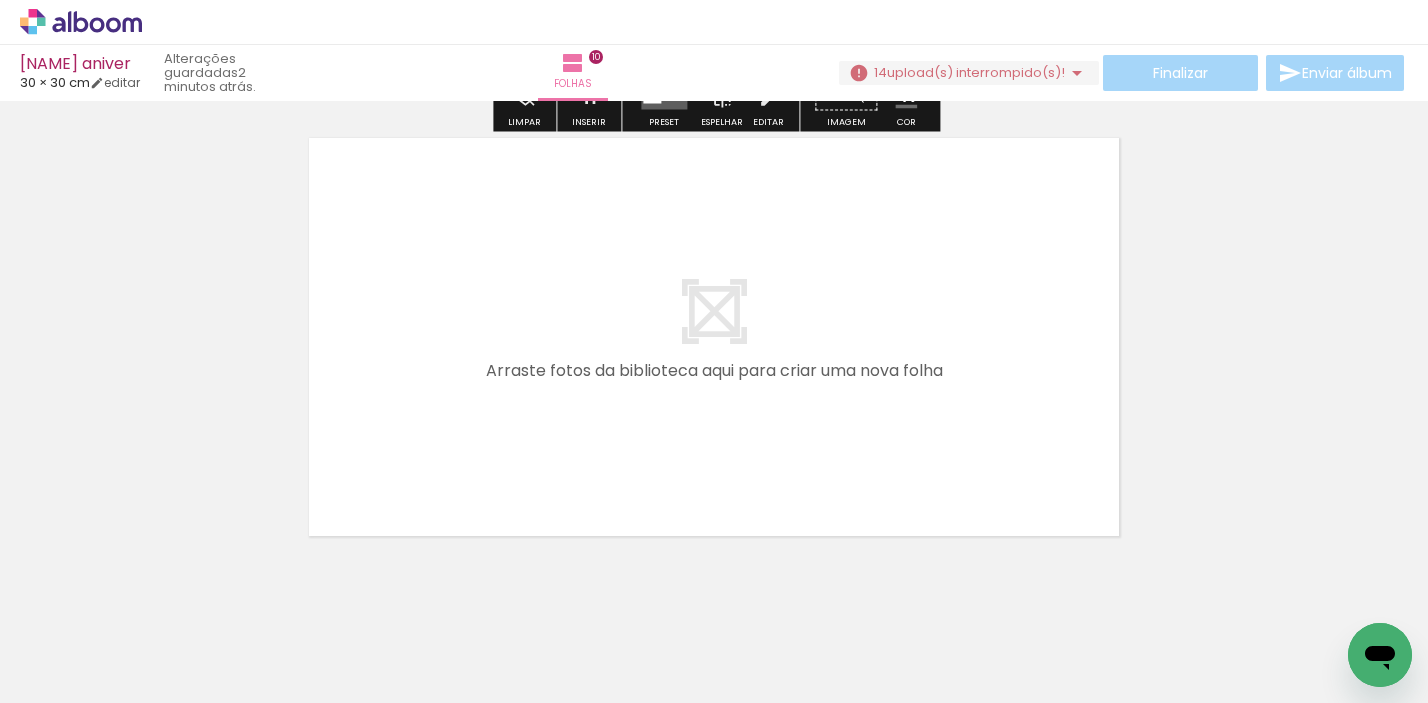 scroll, scrollTop: 4683, scrollLeft: 0, axis: vertical 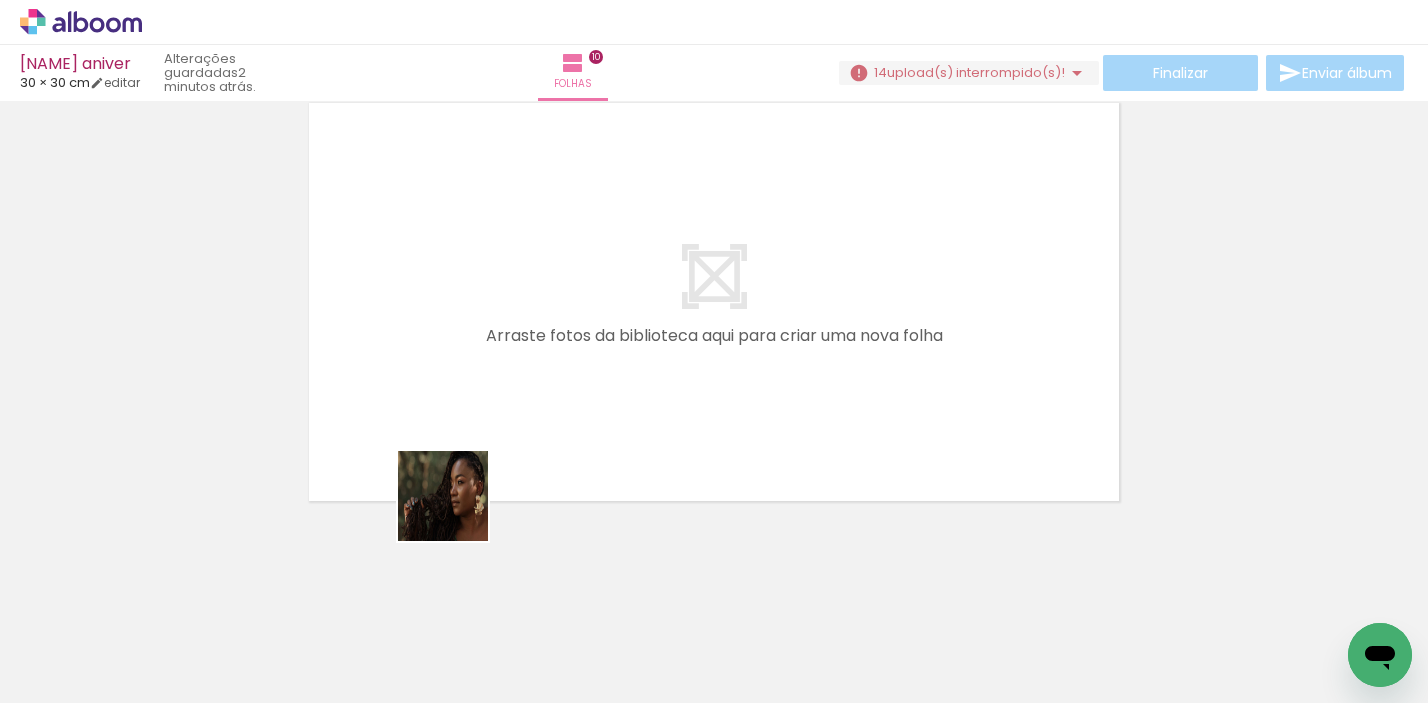 drag, startPoint x: 428, startPoint y: 627, endPoint x: 458, endPoint y: 511, distance: 119.81653 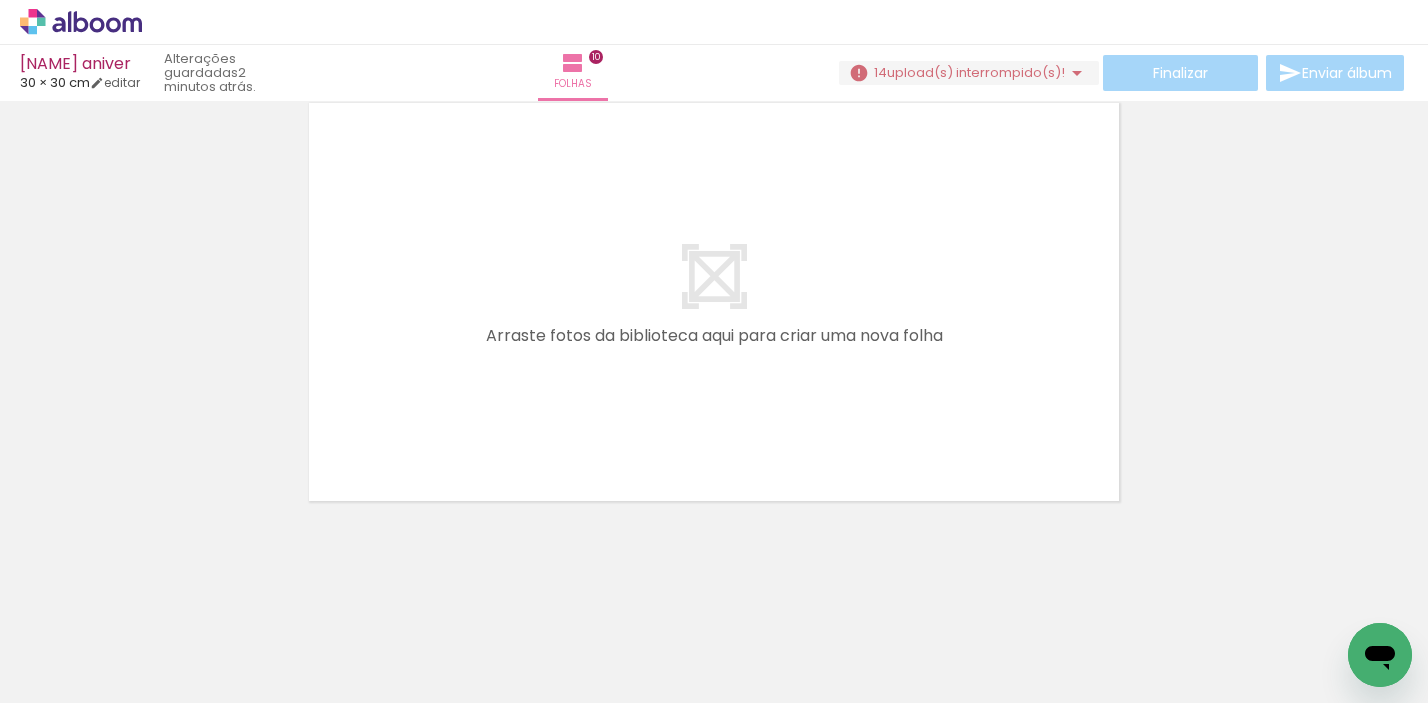 drag, startPoint x: 421, startPoint y: 647, endPoint x: 477, endPoint y: 453, distance: 201.92078 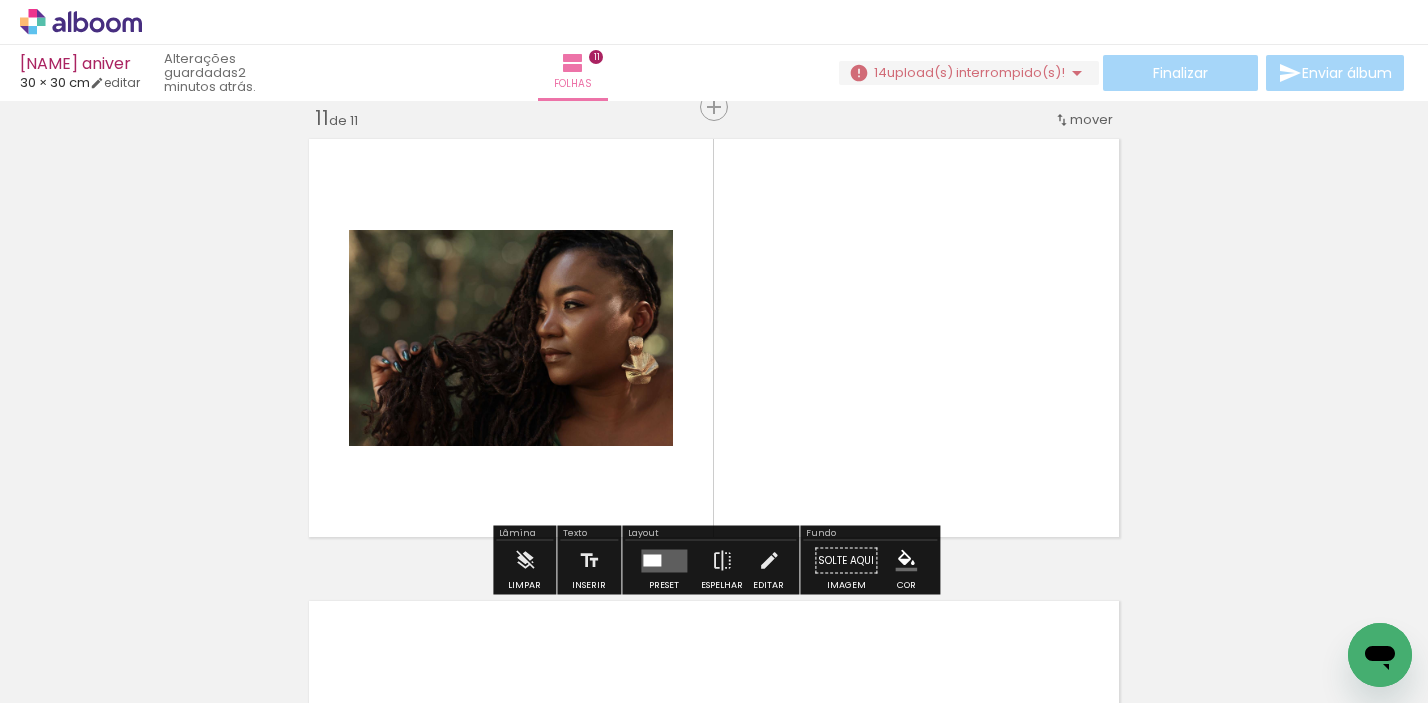scroll, scrollTop: 4645, scrollLeft: 0, axis: vertical 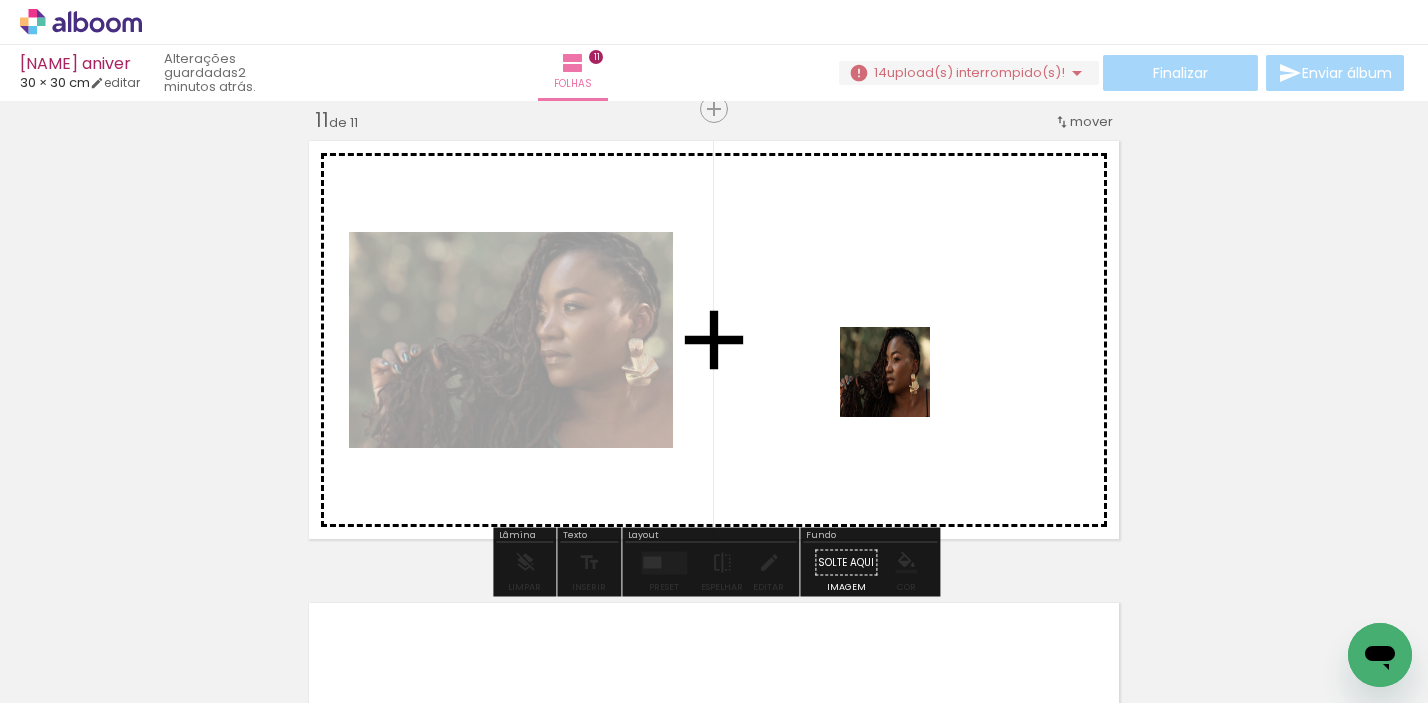 drag, startPoint x: 507, startPoint y: 636, endPoint x: 904, endPoint y: 385, distance: 469.69138 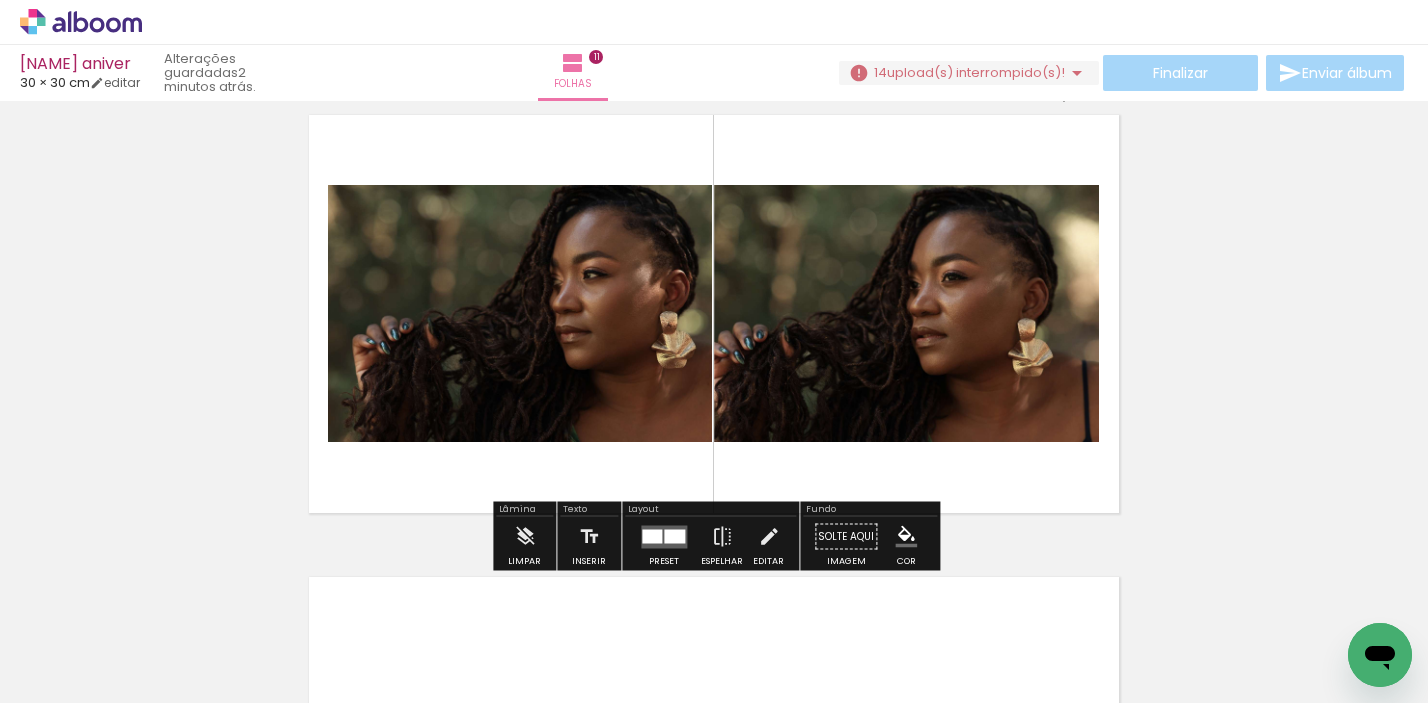 scroll, scrollTop: 4685, scrollLeft: 0, axis: vertical 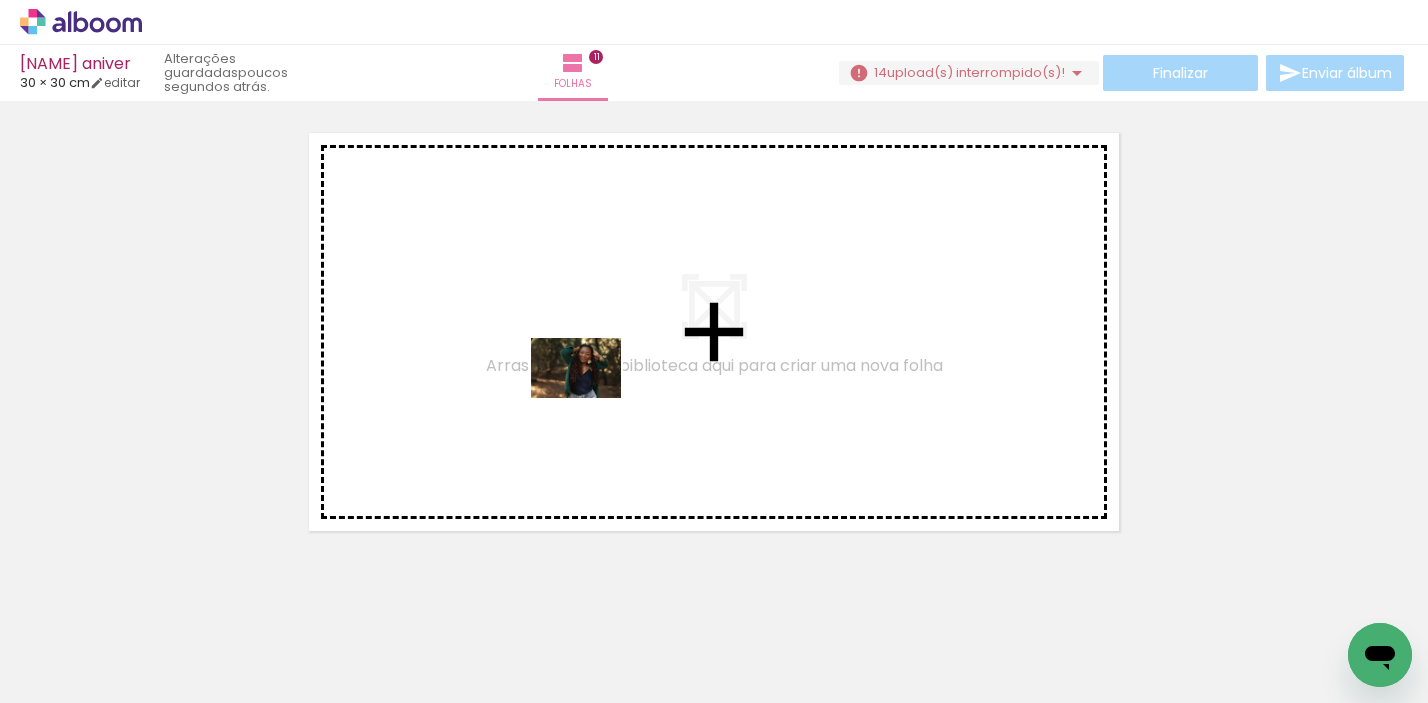 drag, startPoint x: 334, startPoint y: 641, endPoint x: 591, endPoint y: 398, distance: 353.69196 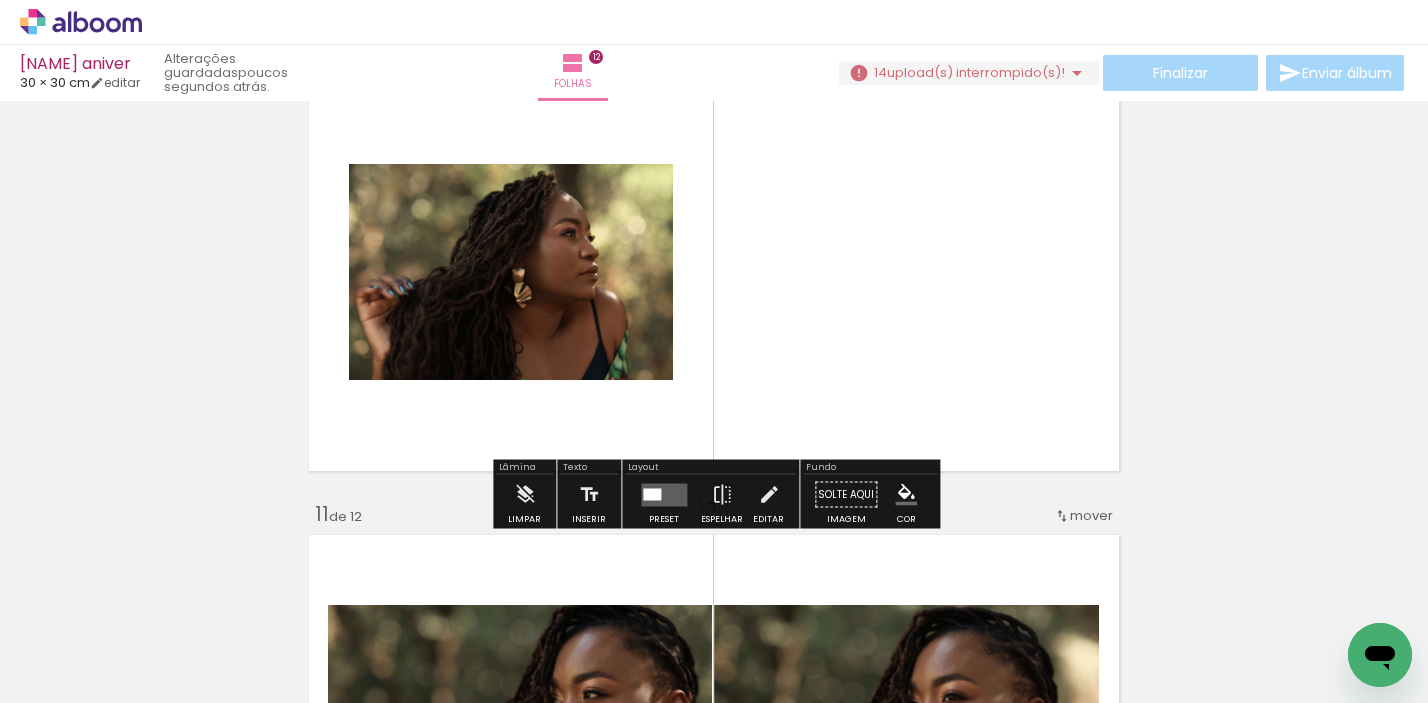 scroll, scrollTop: 4247, scrollLeft: 0, axis: vertical 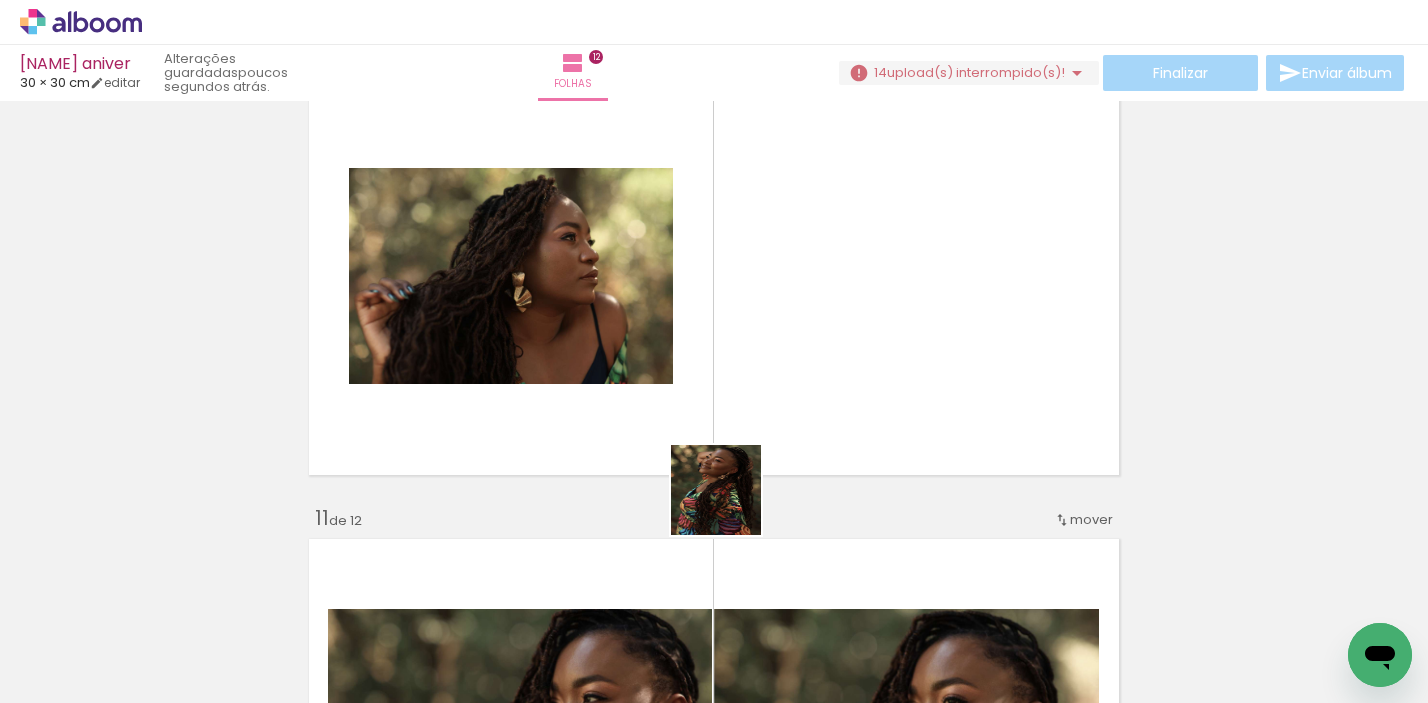 drag, startPoint x: 662, startPoint y: 633, endPoint x: 857, endPoint y: 316, distance: 372.17468 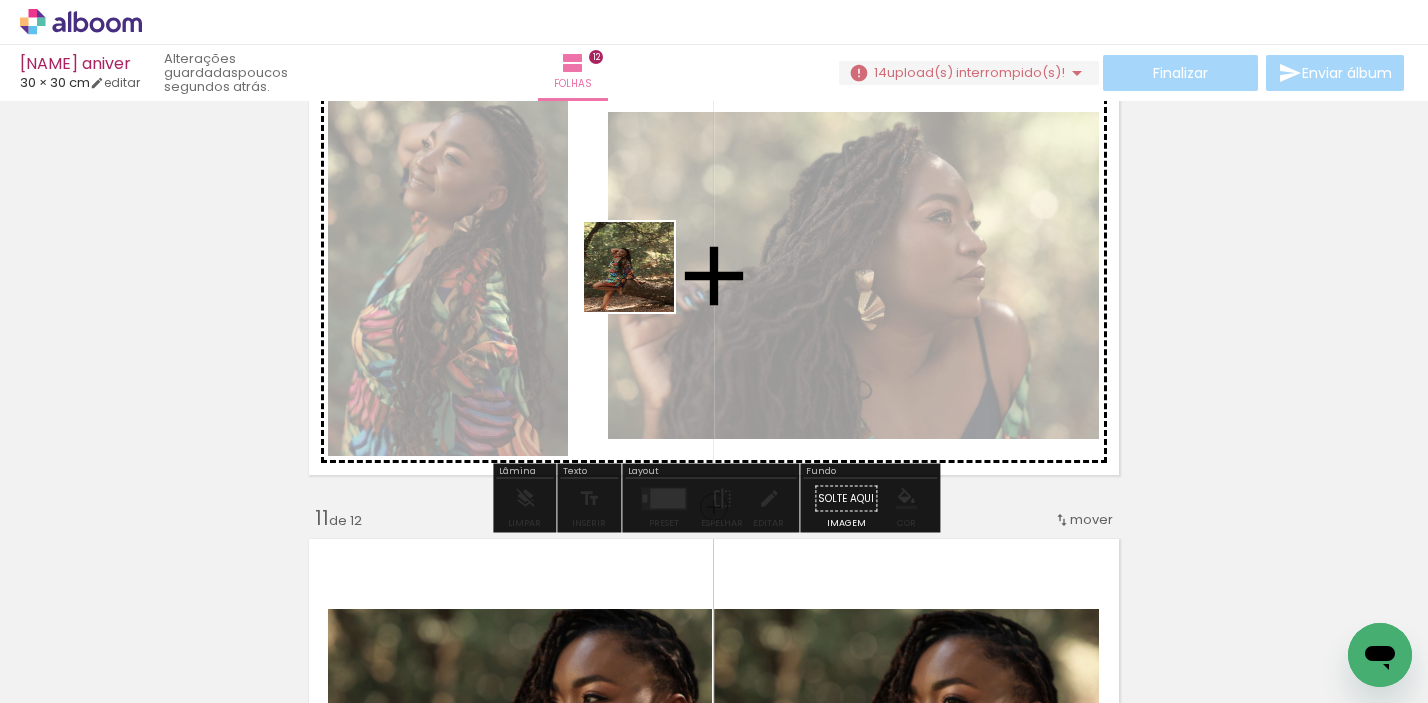 drag, startPoint x: 564, startPoint y: 637, endPoint x: 644, endPoint y: 282, distance: 363.90247 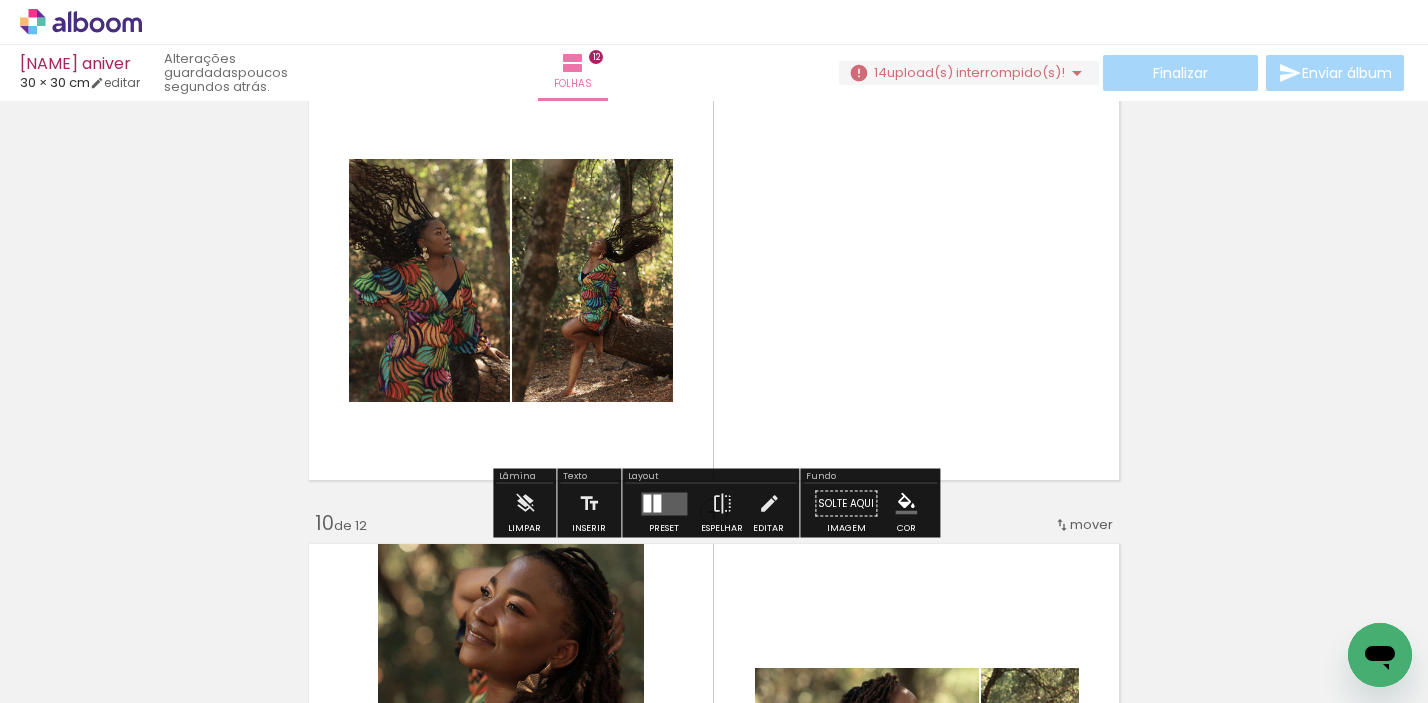 scroll, scrollTop: 3779, scrollLeft: 0, axis: vertical 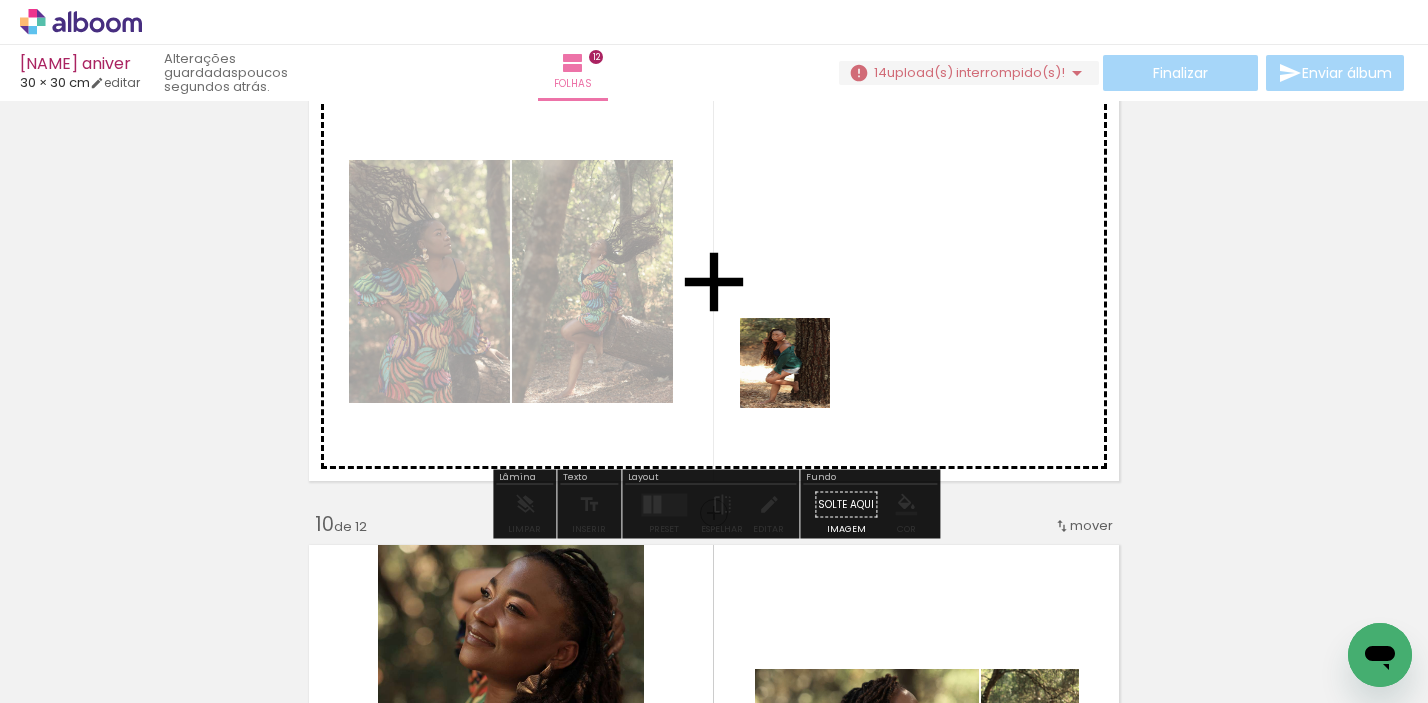 drag, startPoint x: 213, startPoint y: 643, endPoint x: 864, endPoint y: 352, distance: 713.0792 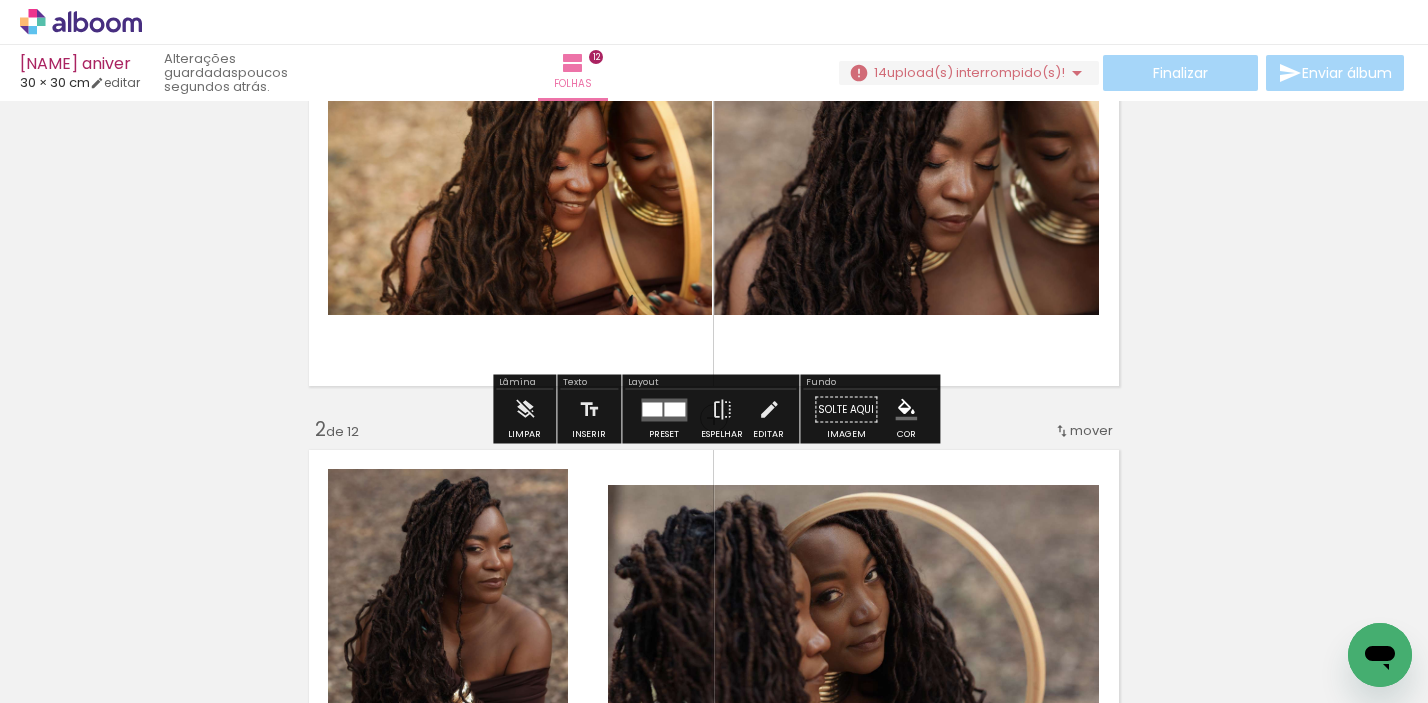 scroll, scrollTop: 180, scrollLeft: 0, axis: vertical 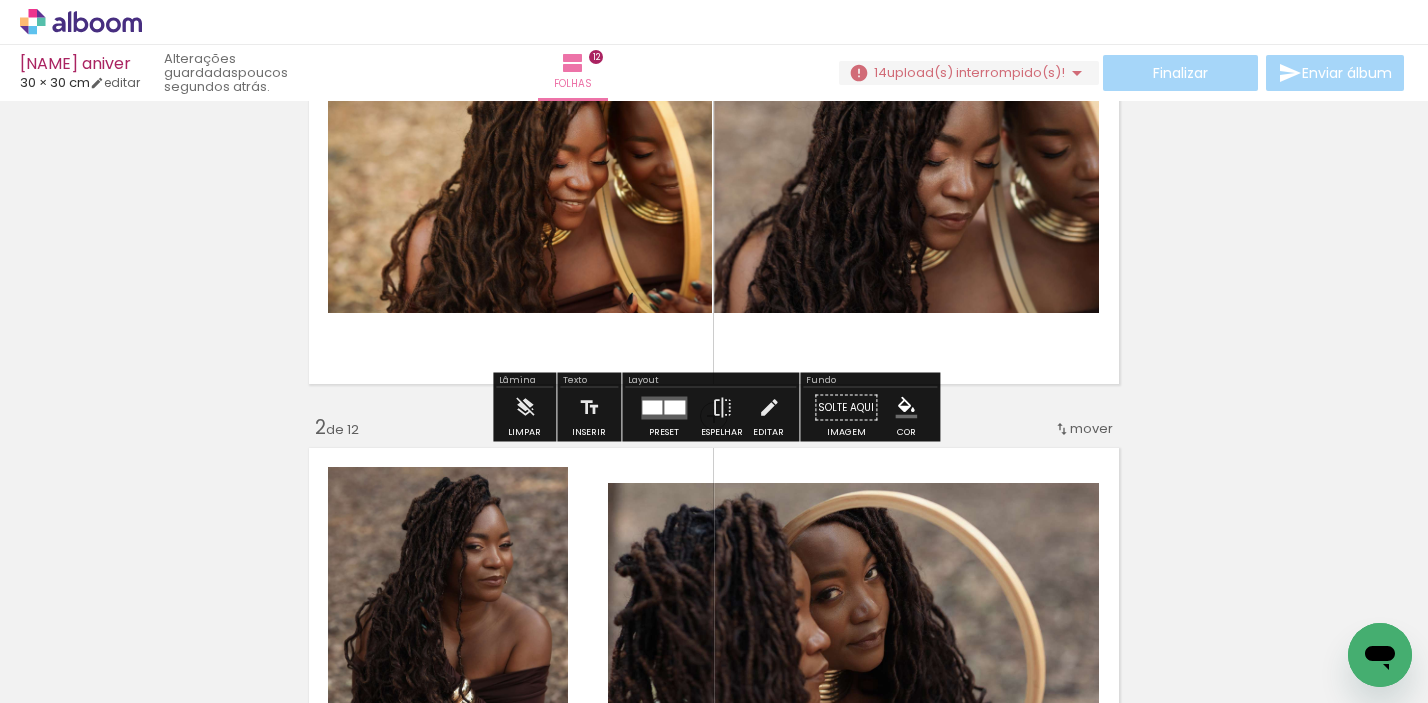 click at bounding box center [664, 407] 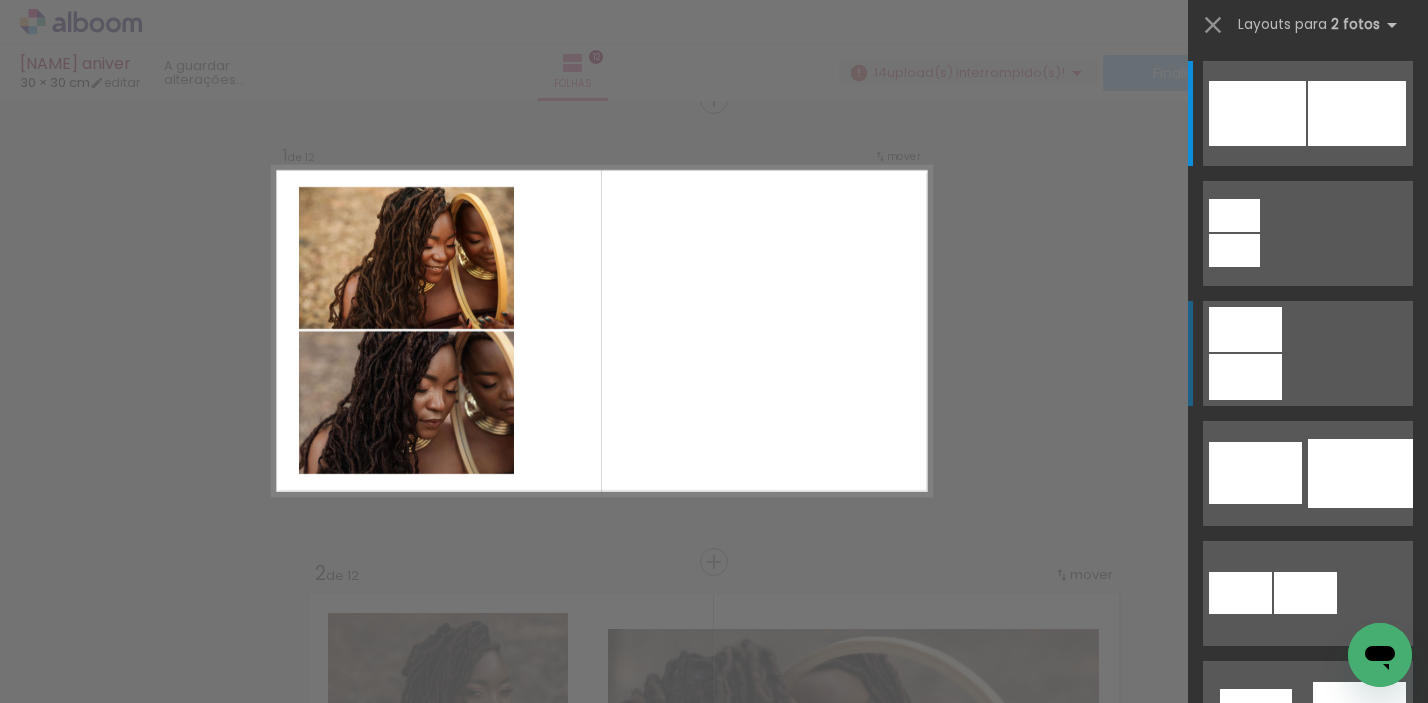 scroll, scrollTop: 25, scrollLeft: 0, axis: vertical 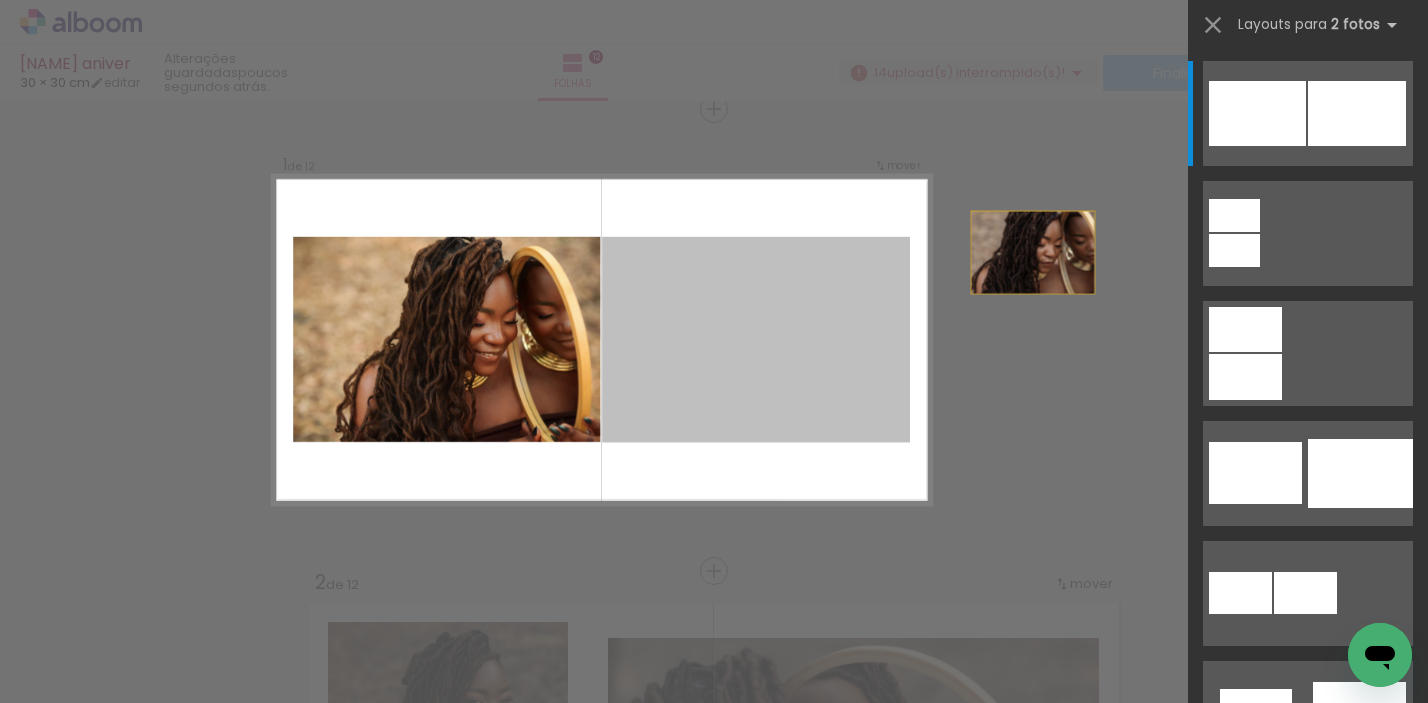drag, startPoint x: 814, startPoint y: 304, endPoint x: 1102, endPoint y: 230, distance: 297.355 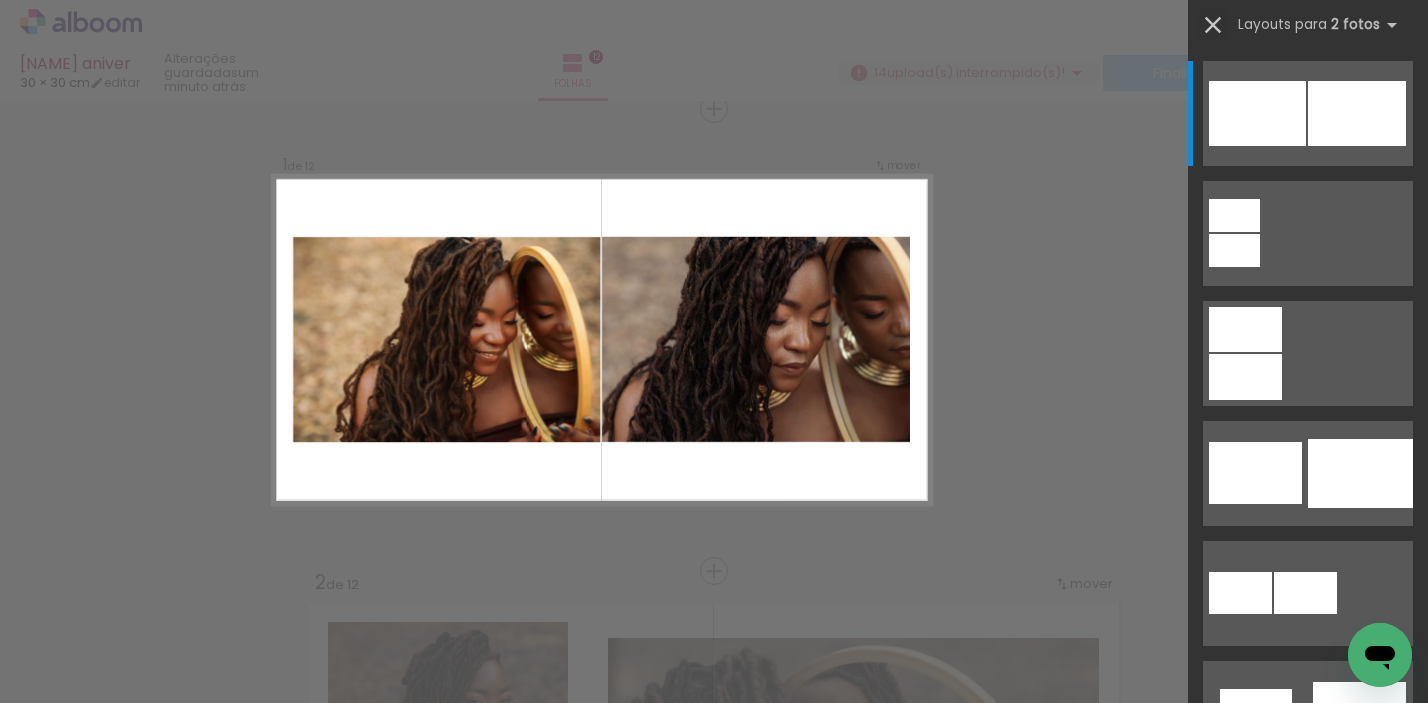 click at bounding box center [1213, 25] 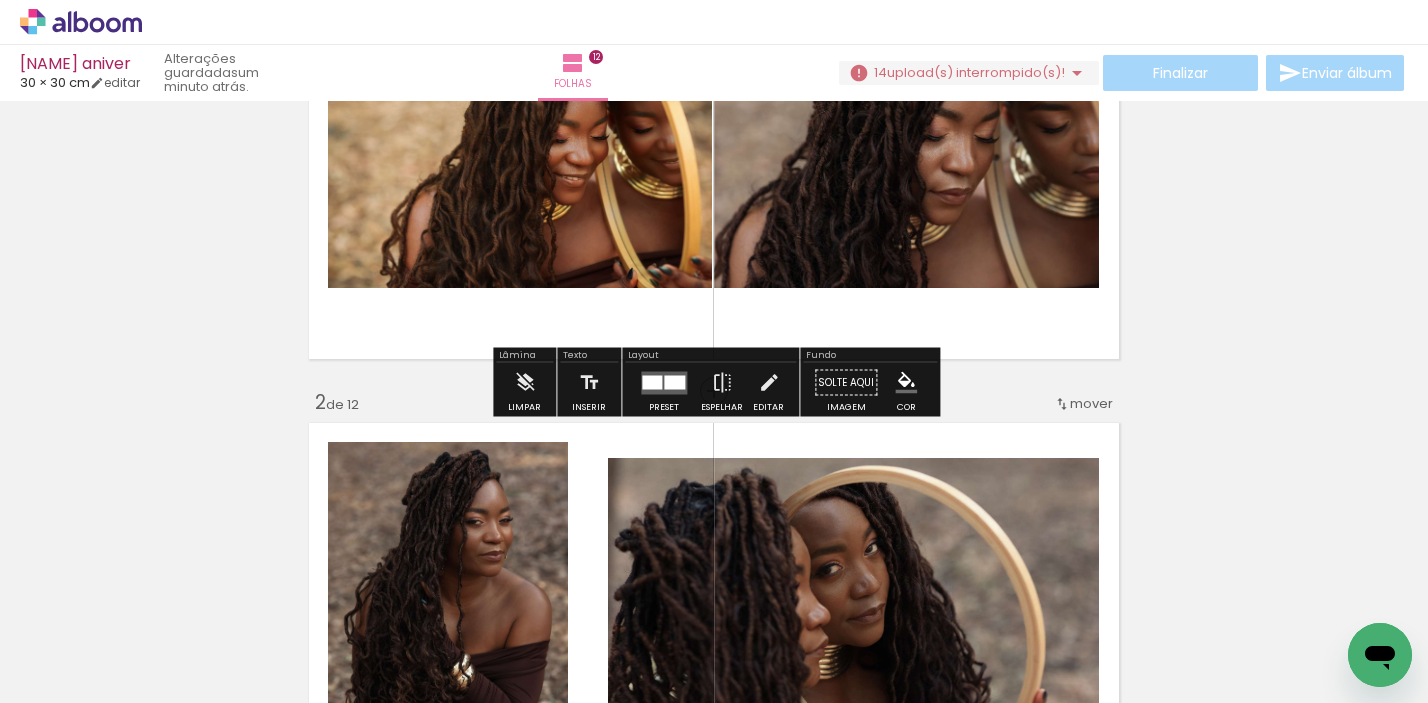 scroll, scrollTop: 206, scrollLeft: 0, axis: vertical 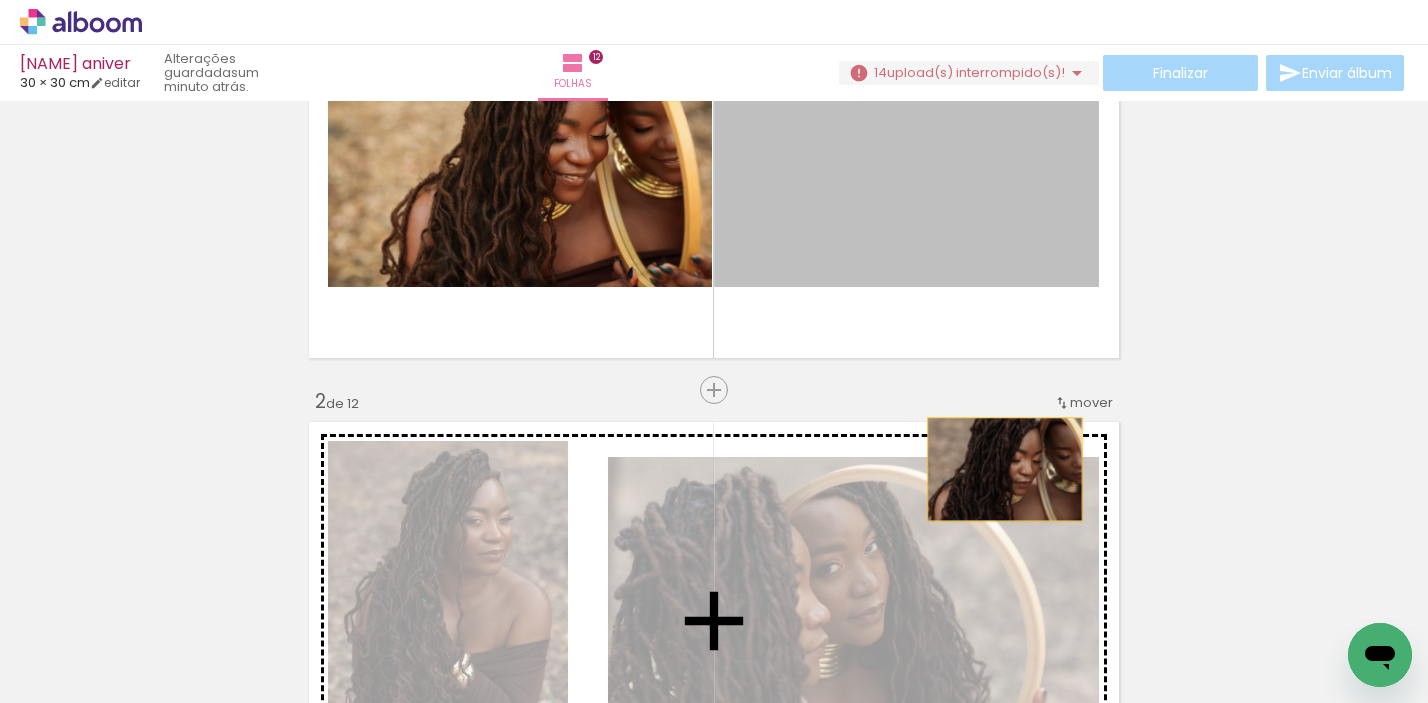 drag, startPoint x: 1007, startPoint y: 220, endPoint x: 1003, endPoint y: 467, distance: 247.03238 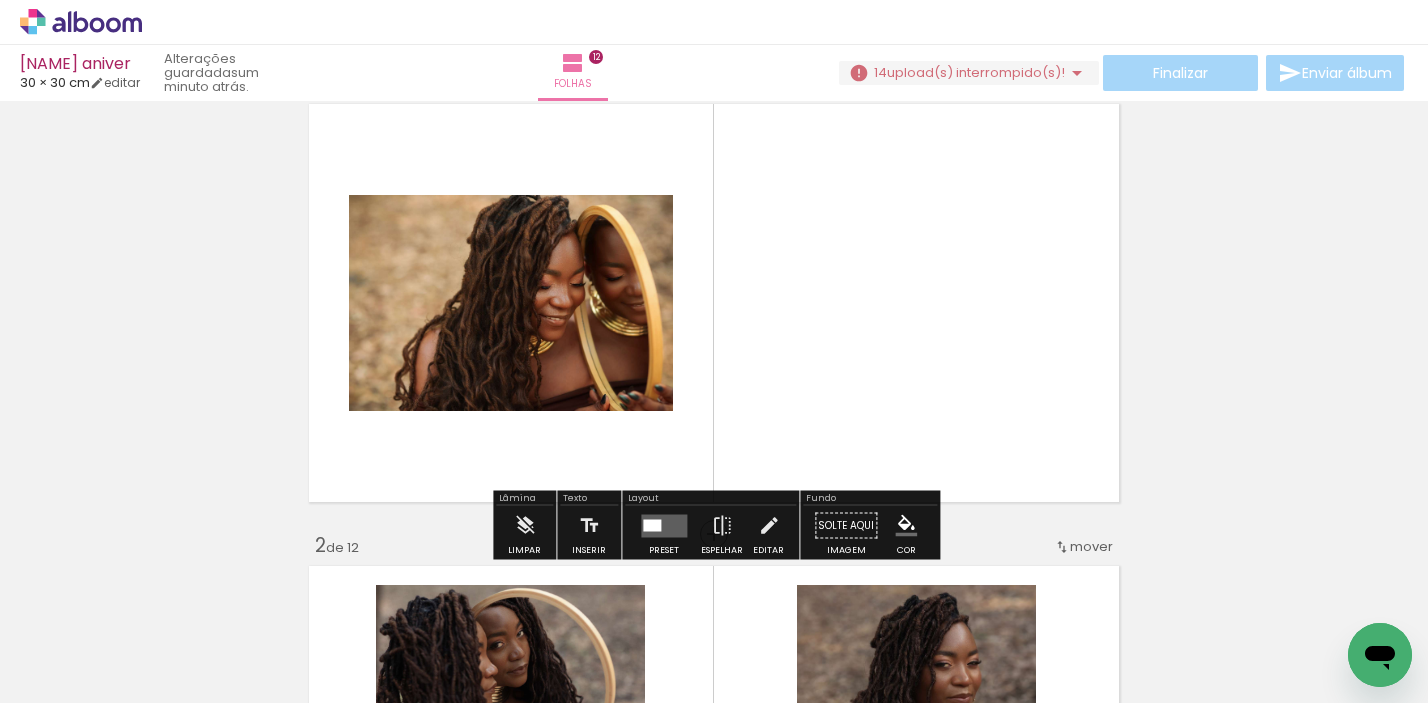 scroll, scrollTop: 60, scrollLeft: 0, axis: vertical 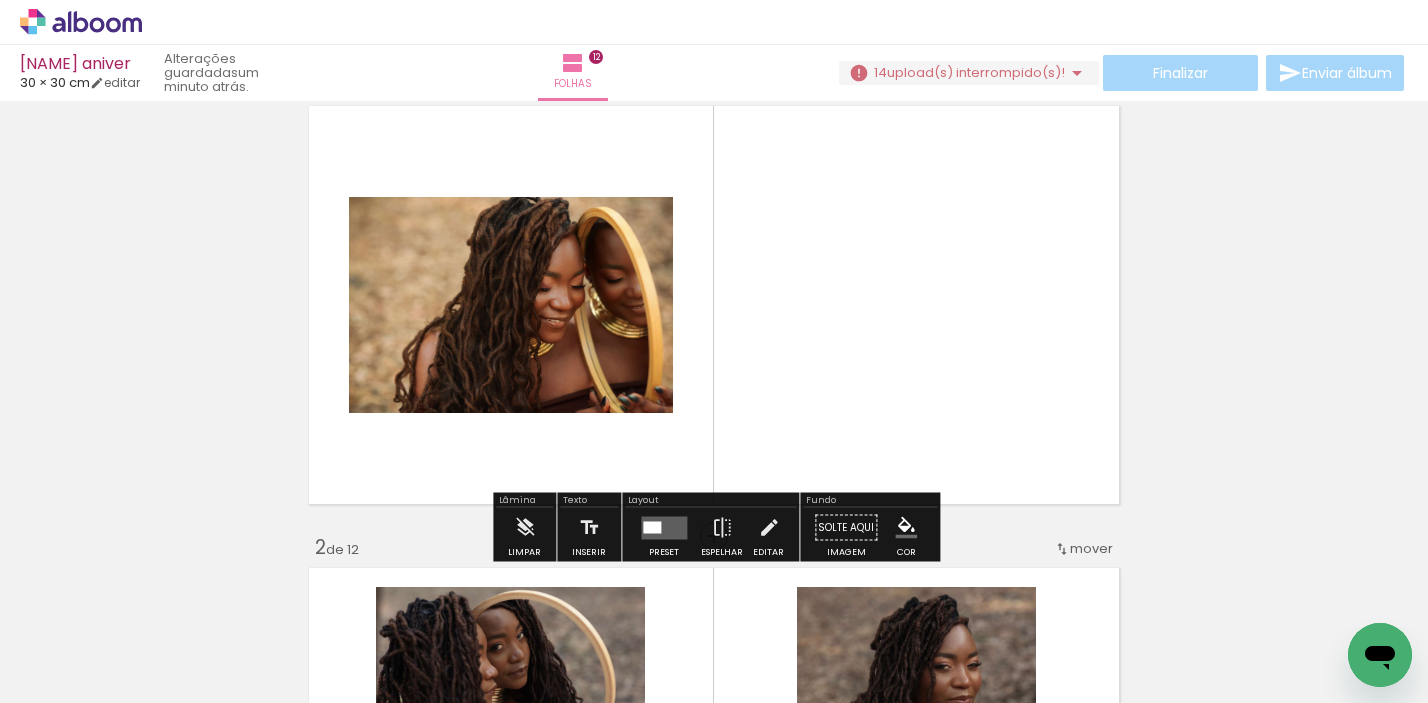 click at bounding box center (664, 527) 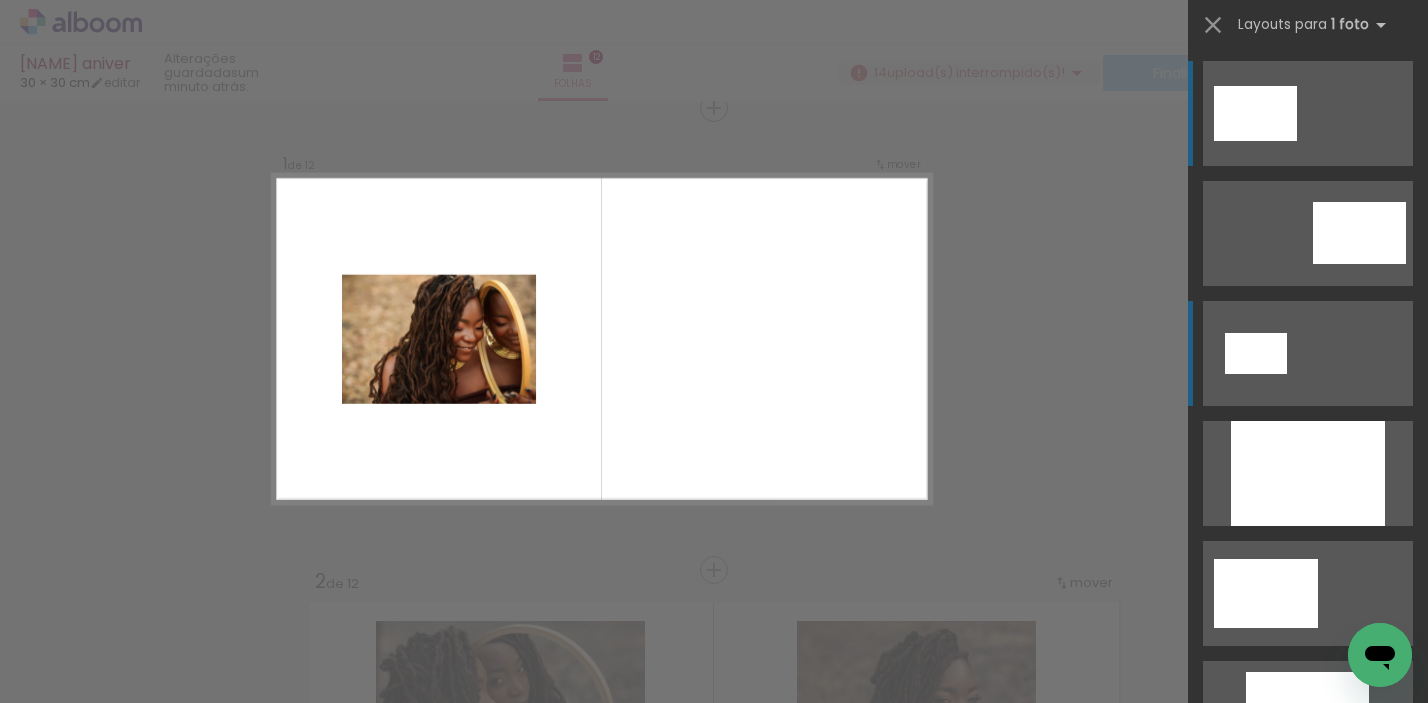 scroll, scrollTop: 25, scrollLeft: 0, axis: vertical 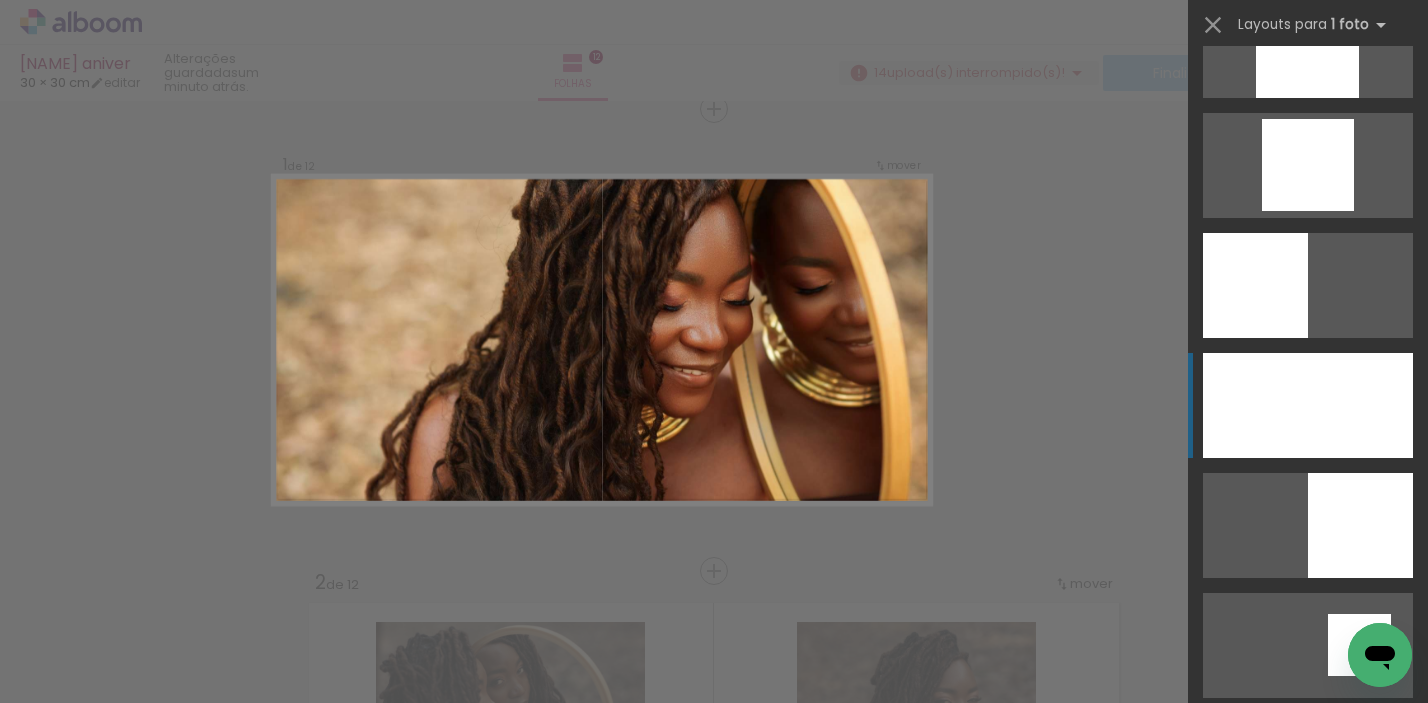 click at bounding box center [1307, 45] 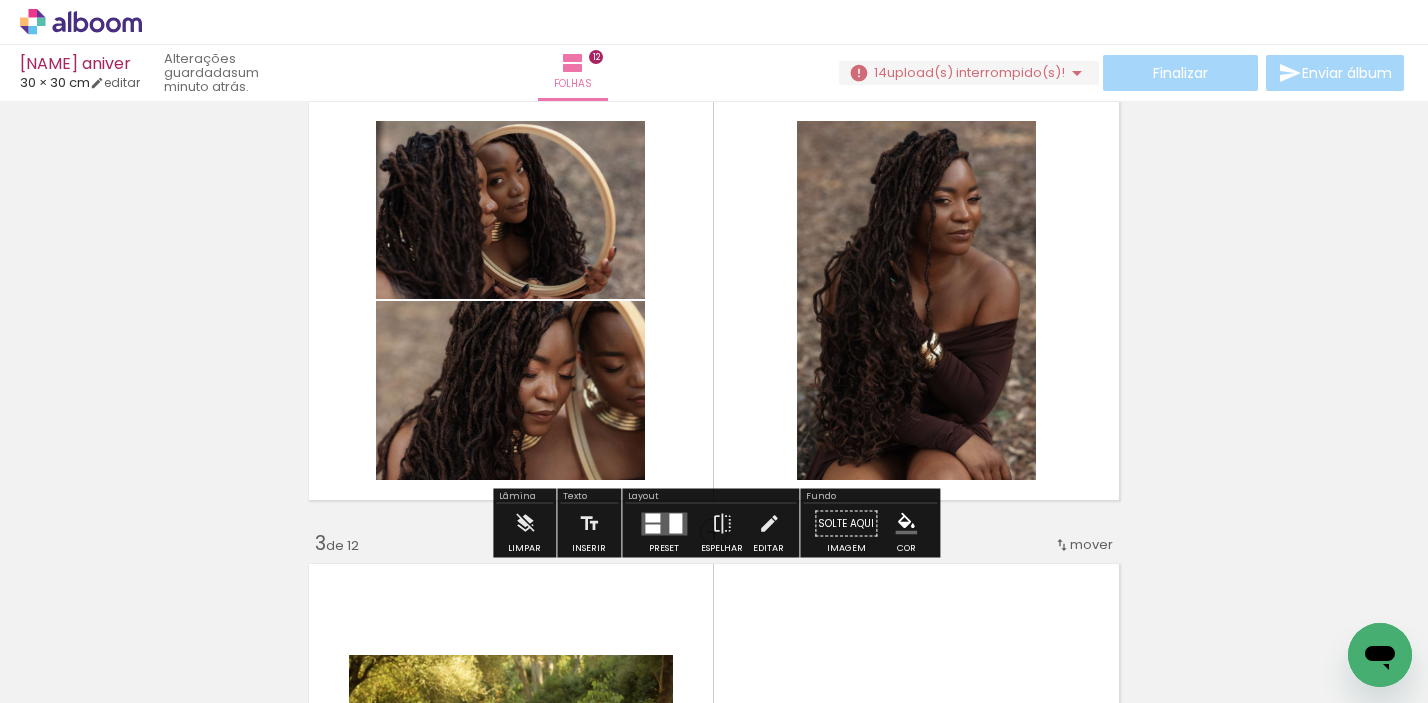 scroll, scrollTop: 561, scrollLeft: 0, axis: vertical 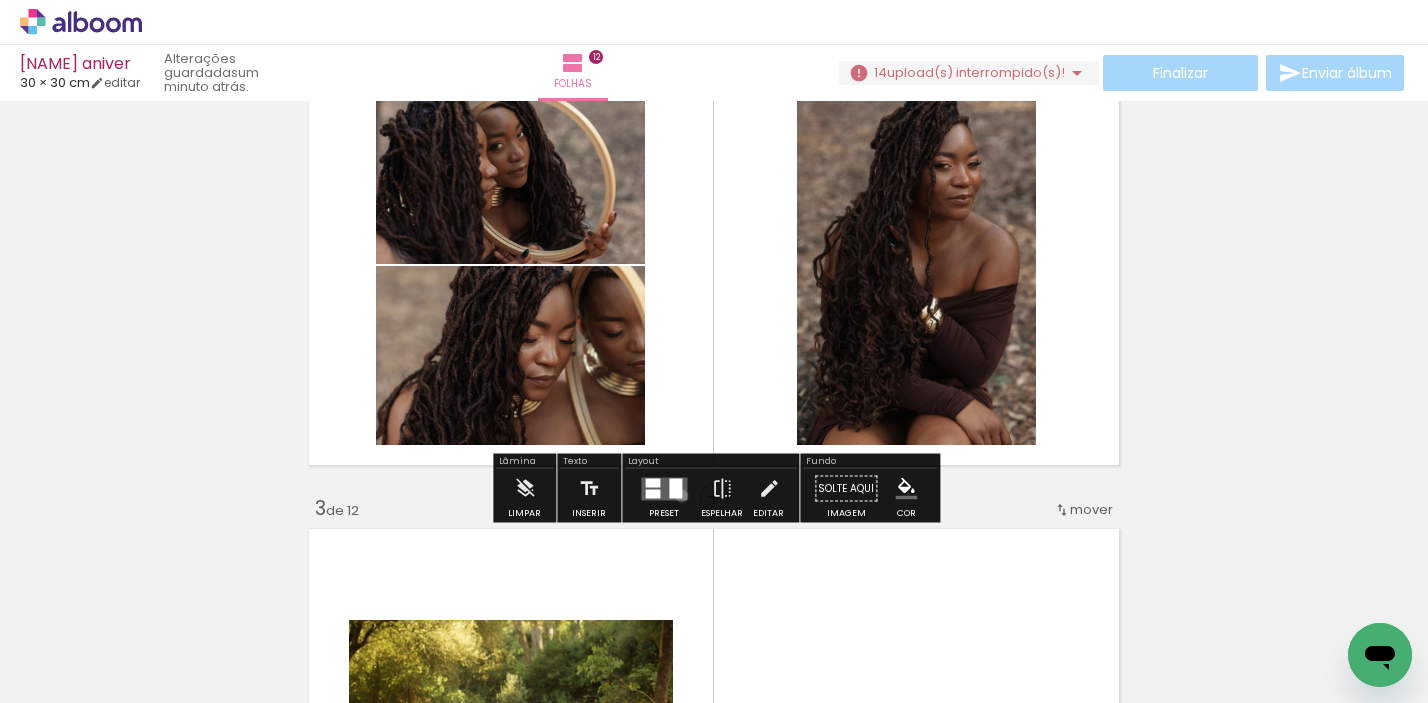 click at bounding box center [664, 488] 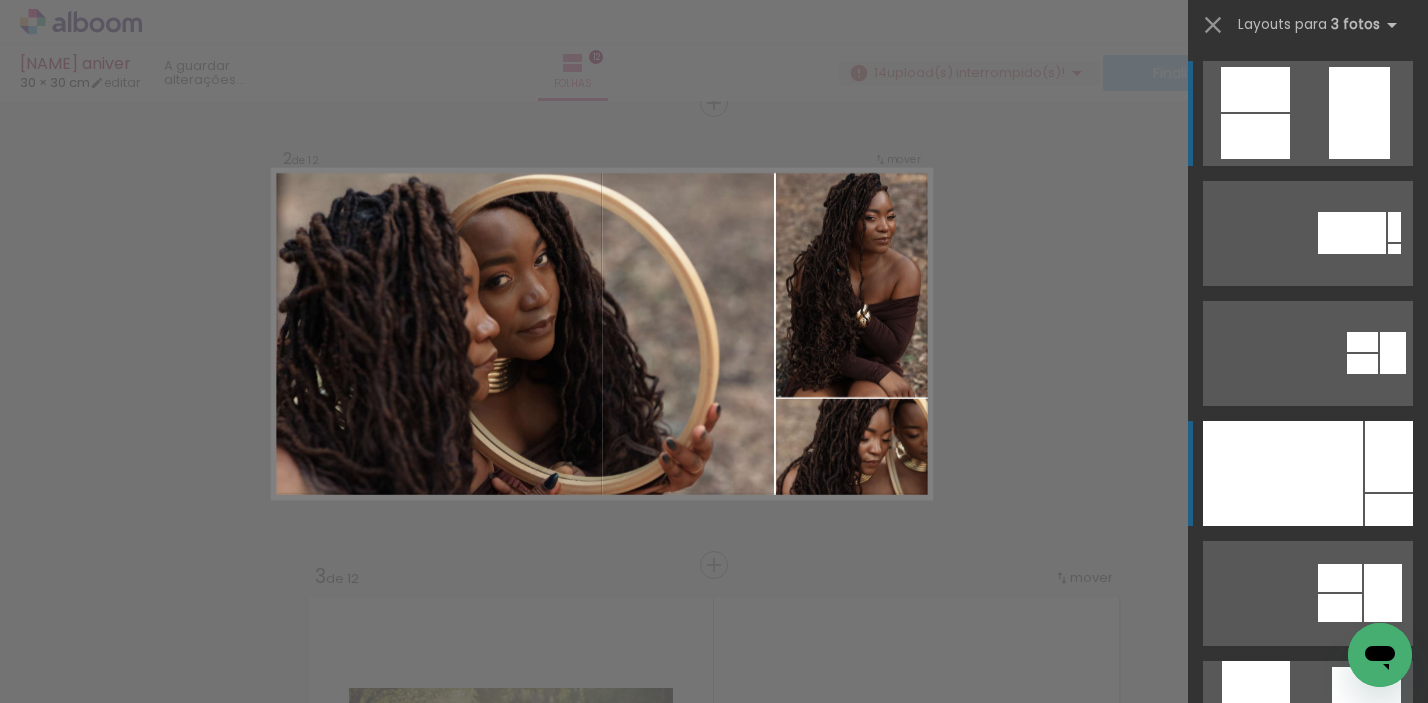 scroll, scrollTop: 487, scrollLeft: 0, axis: vertical 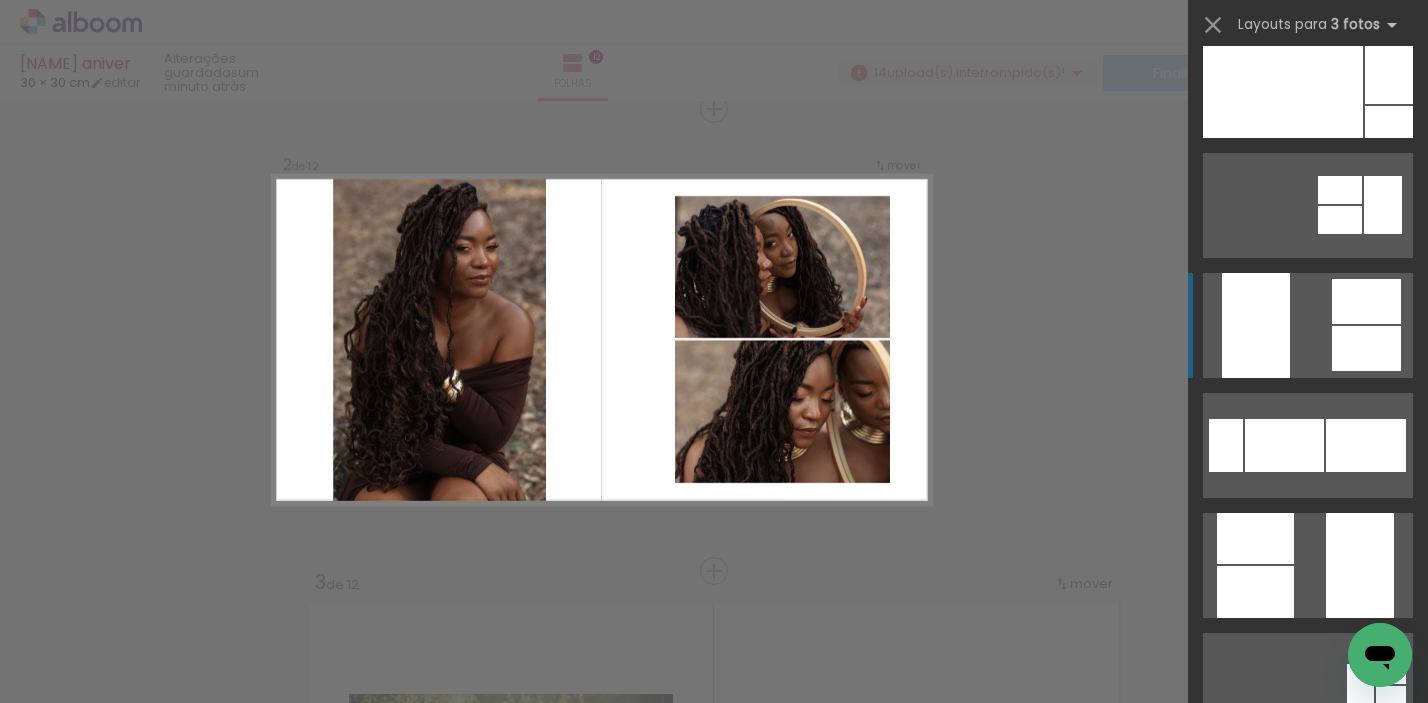 click at bounding box center (1394, -139) 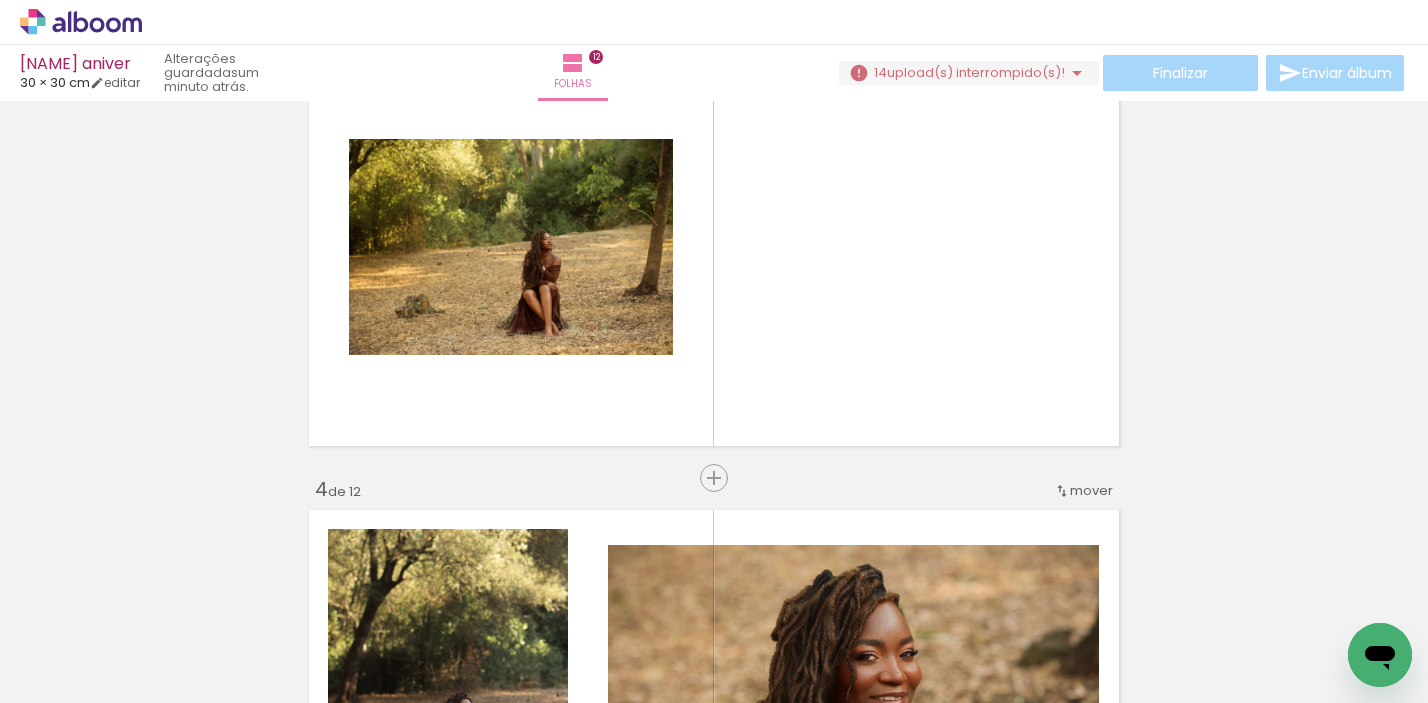 scroll, scrollTop: 1046, scrollLeft: 0, axis: vertical 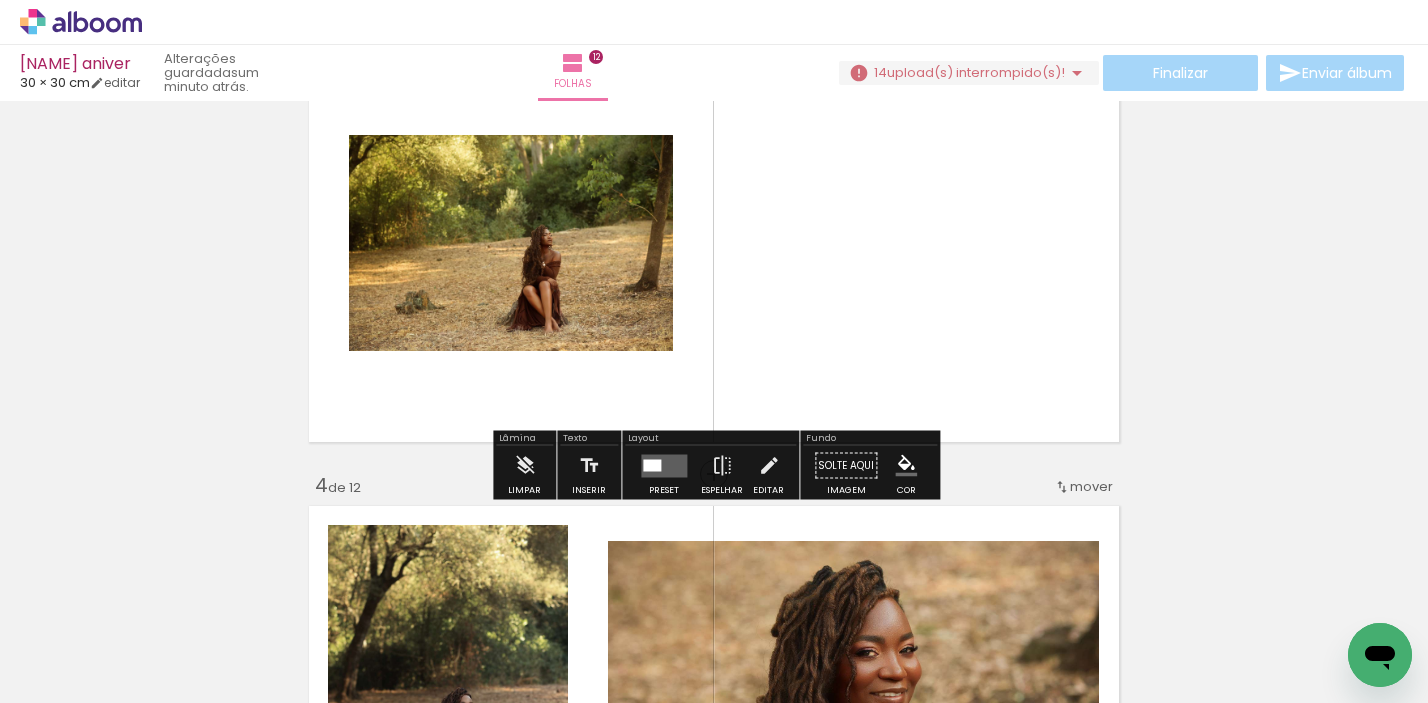 click at bounding box center (664, 465) 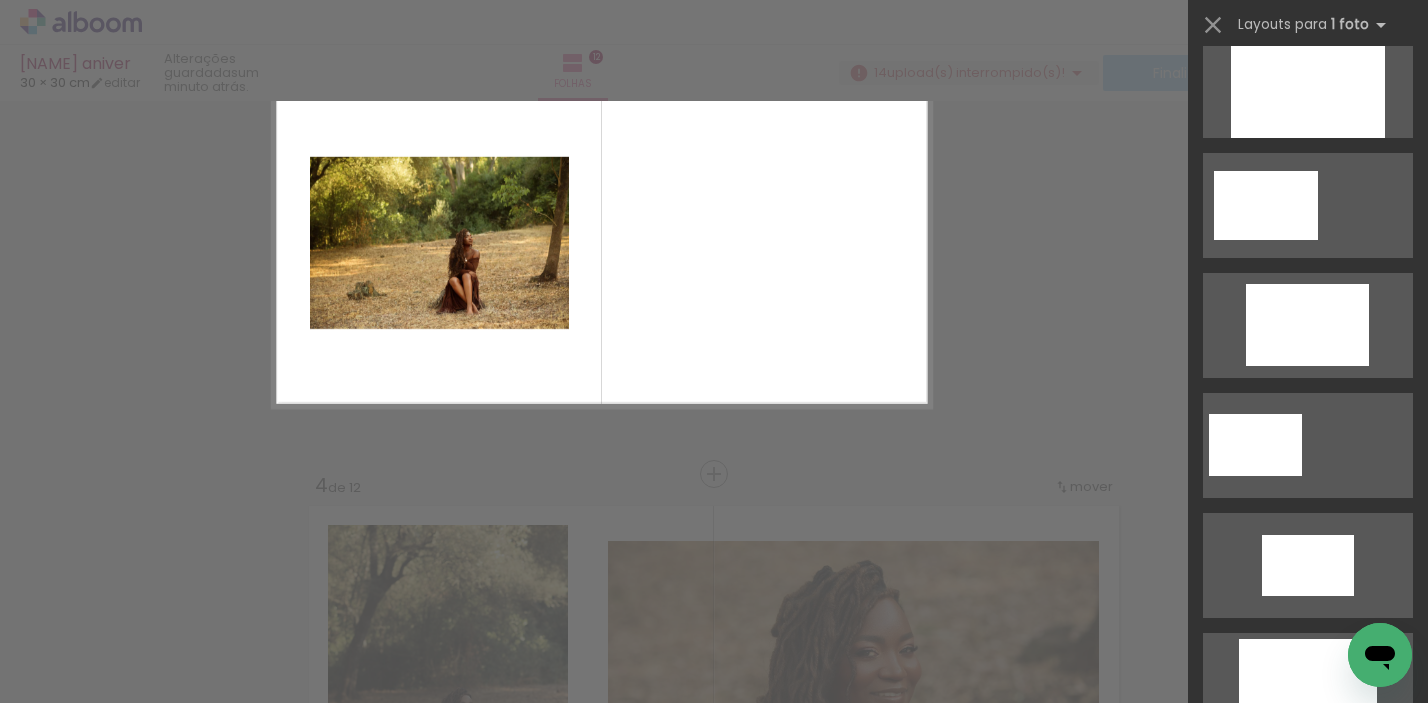 scroll, scrollTop: 0, scrollLeft: 0, axis: both 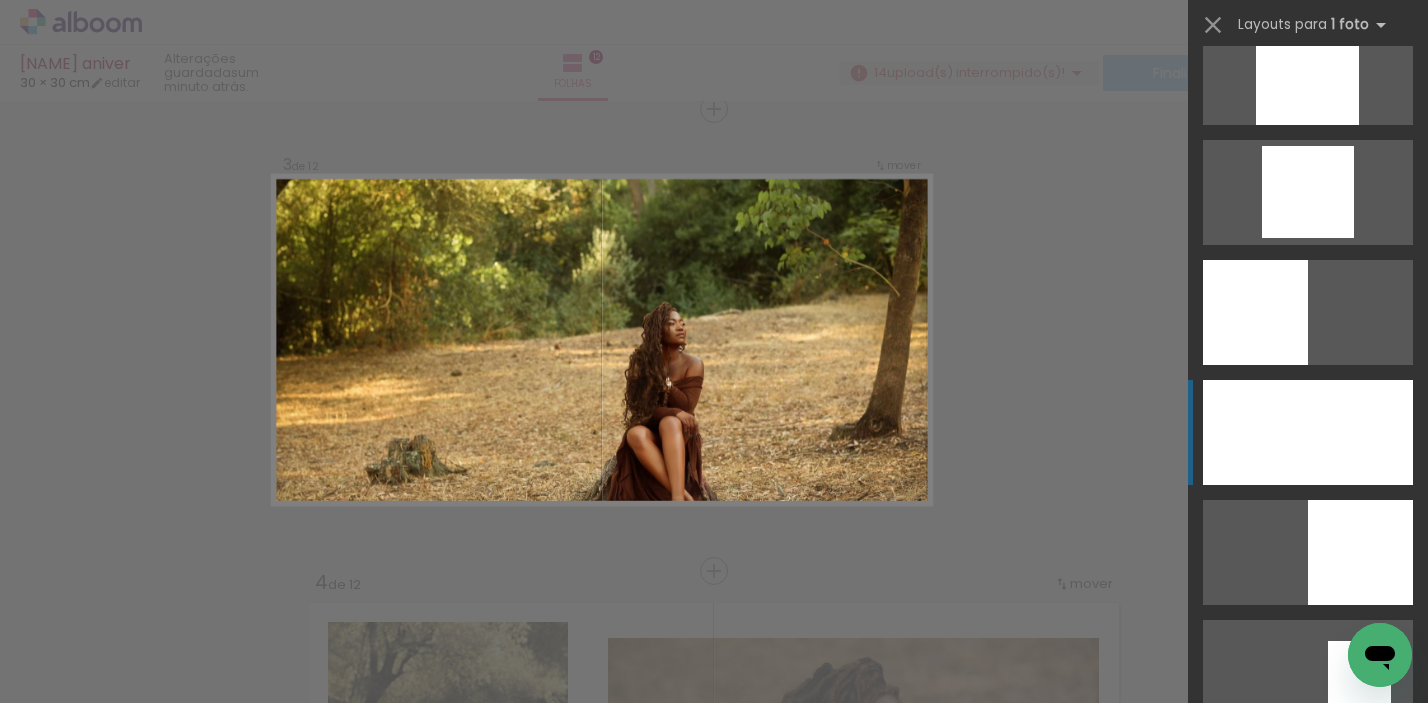 click at bounding box center (1307, 72) 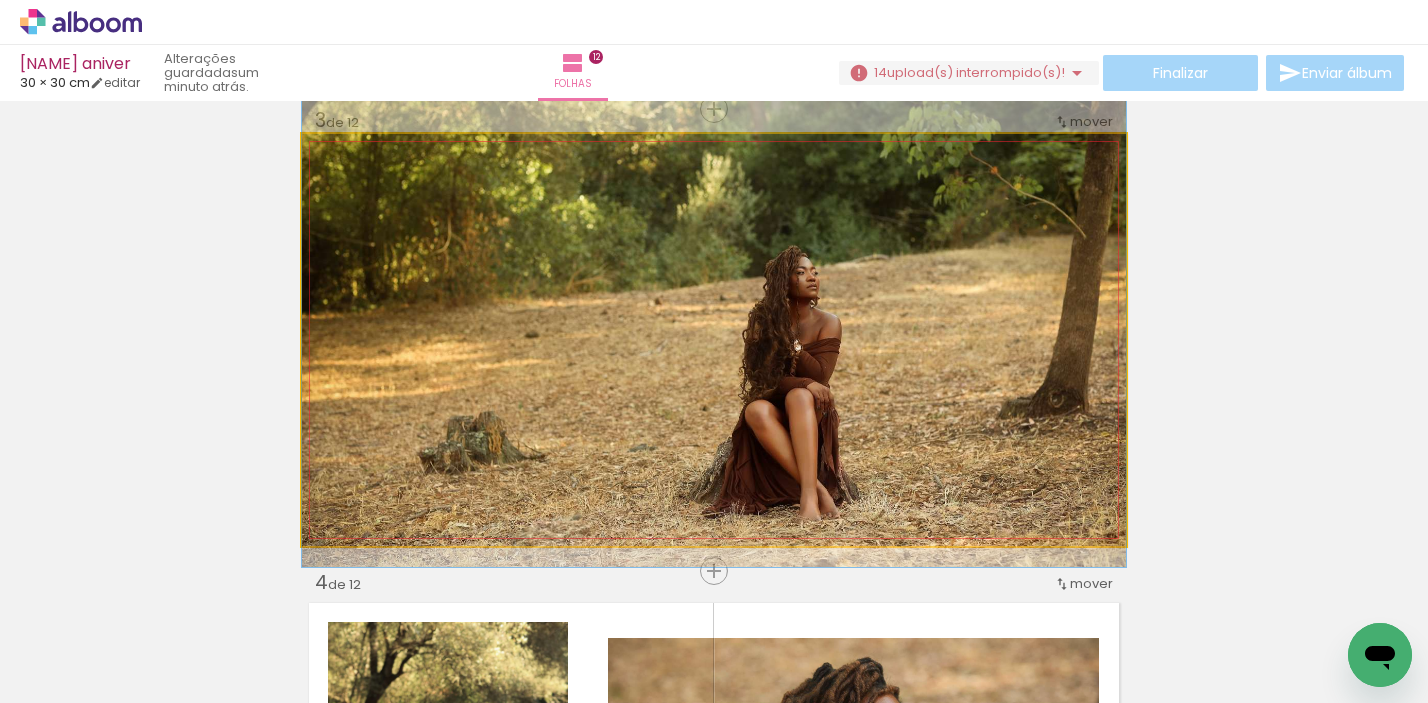 drag, startPoint x: 966, startPoint y: 386, endPoint x: 962, endPoint y: 339, distance: 47.169907 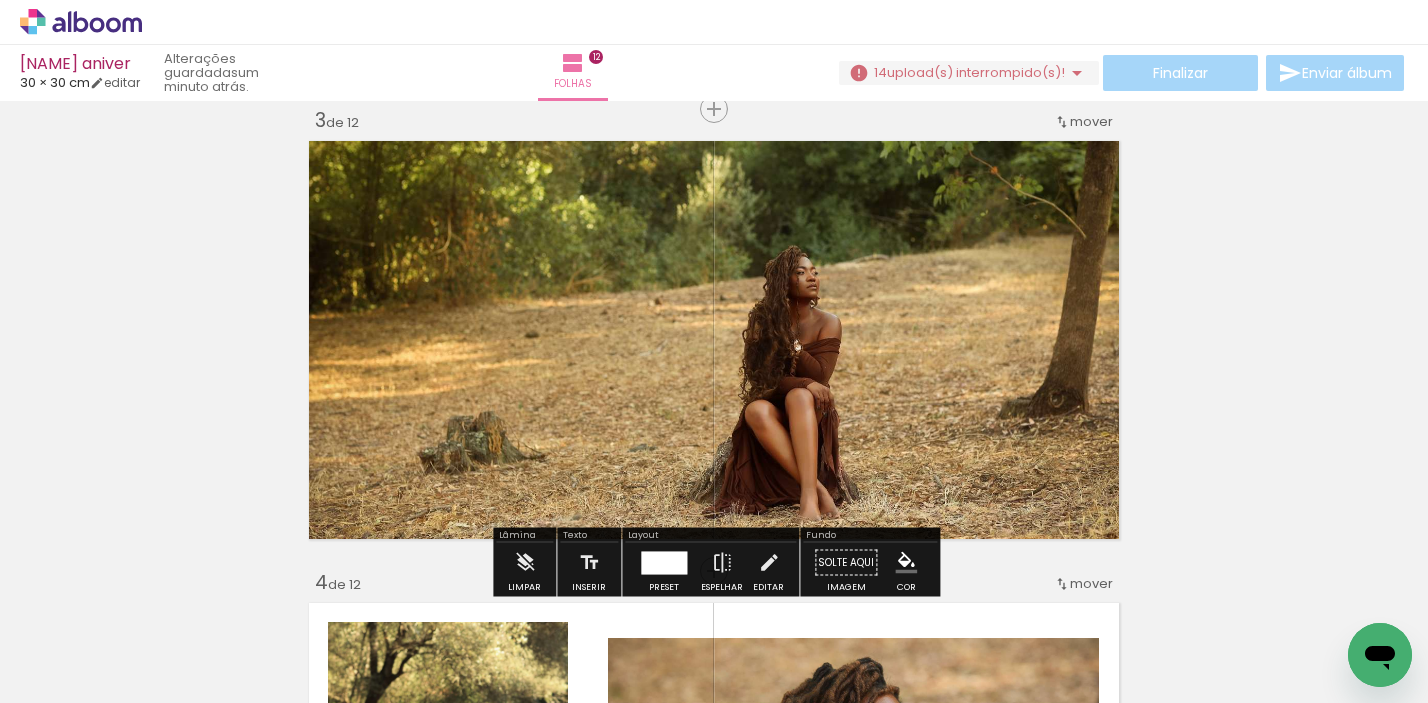click on "Inserir folha 1  de 12  Inserir folha 2  de 12  Inserir folha 3  de 12  Inserir folha 4  de 12  Inserir folha 5  de 12  Inserir folha 6  de 12  Inserir folha 7  de 12  Inserir folha 8  de 12  Inserir folha 9  de 12  Inserir folha 10  de 12  Inserir folha 11  de 12  Inserir folha 12  de 12" at bounding box center (714, 2162) 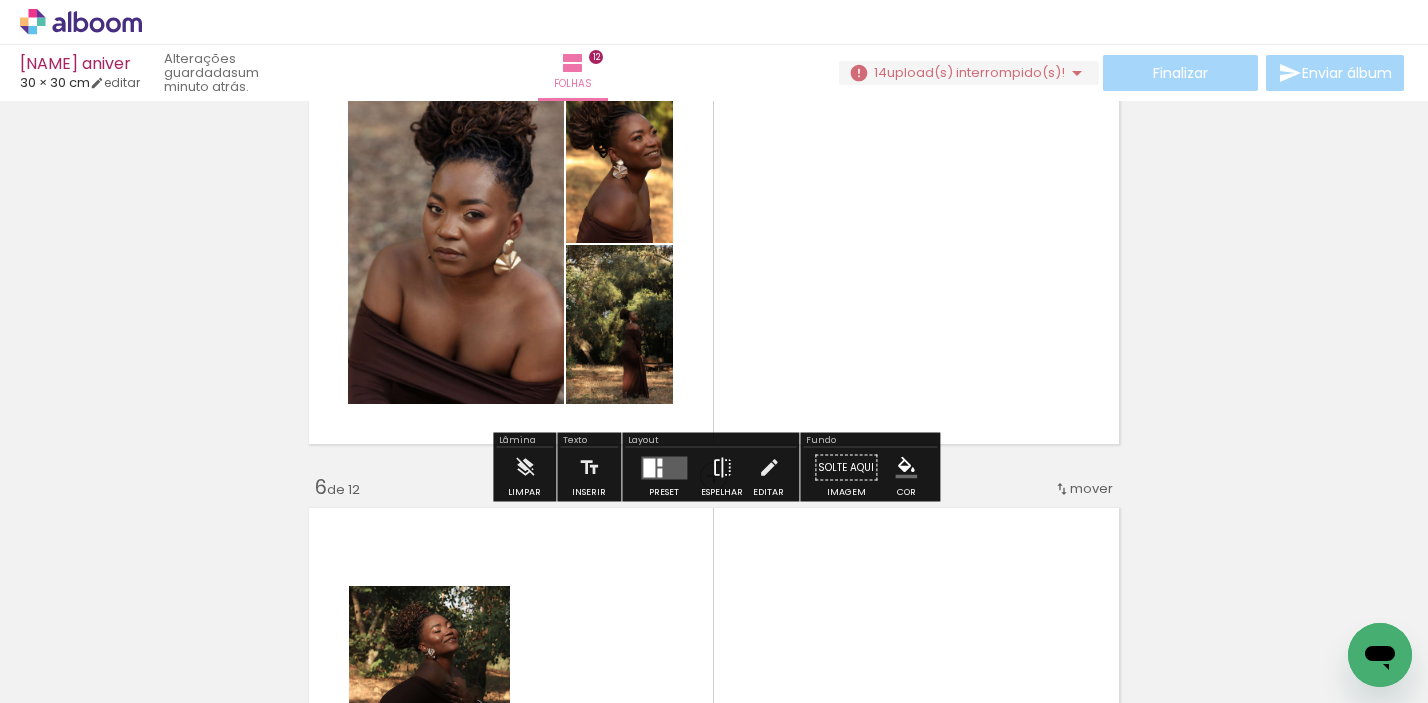 scroll, scrollTop: 1975, scrollLeft: 0, axis: vertical 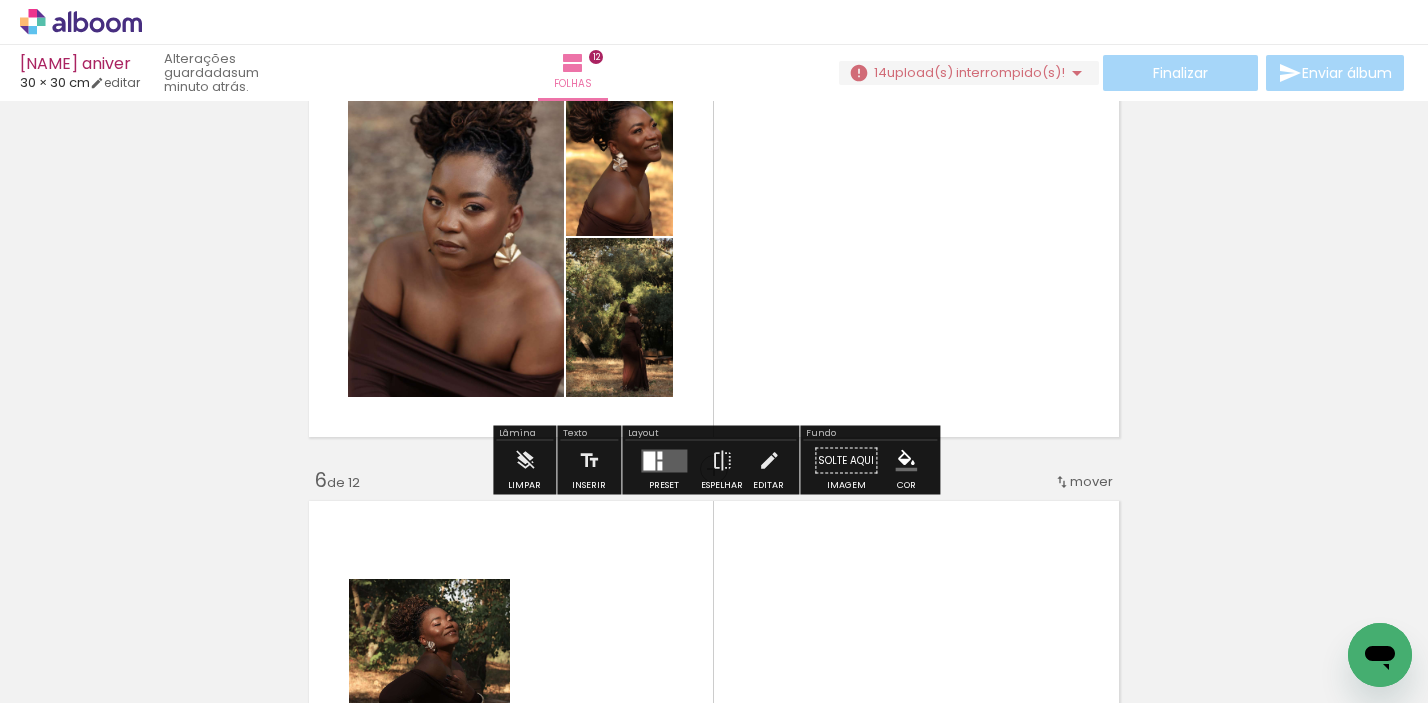 click at bounding box center [664, 460] 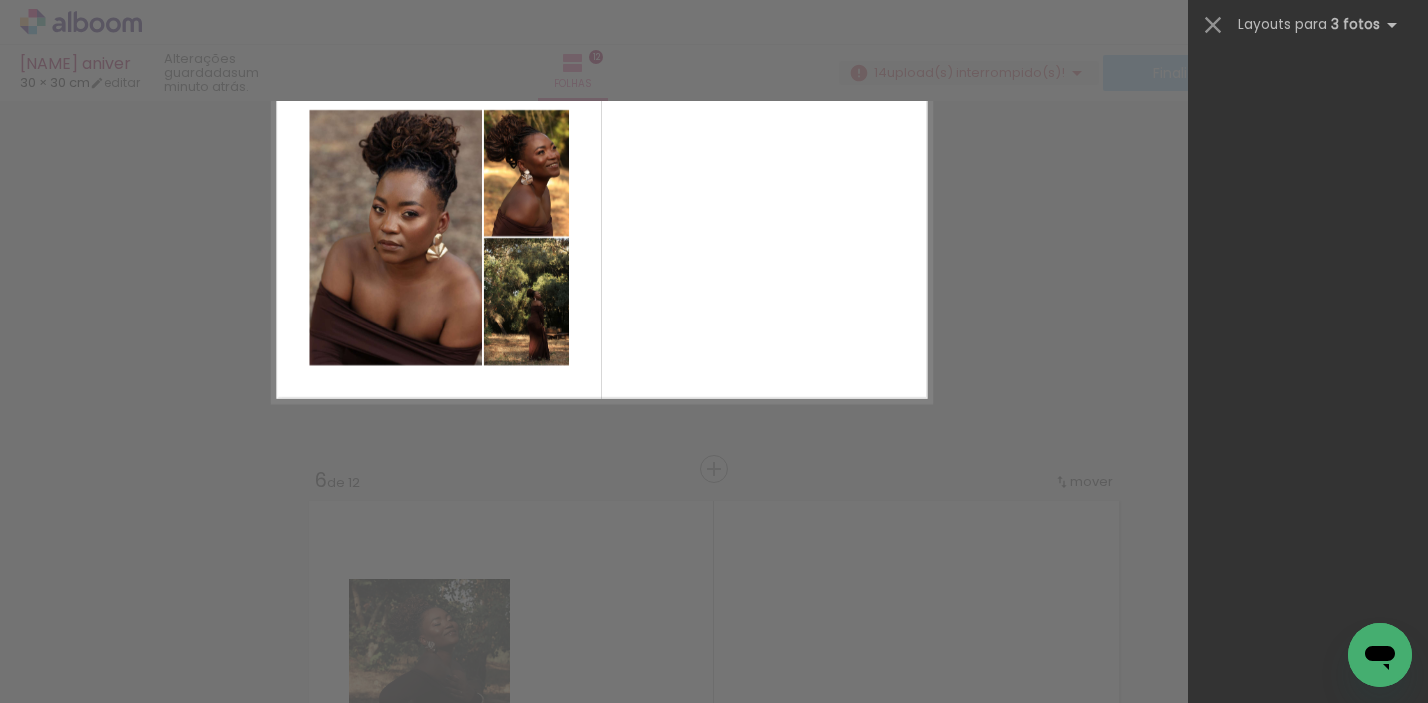 scroll, scrollTop: 0, scrollLeft: 0, axis: both 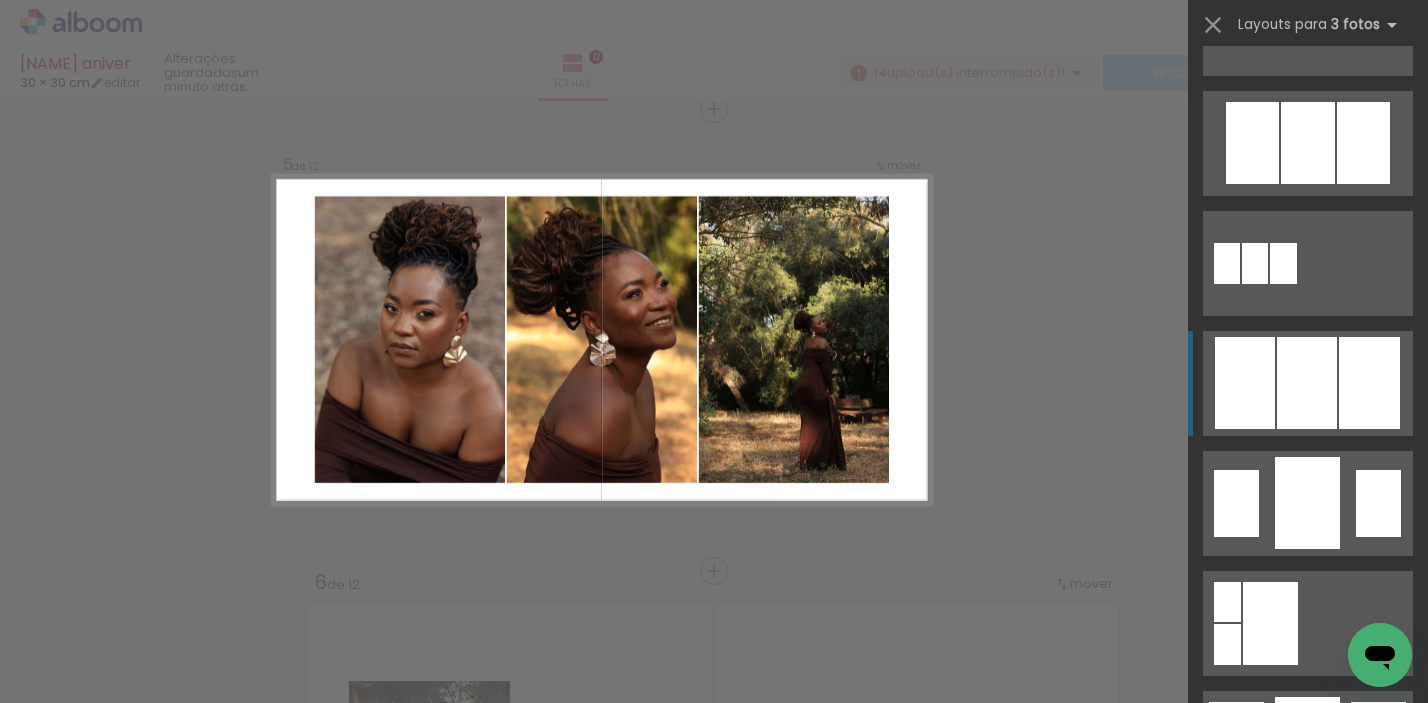 click at bounding box center (1307, 743) 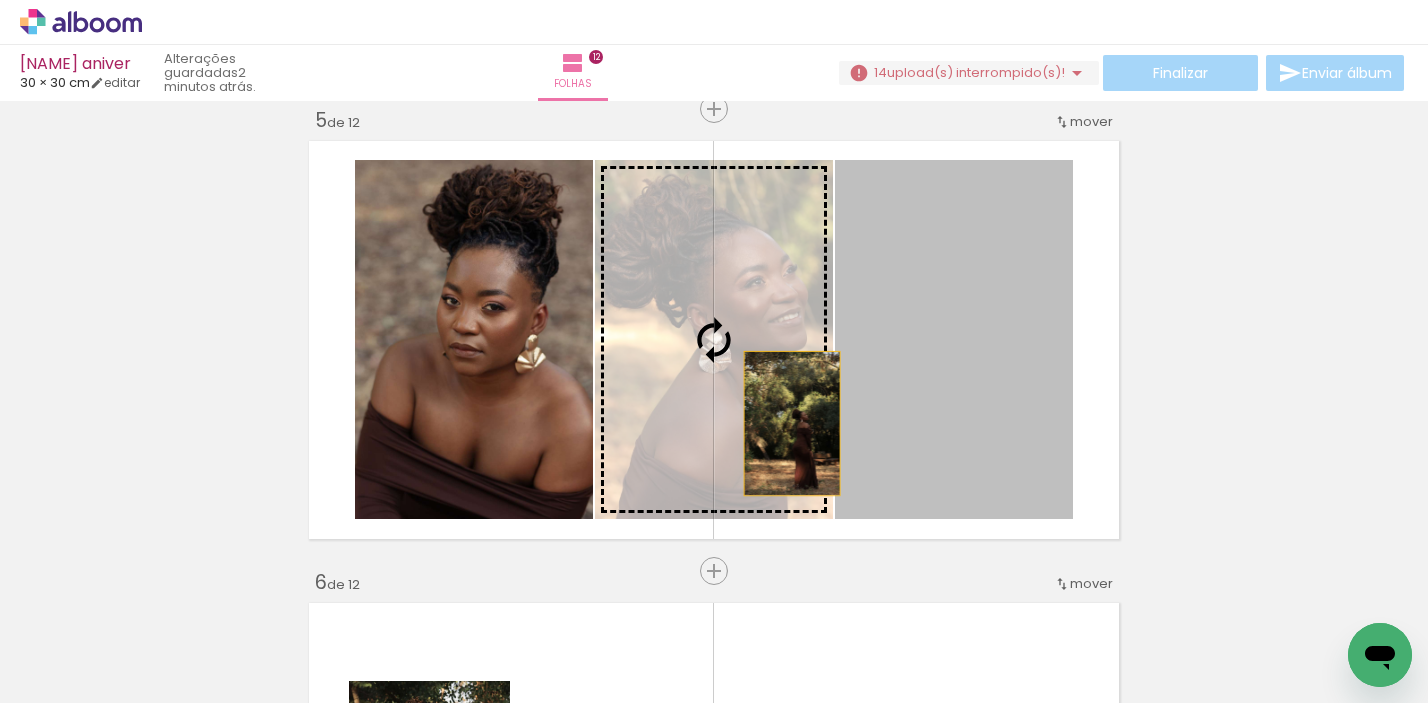drag, startPoint x: 966, startPoint y: 425, endPoint x: 785, endPoint y: 421, distance: 181.04419 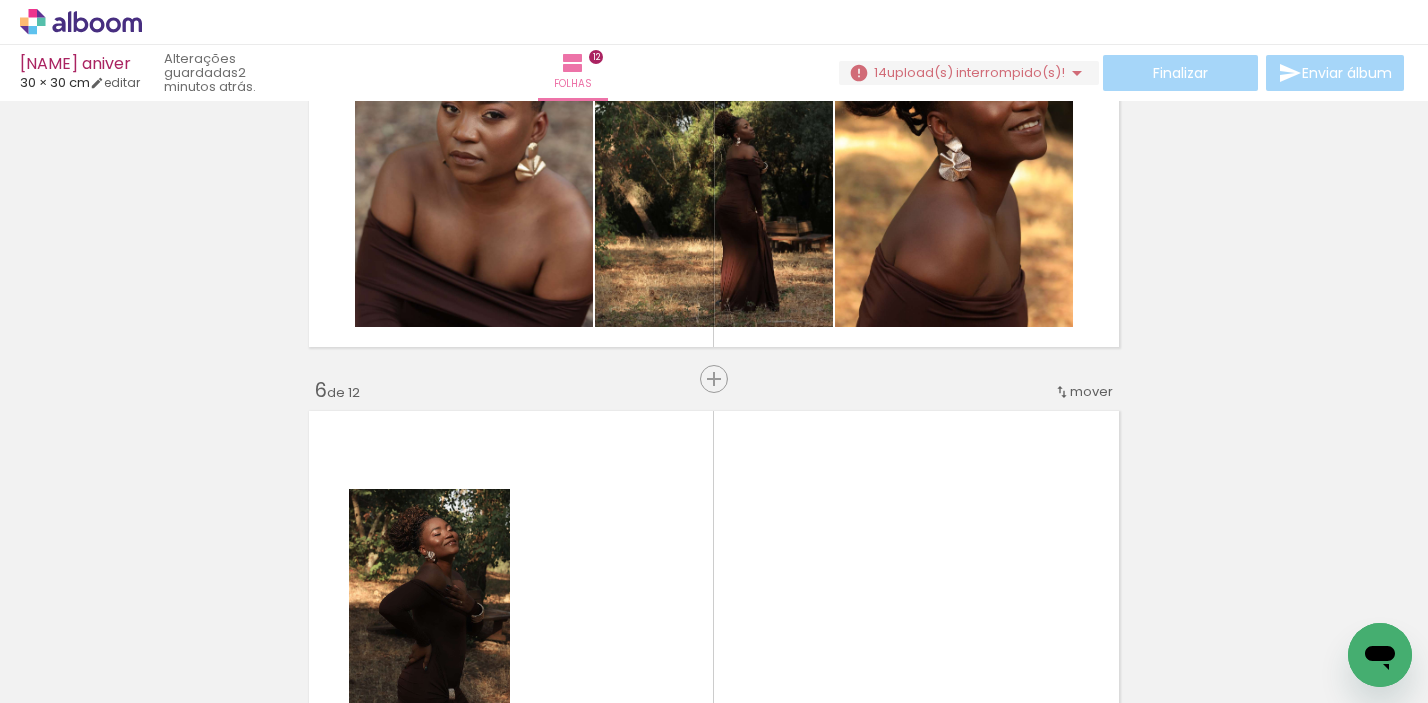 scroll, scrollTop: 2052, scrollLeft: 0, axis: vertical 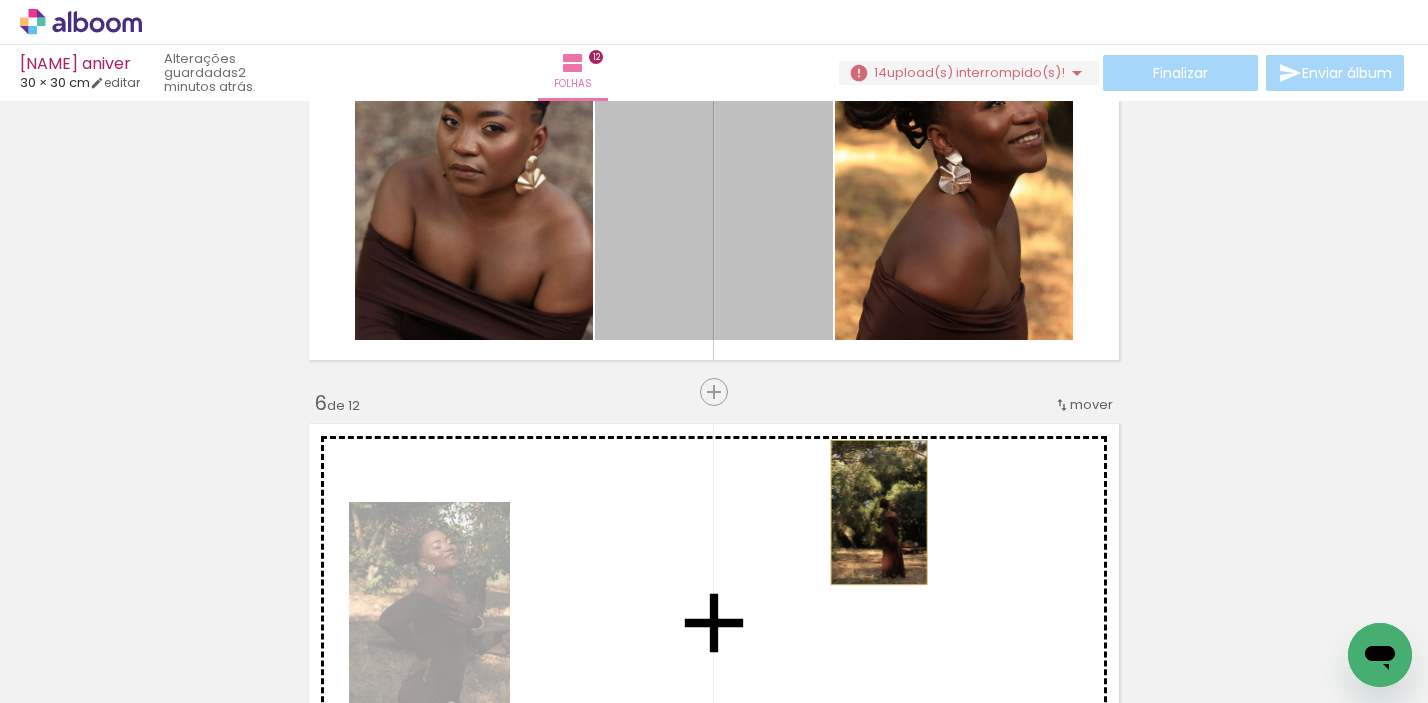 drag, startPoint x: 801, startPoint y: 252, endPoint x: 879, endPoint y: 512, distance: 271.44797 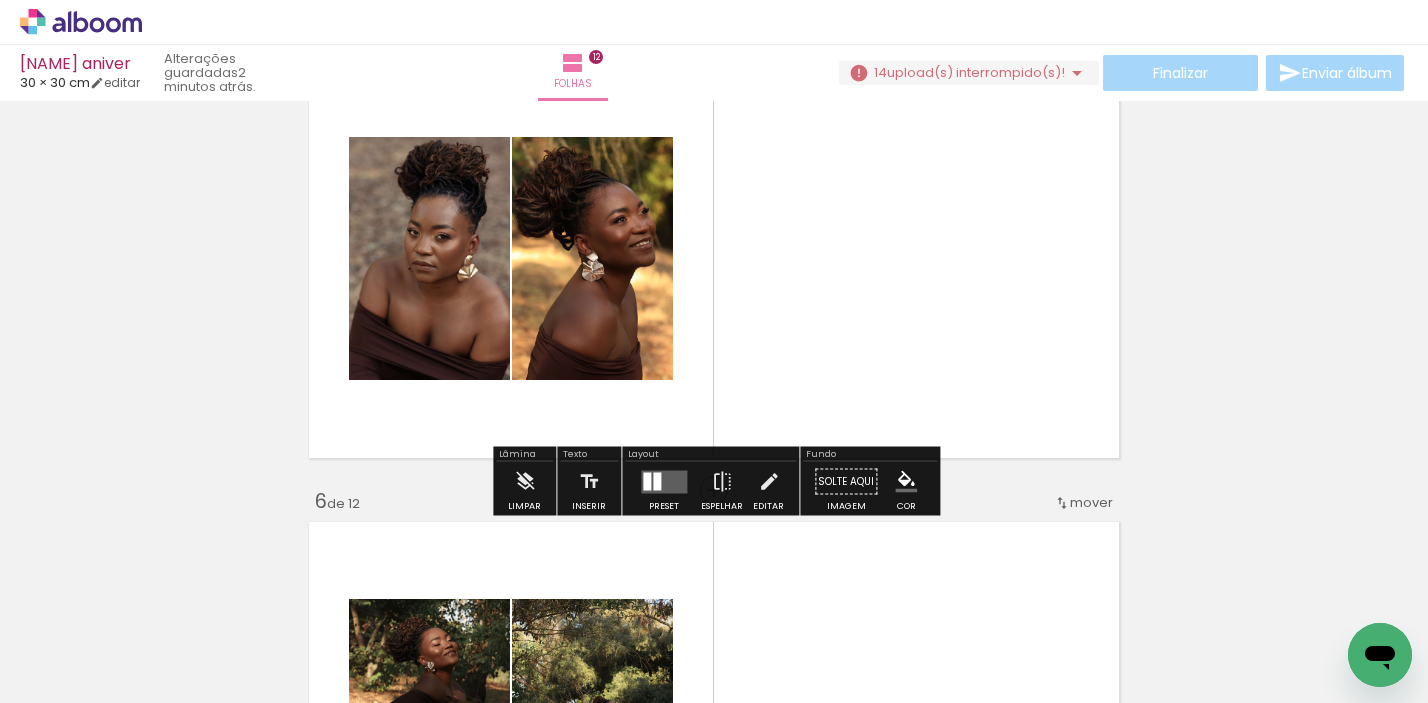 scroll, scrollTop: 1937, scrollLeft: 0, axis: vertical 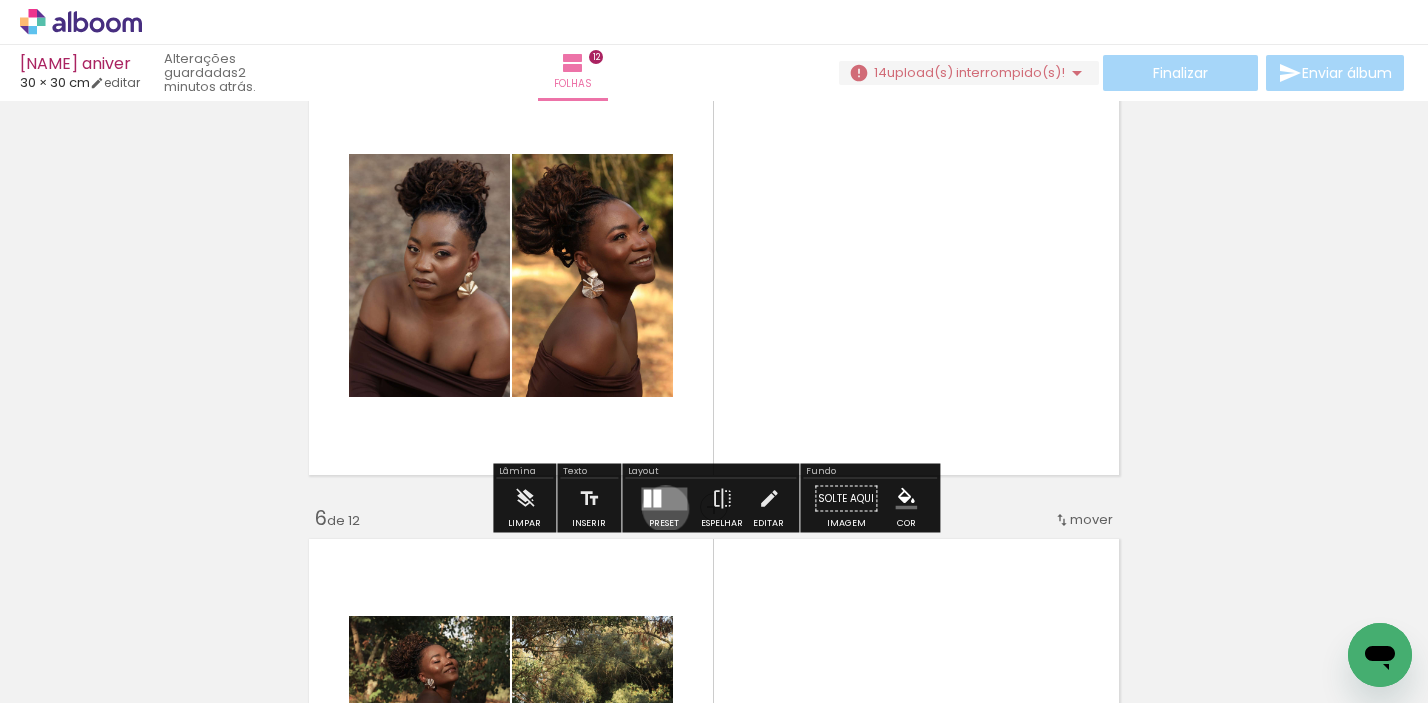 click at bounding box center [664, 498] 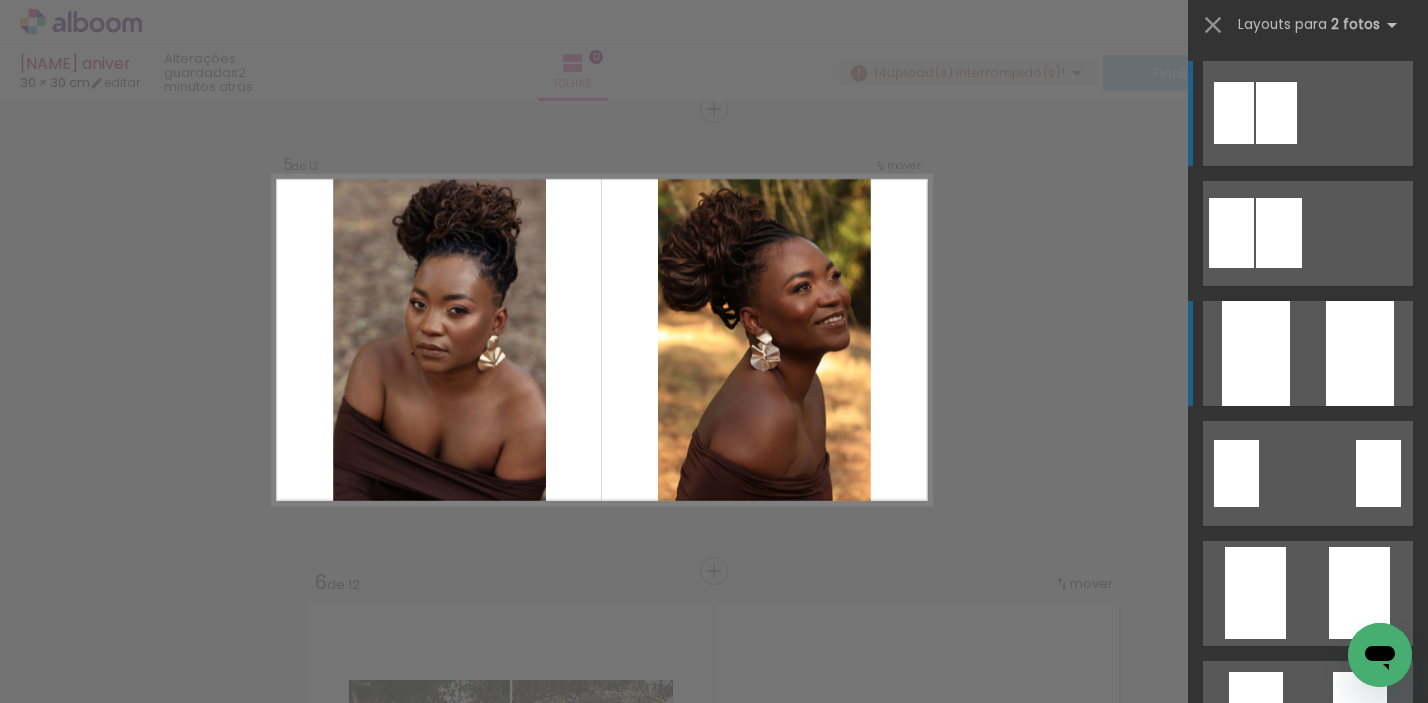 click at bounding box center [1360, 353] 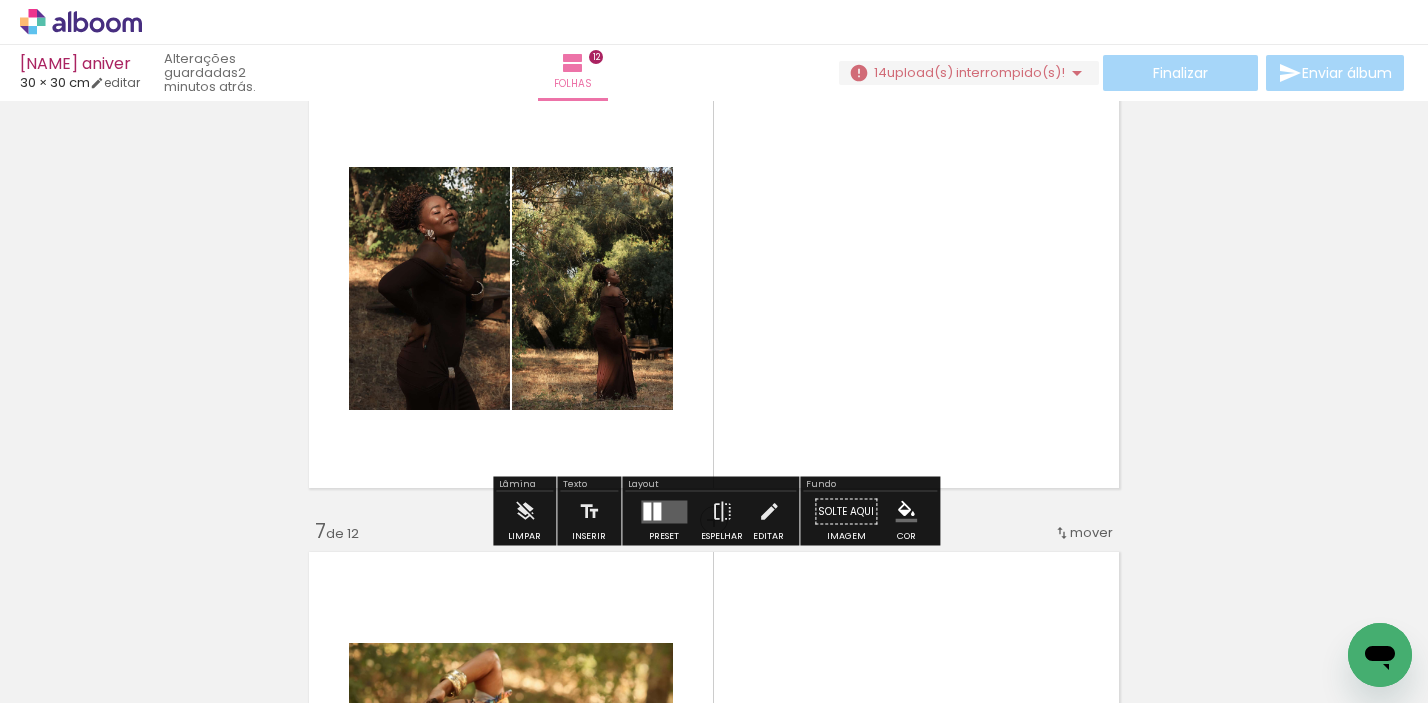 scroll, scrollTop: 2404, scrollLeft: 0, axis: vertical 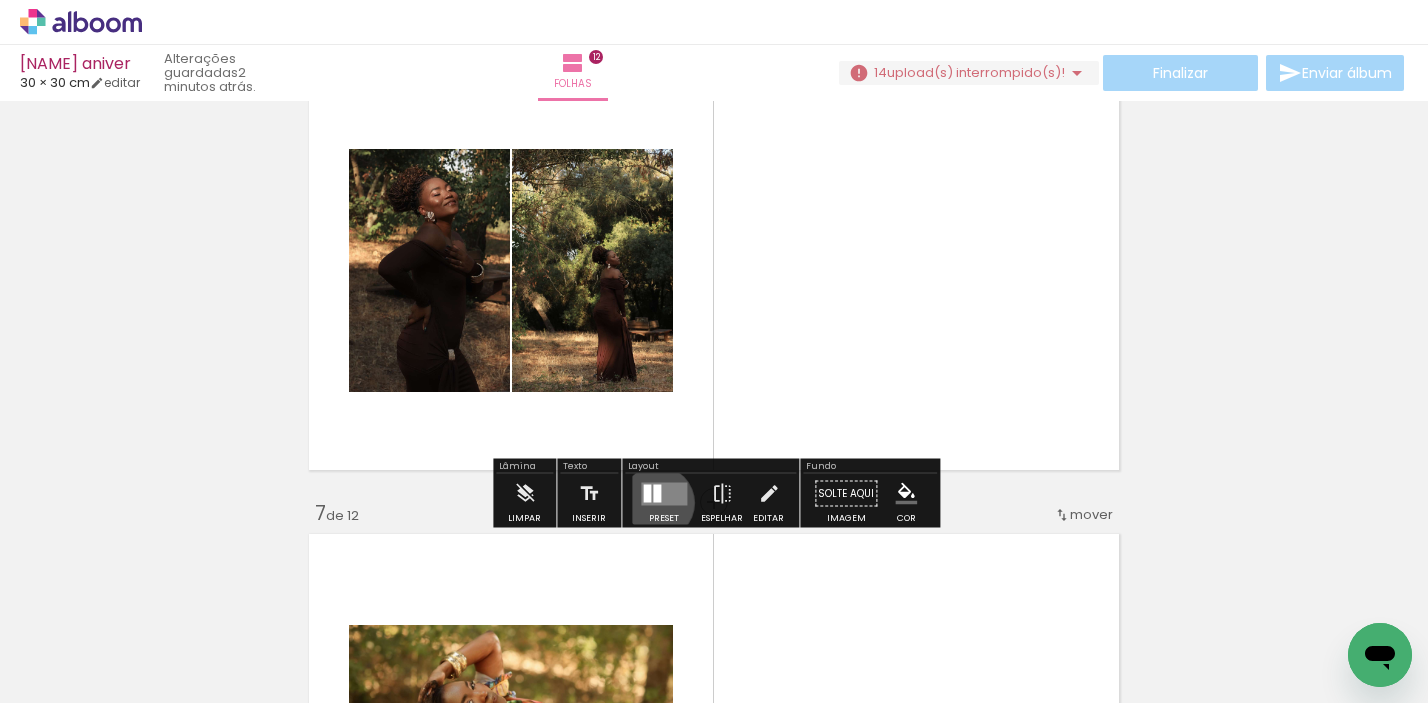 click at bounding box center [664, 493] 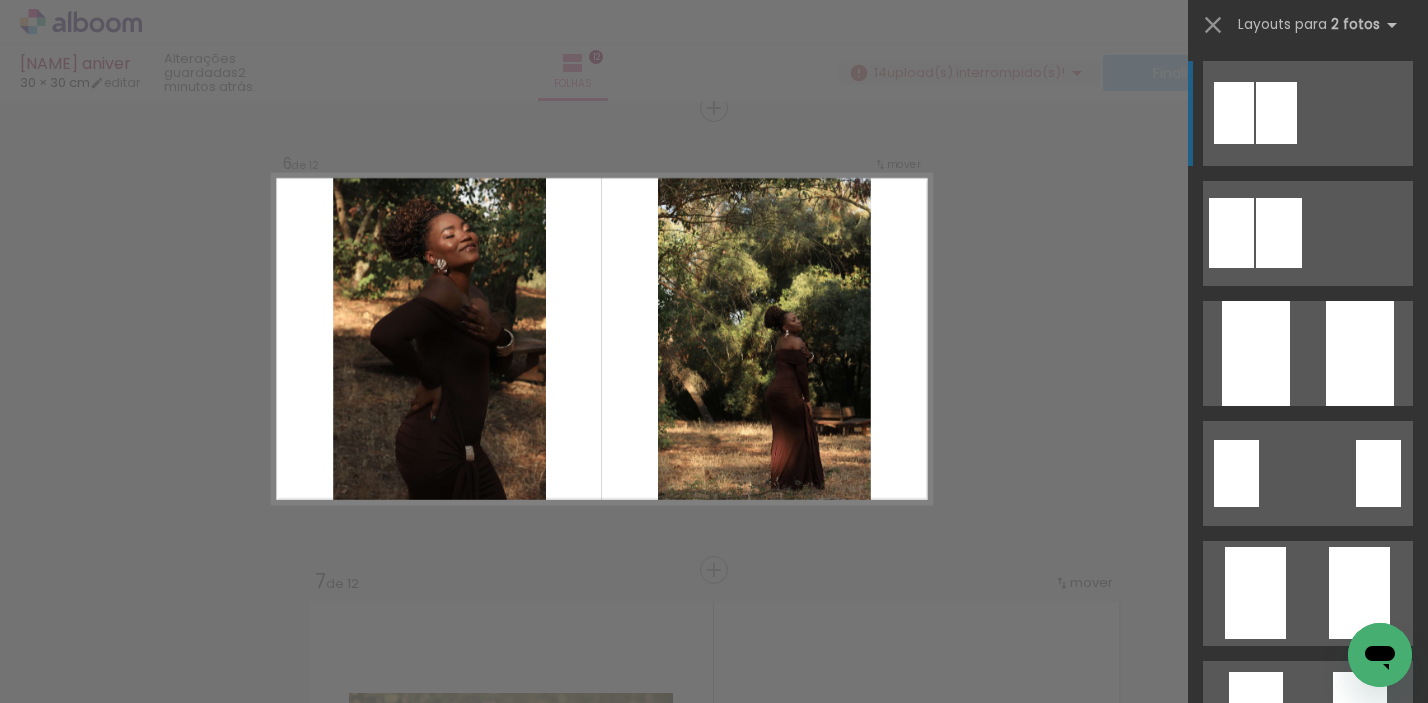 scroll, scrollTop: 2335, scrollLeft: 0, axis: vertical 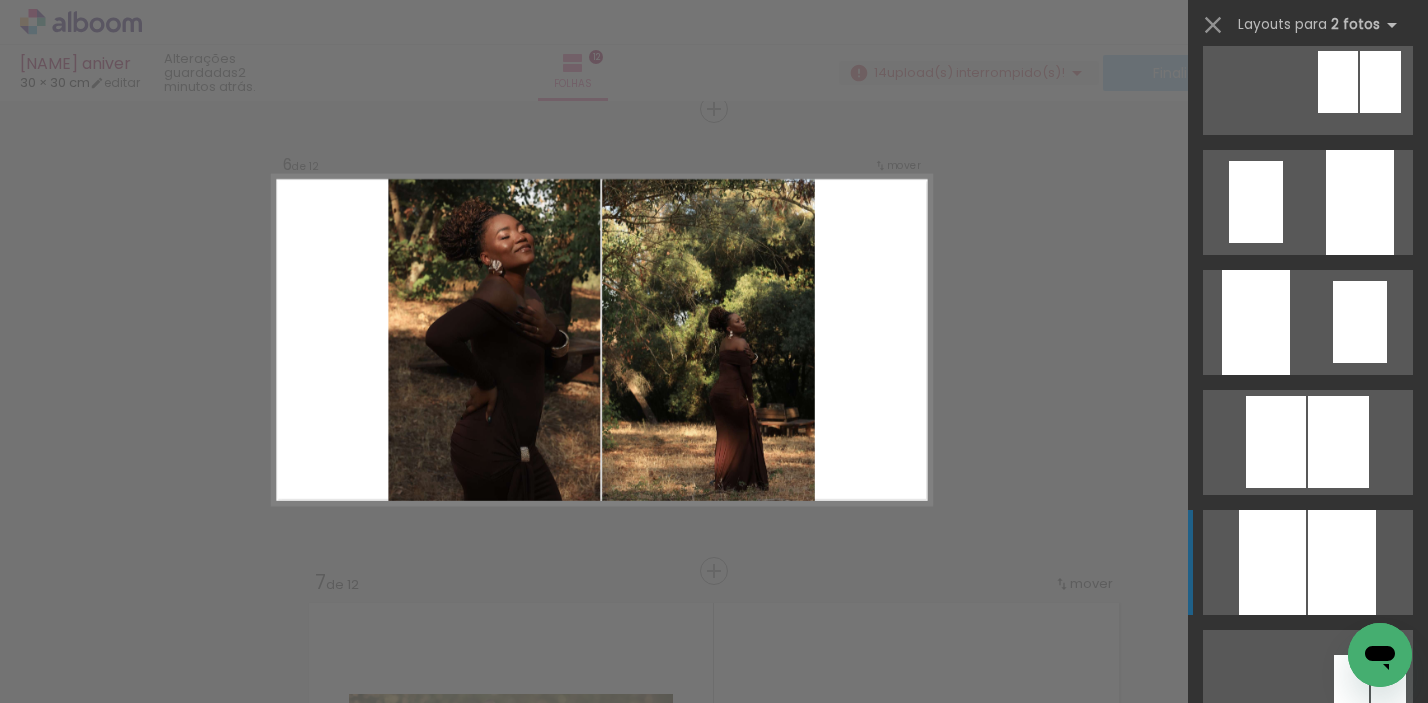 click at bounding box center (1256, 322) 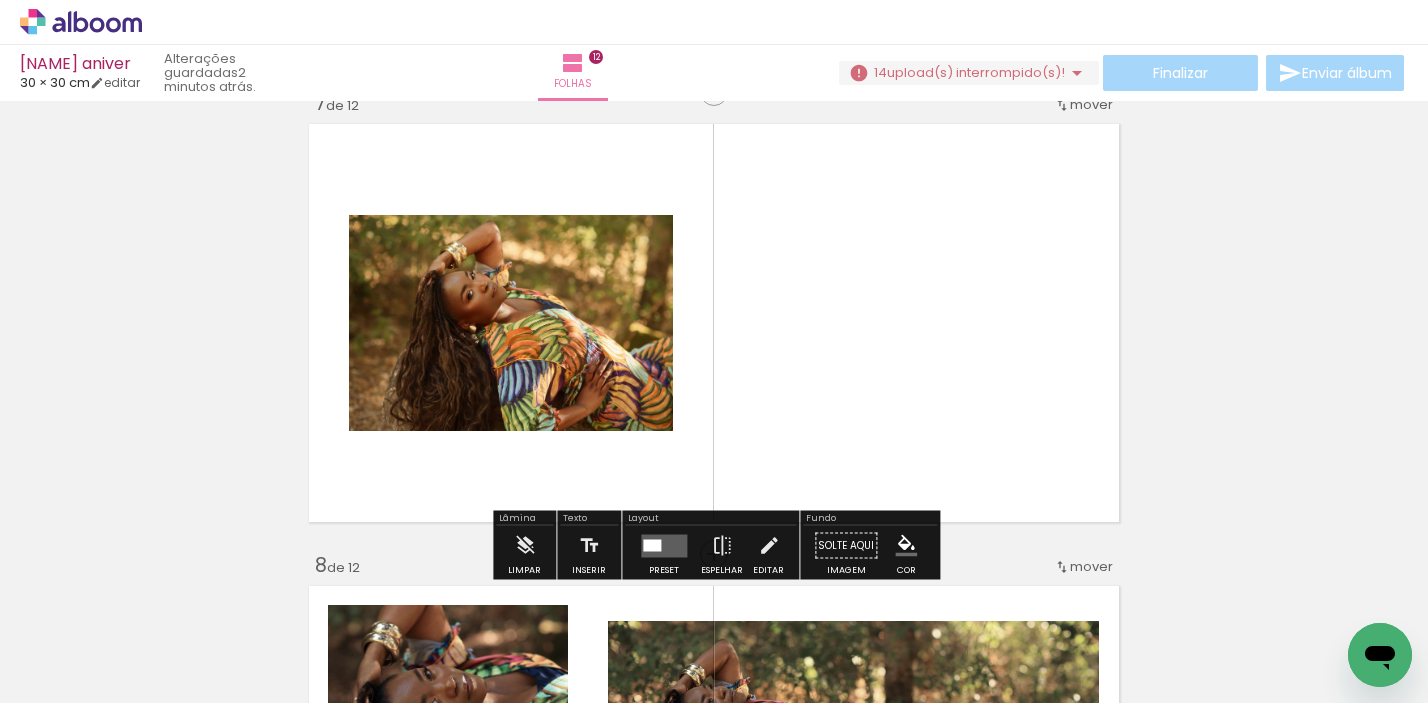 scroll, scrollTop: 2869, scrollLeft: 0, axis: vertical 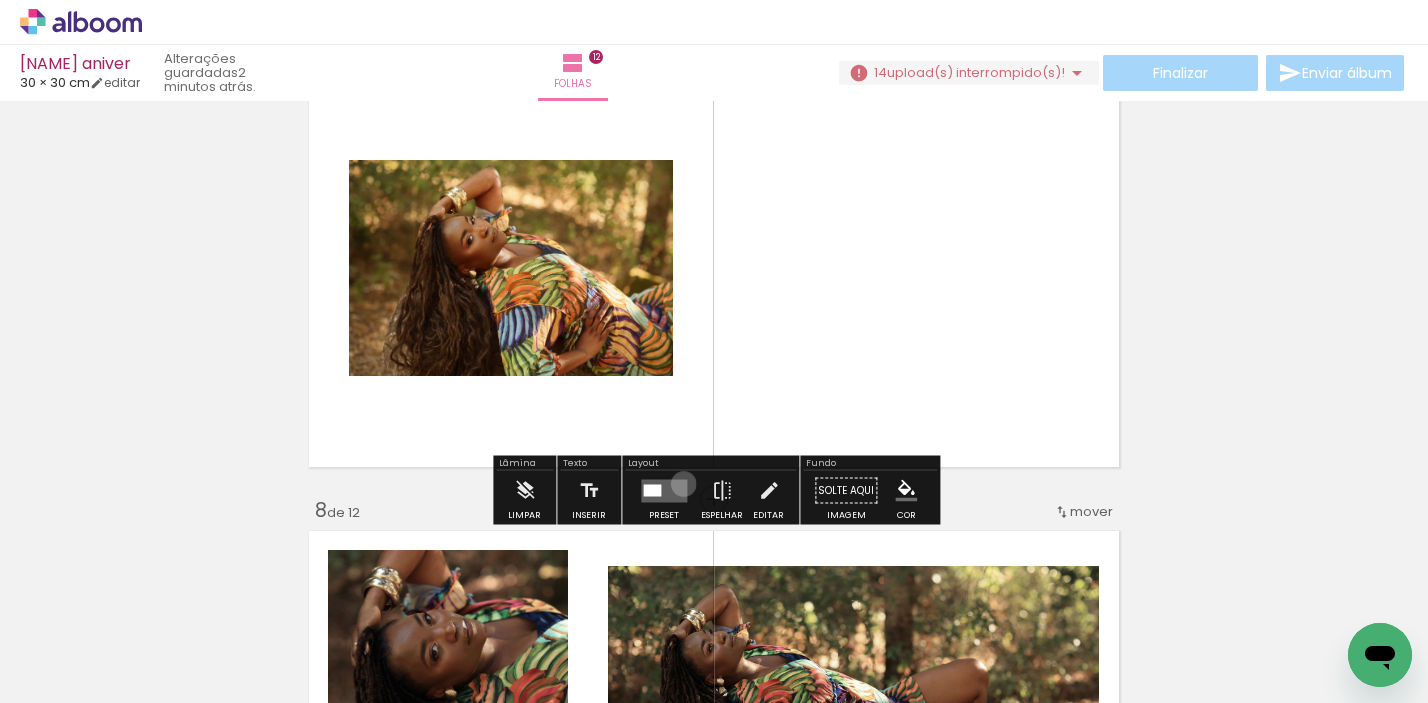 click at bounding box center (664, 490) 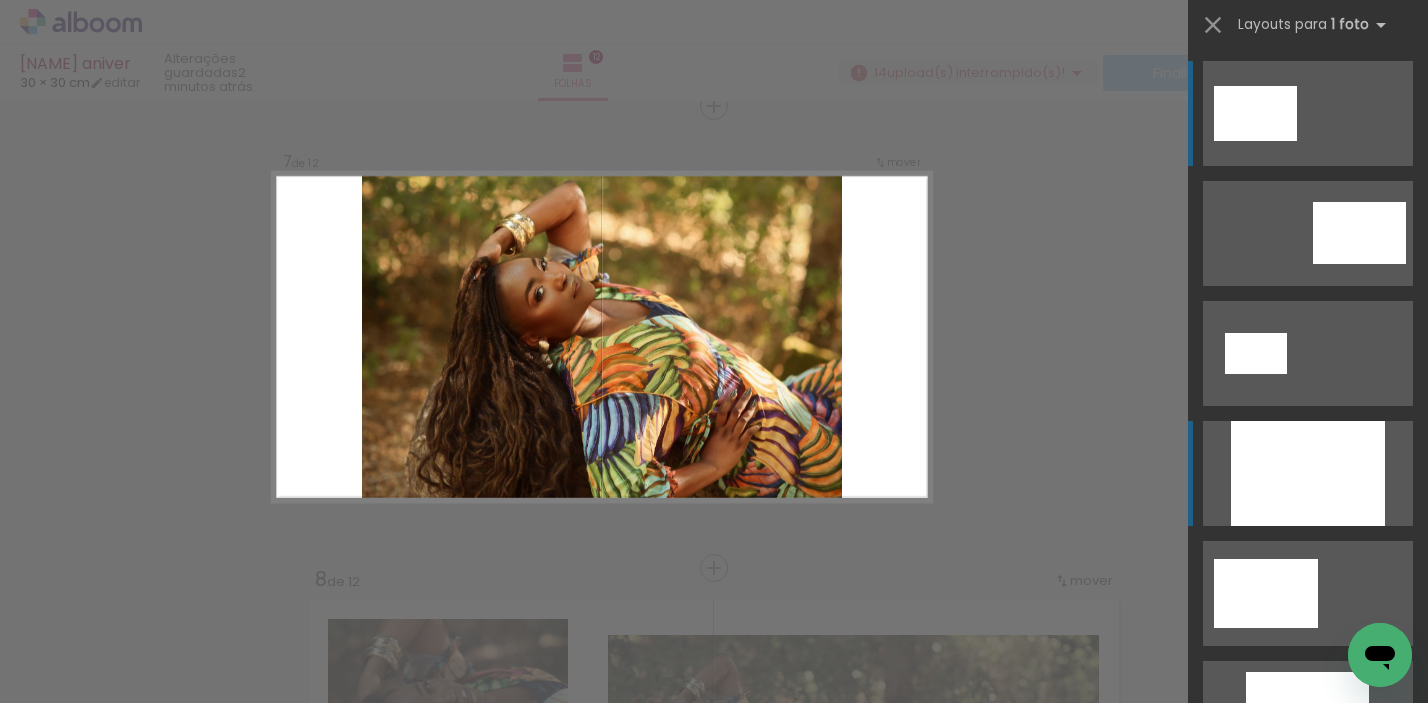 scroll, scrollTop: 2797, scrollLeft: 0, axis: vertical 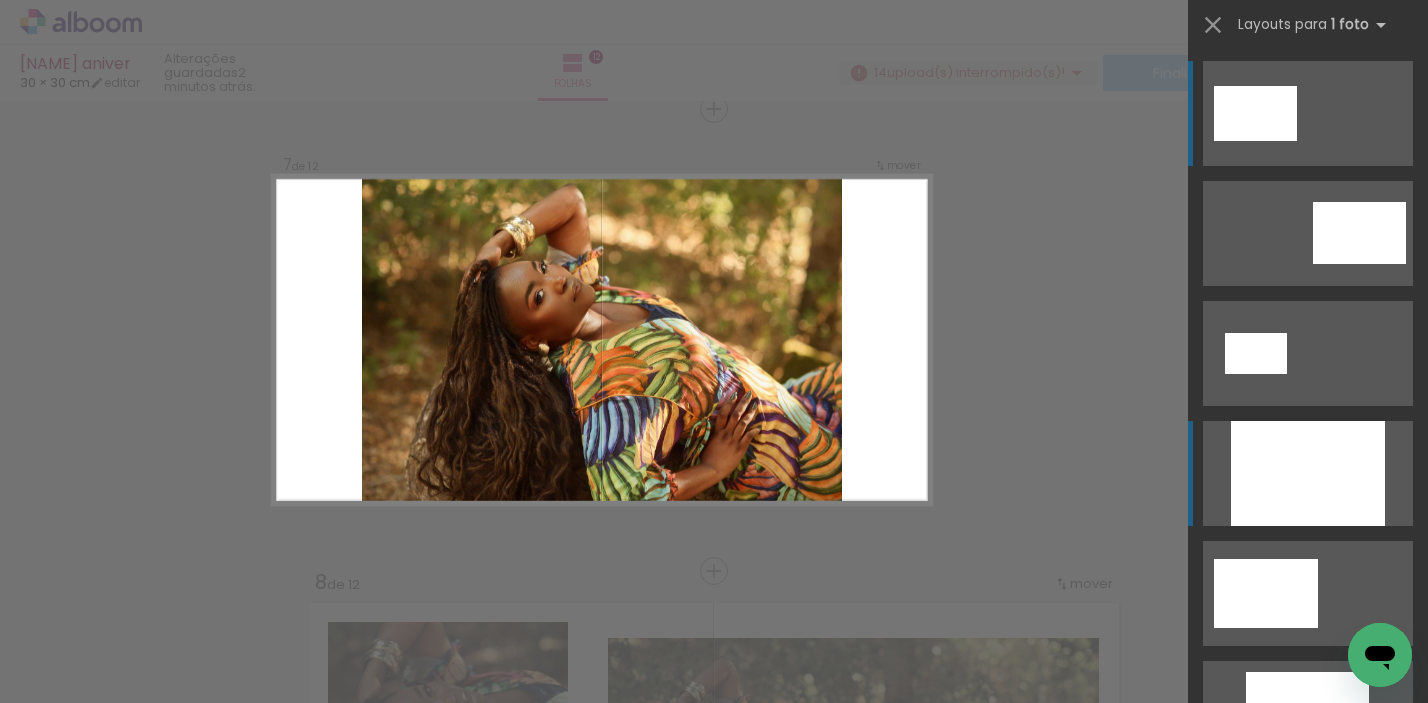 click at bounding box center [1308, 473] 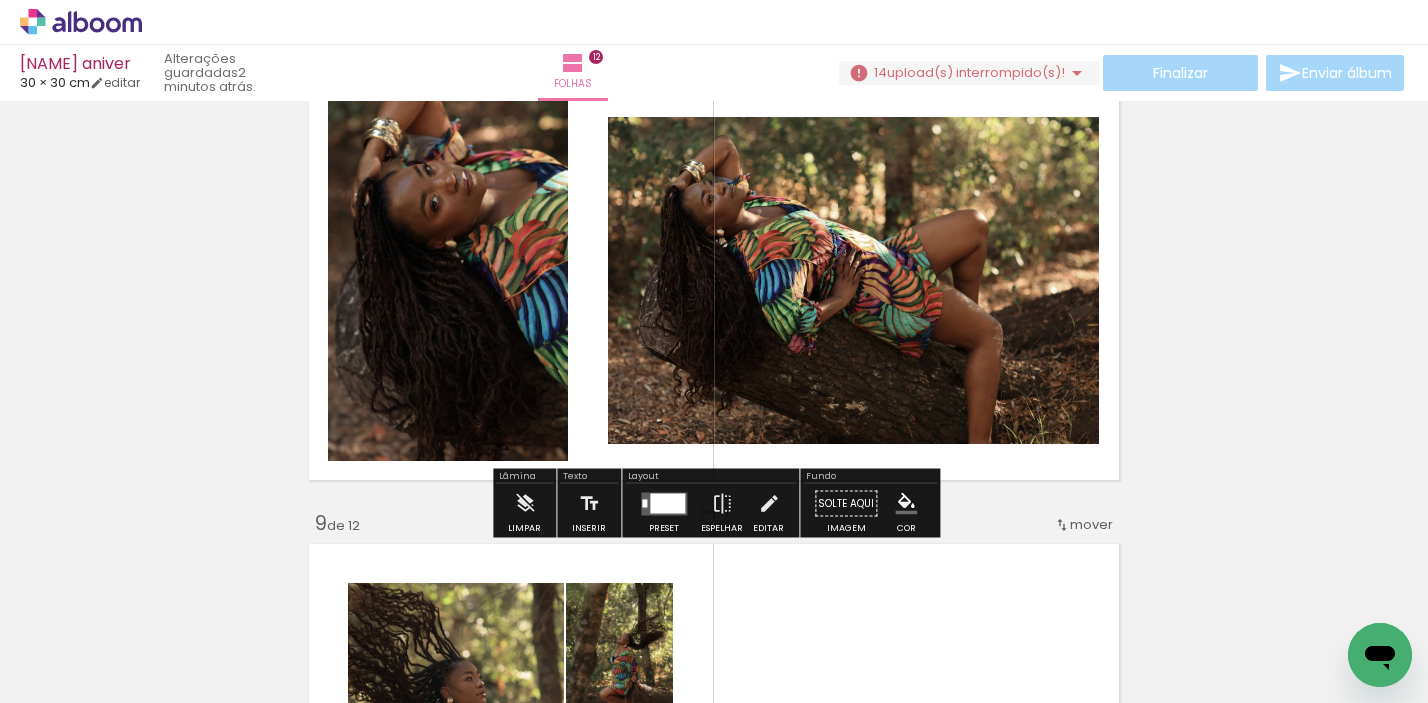 scroll, scrollTop: 3324, scrollLeft: 0, axis: vertical 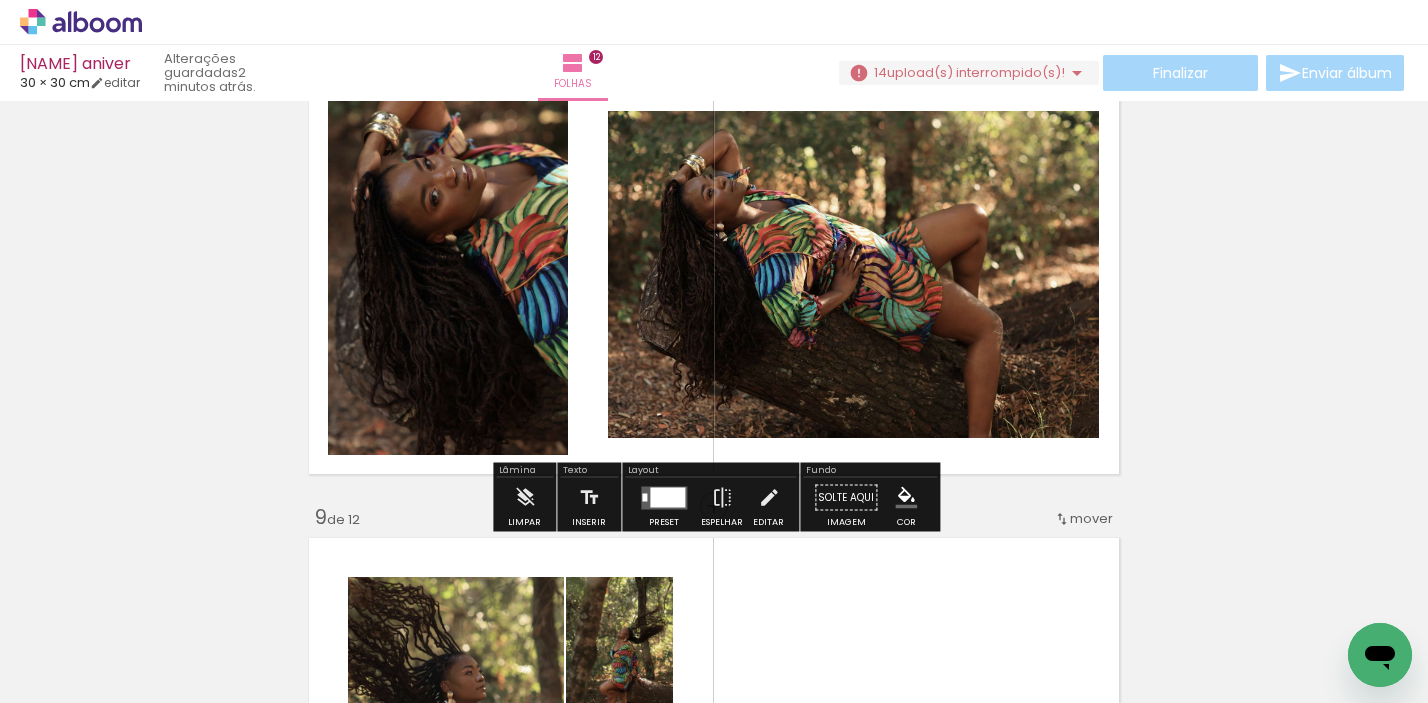 click at bounding box center [664, 497] 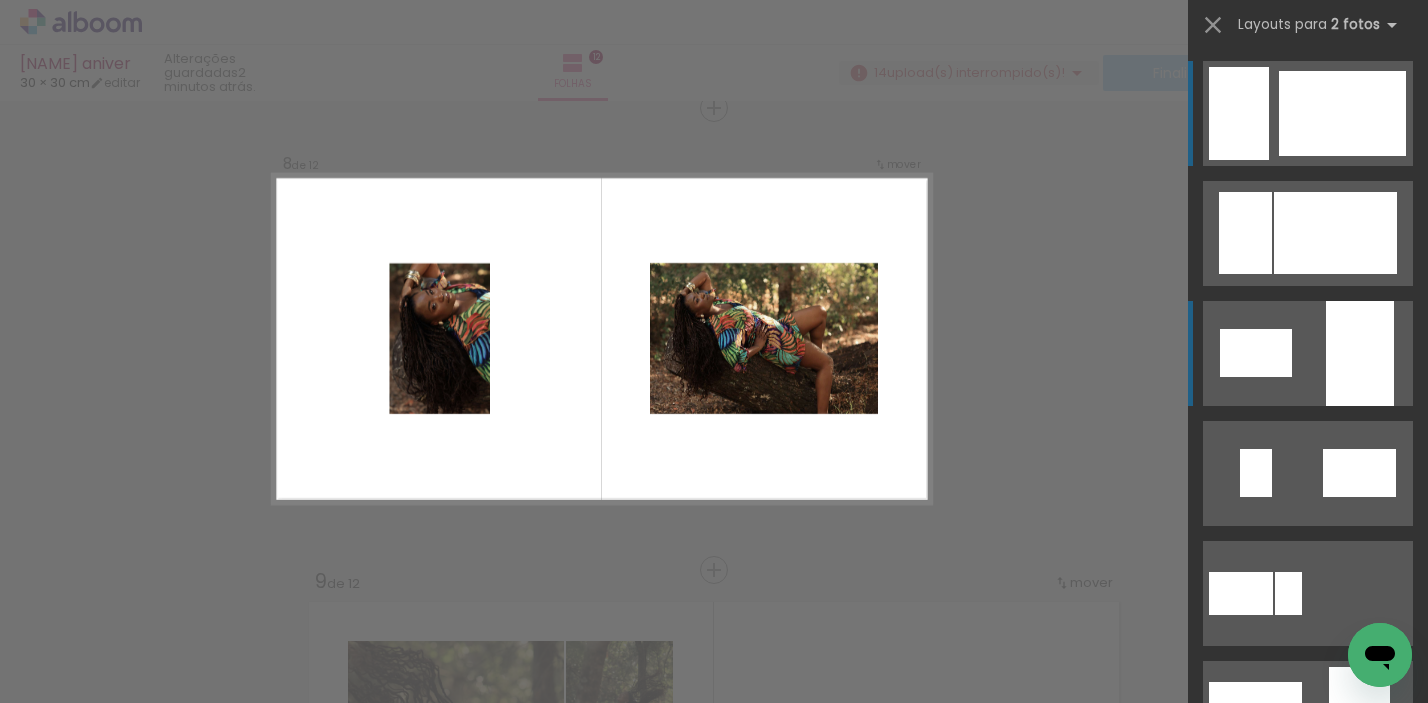 scroll, scrollTop: 3259, scrollLeft: 0, axis: vertical 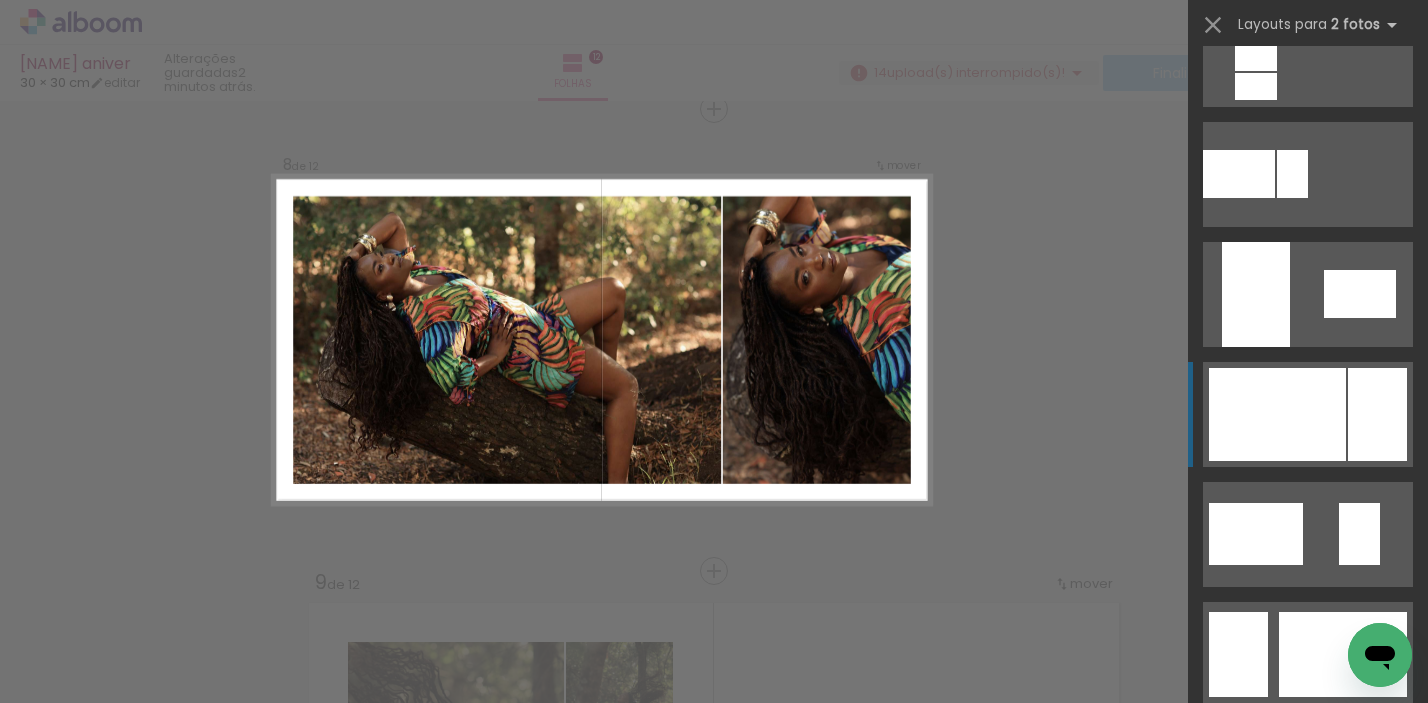 click at bounding box center (1343, 1014) 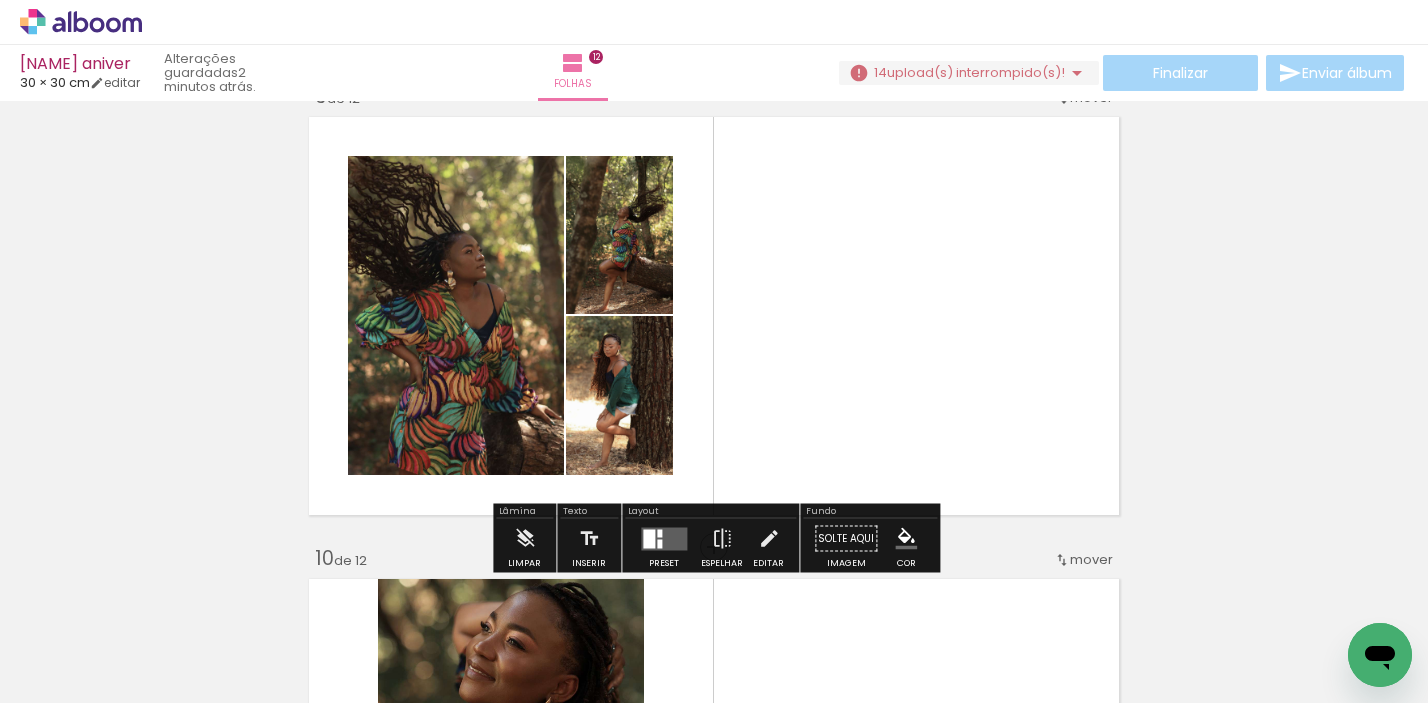 scroll, scrollTop: 3749, scrollLeft: 0, axis: vertical 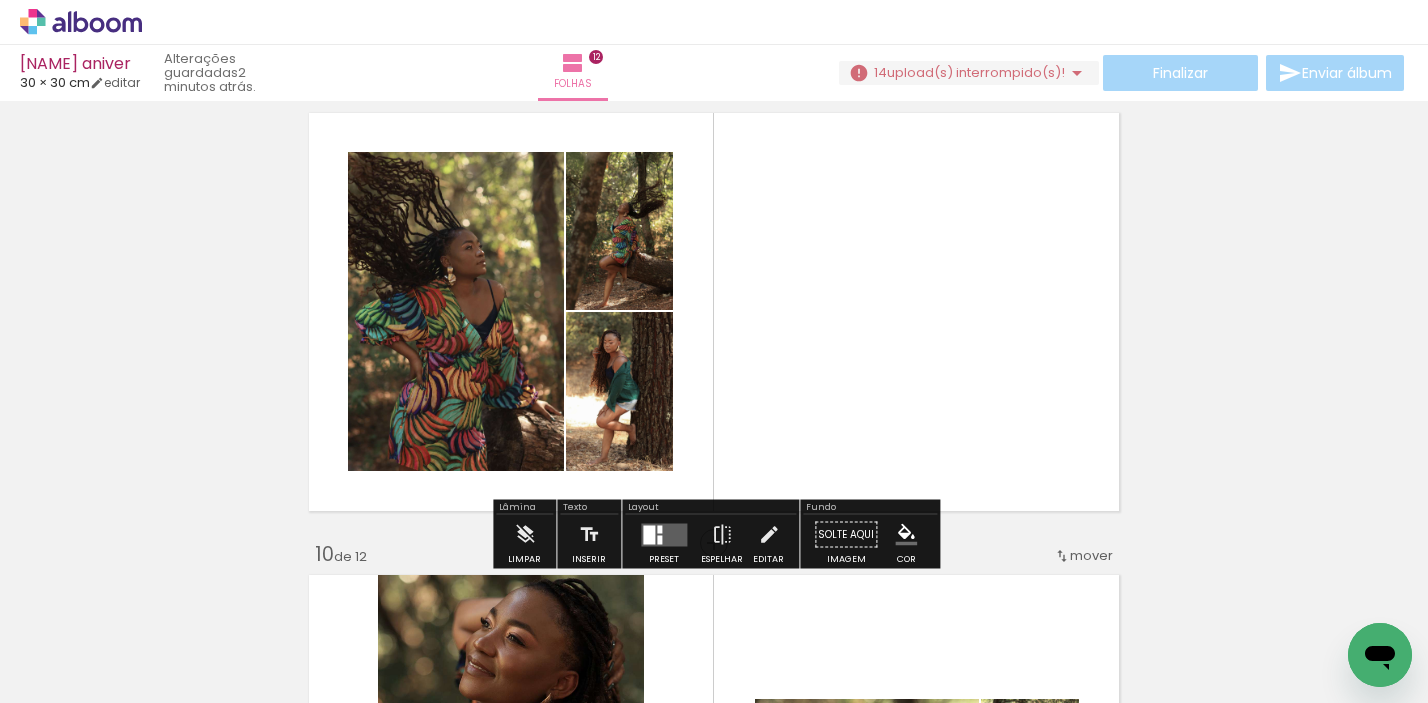 click at bounding box center [664, 534] 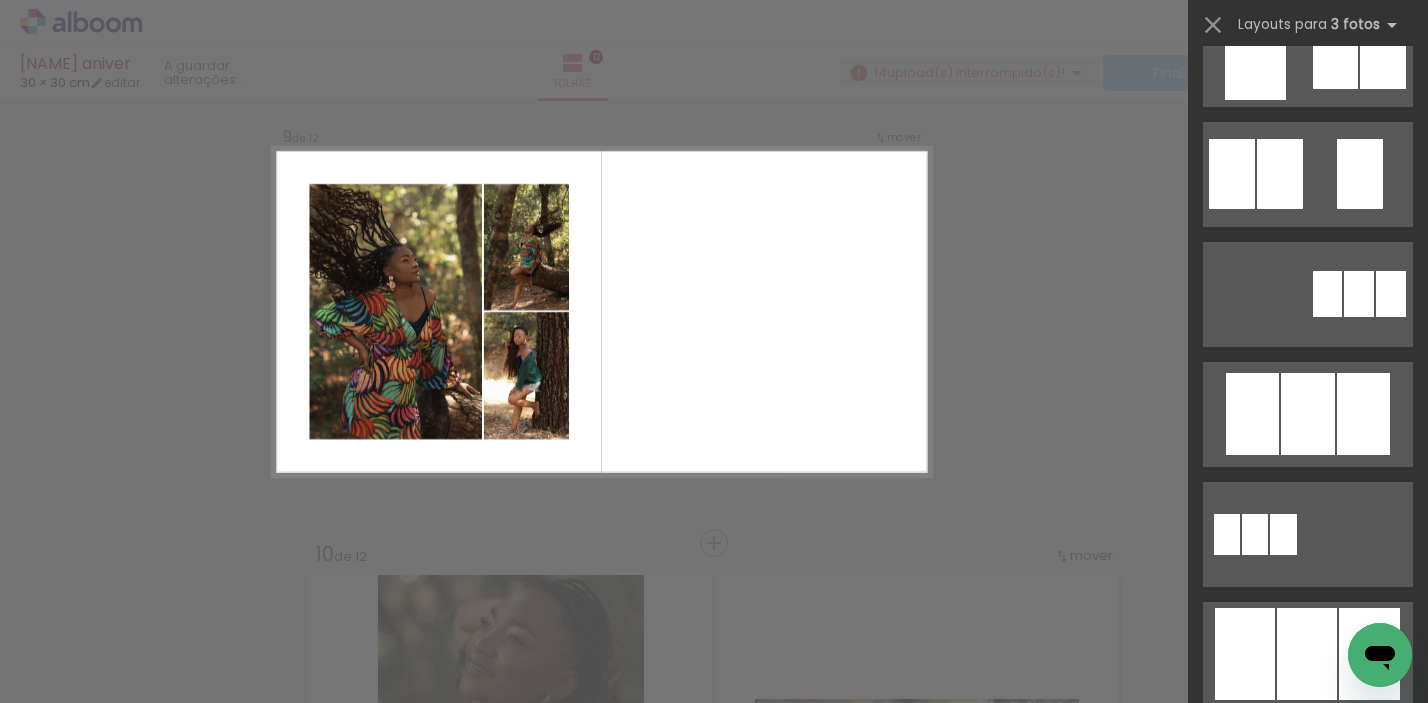 scroll, scrollTop: 0, scrollLeft: 0, axis: both 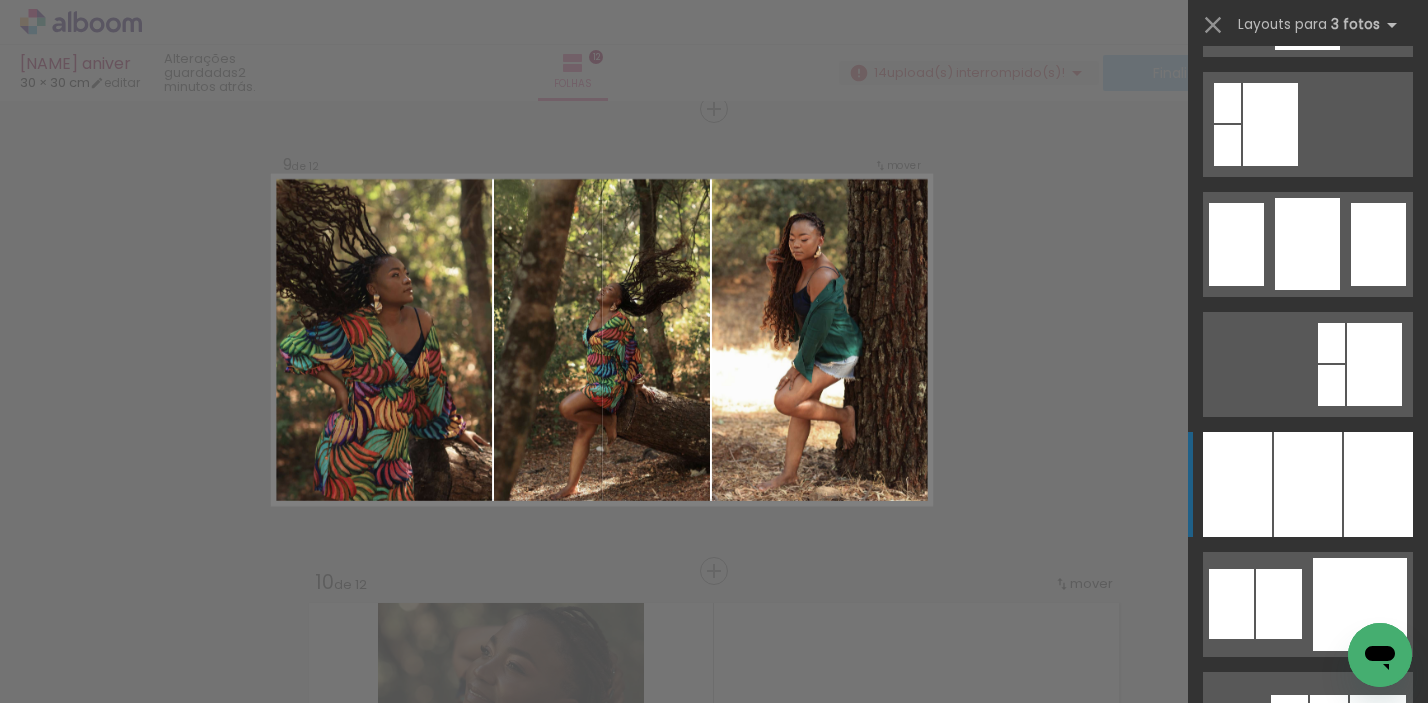 click at bounding box center (1308, 484) 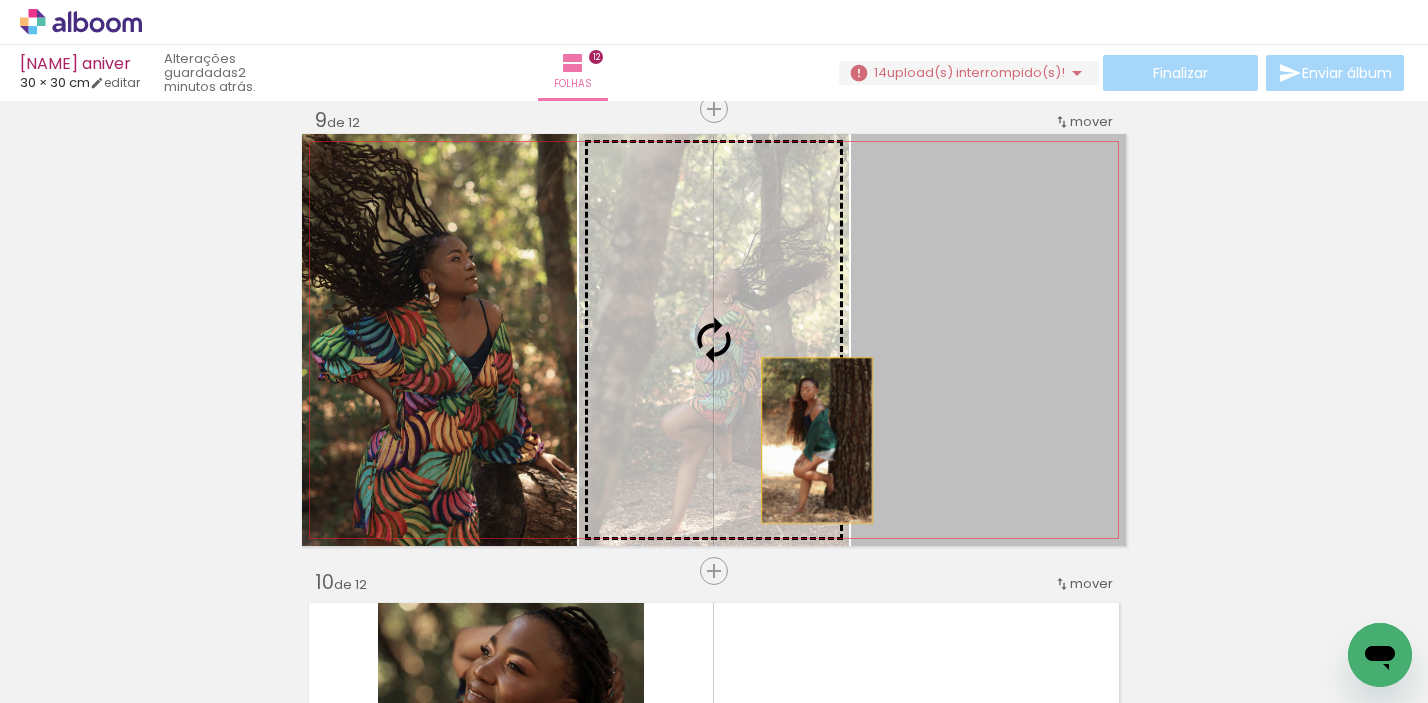 drag, startPoint x: 939, startPoint y: 441, endPoint x: 801, endPoint y: 439, distance: 138.0145 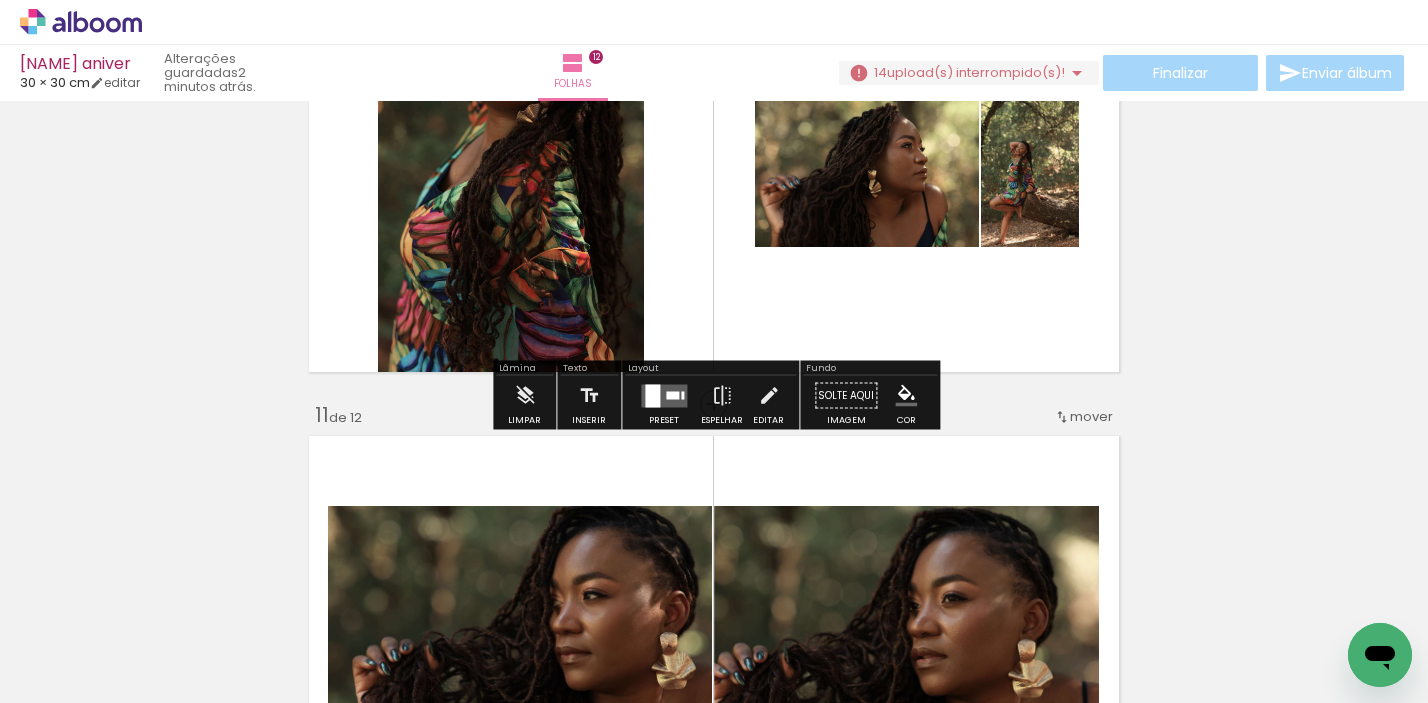 scroll, scrollTop: 4365, scrollLeft: 0, axis: vertical 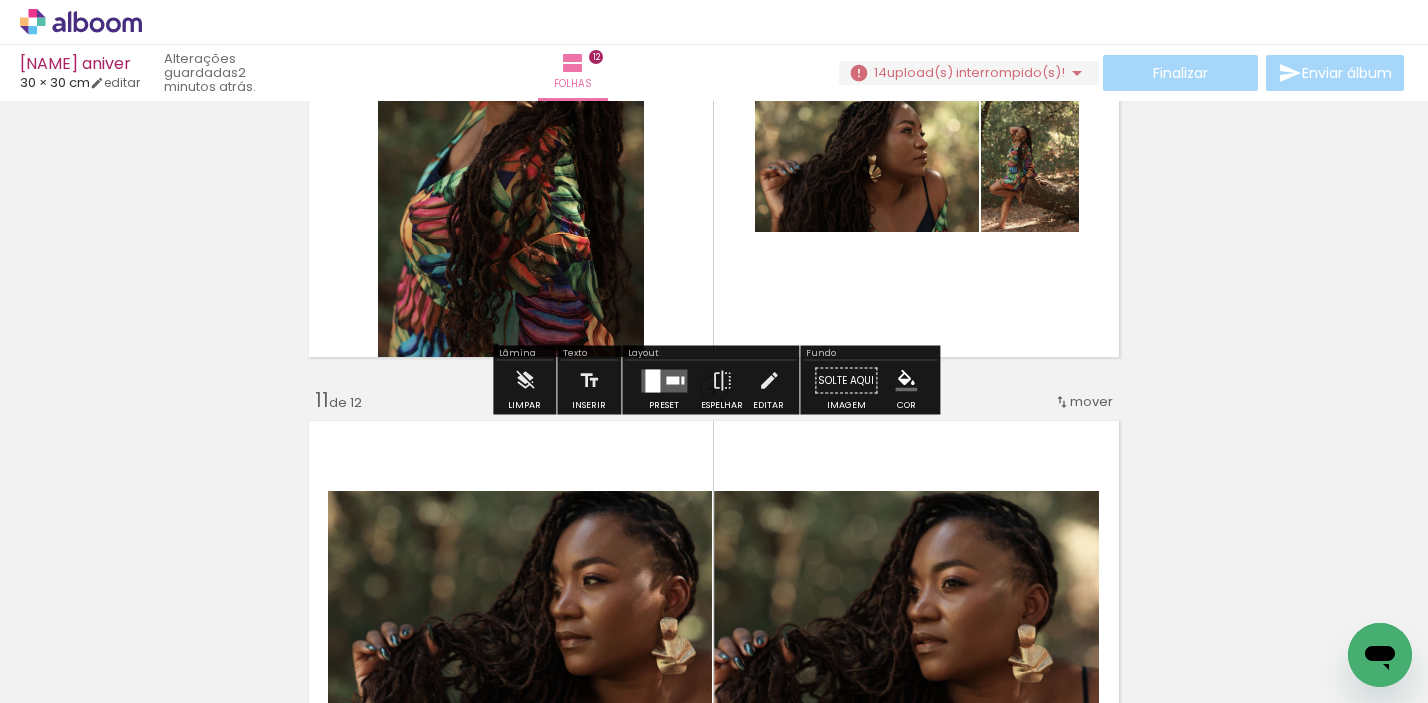 click at bounding box center (652, 380) 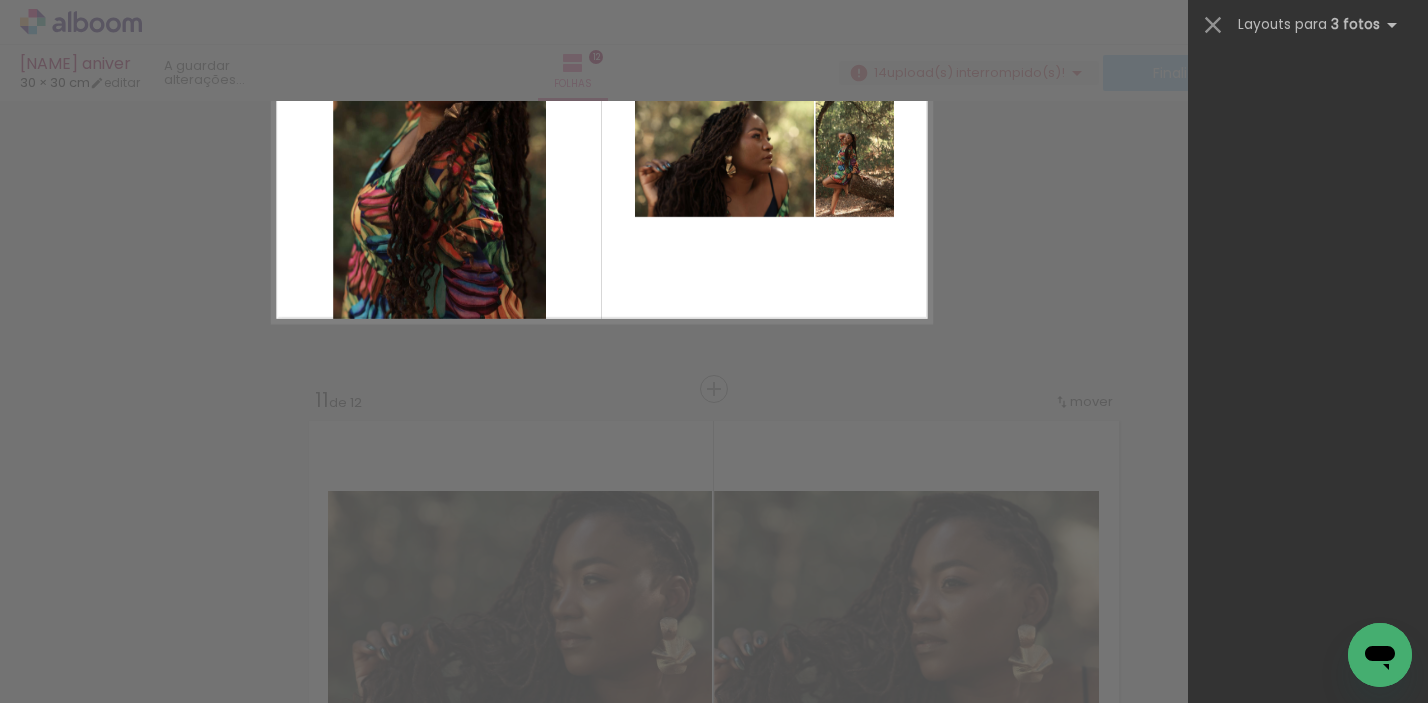 scroll, scrollTop: 0, scrollLeft: 0, axis: both 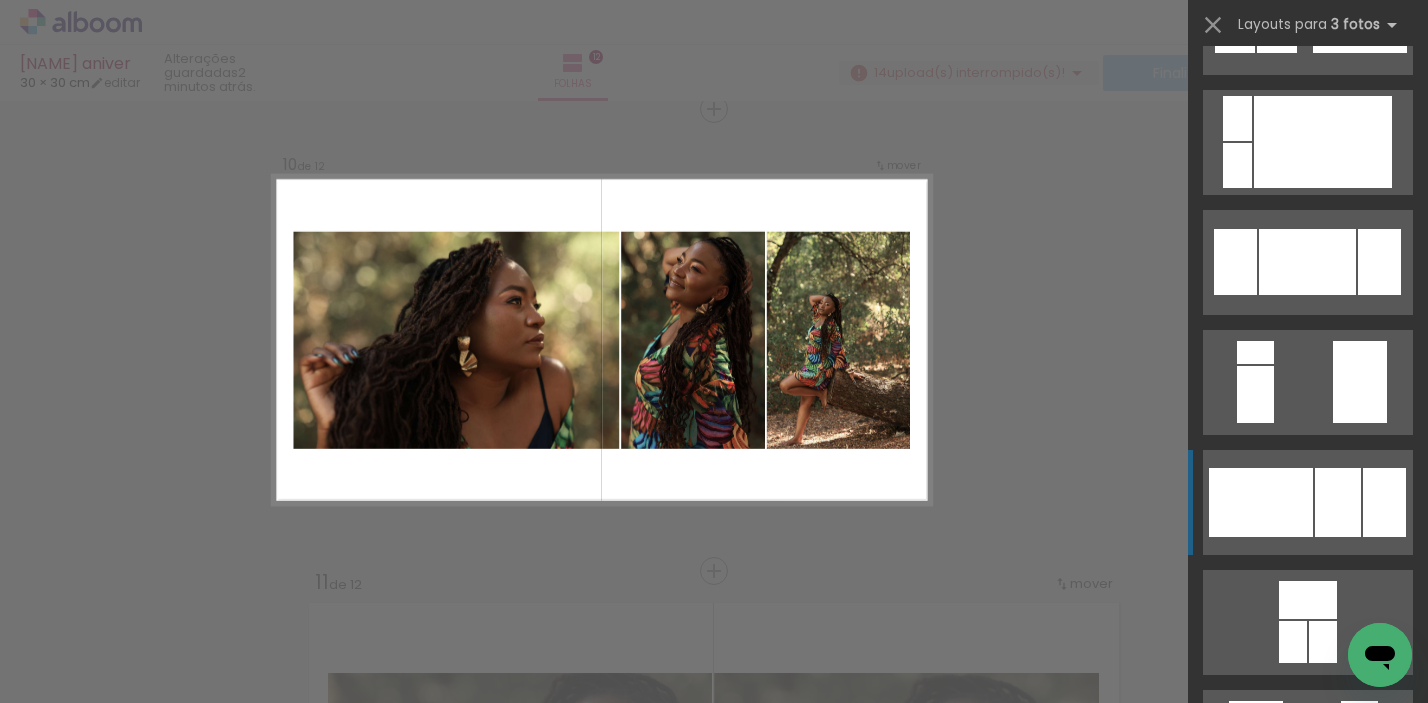 click at bounding box center [1278, -218] 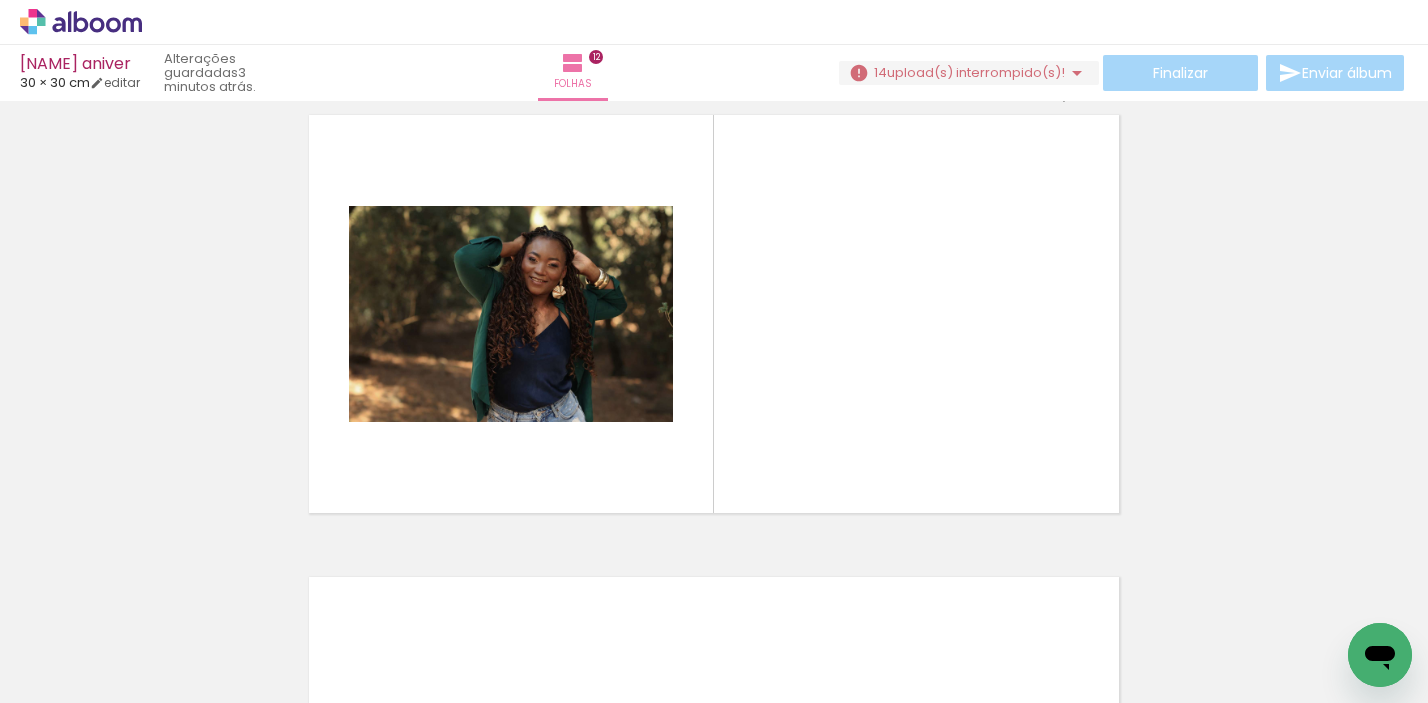 scroll, scrollTop: 5229, scrollLeft: 0, axis: vertical 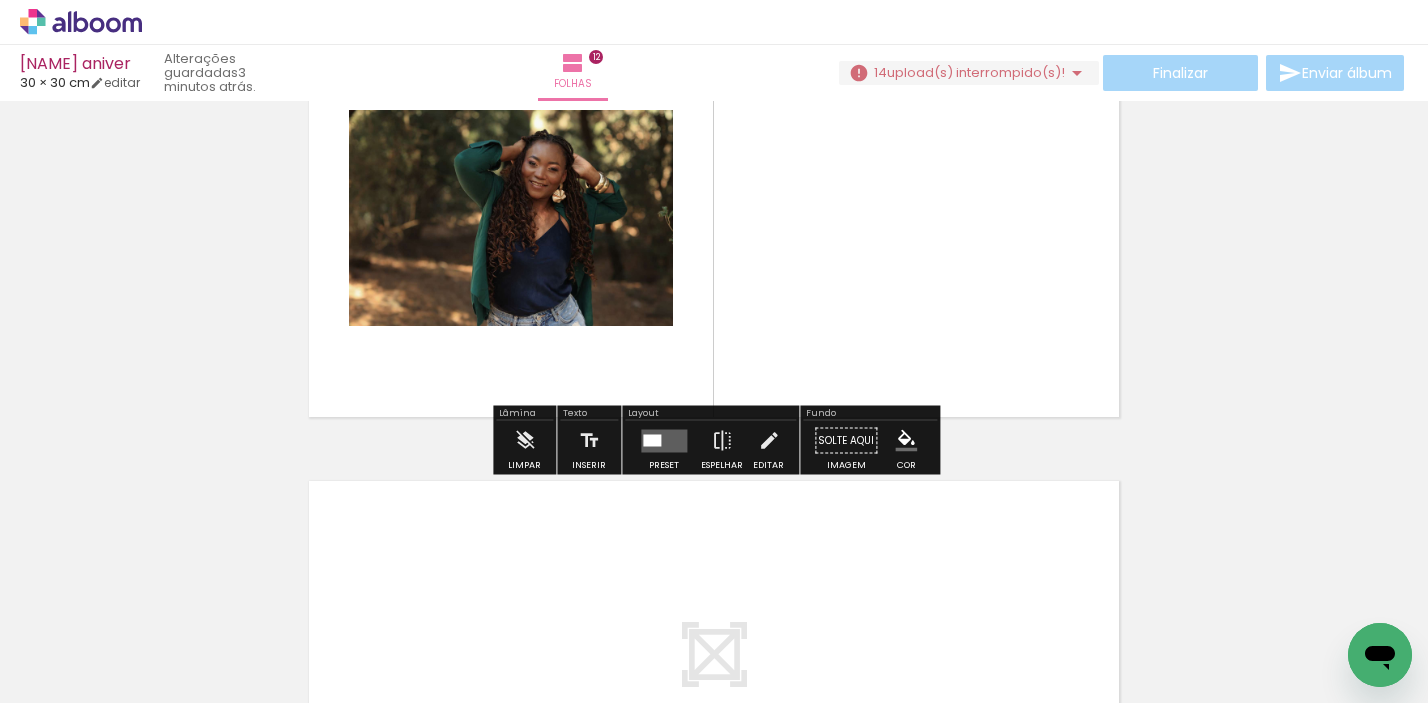 click at bounding box center (664, 440) 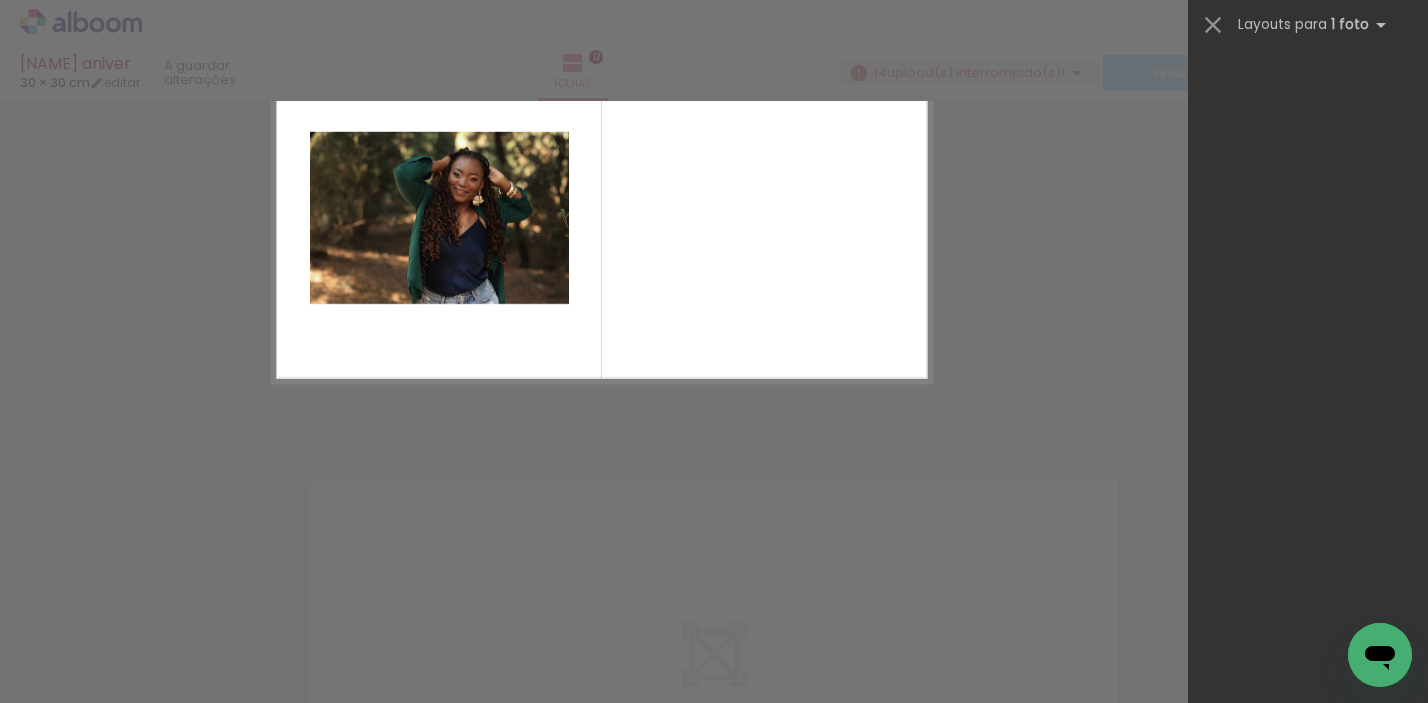 scroll, scrollTop: 0, scrollLeft: 0, axis: both 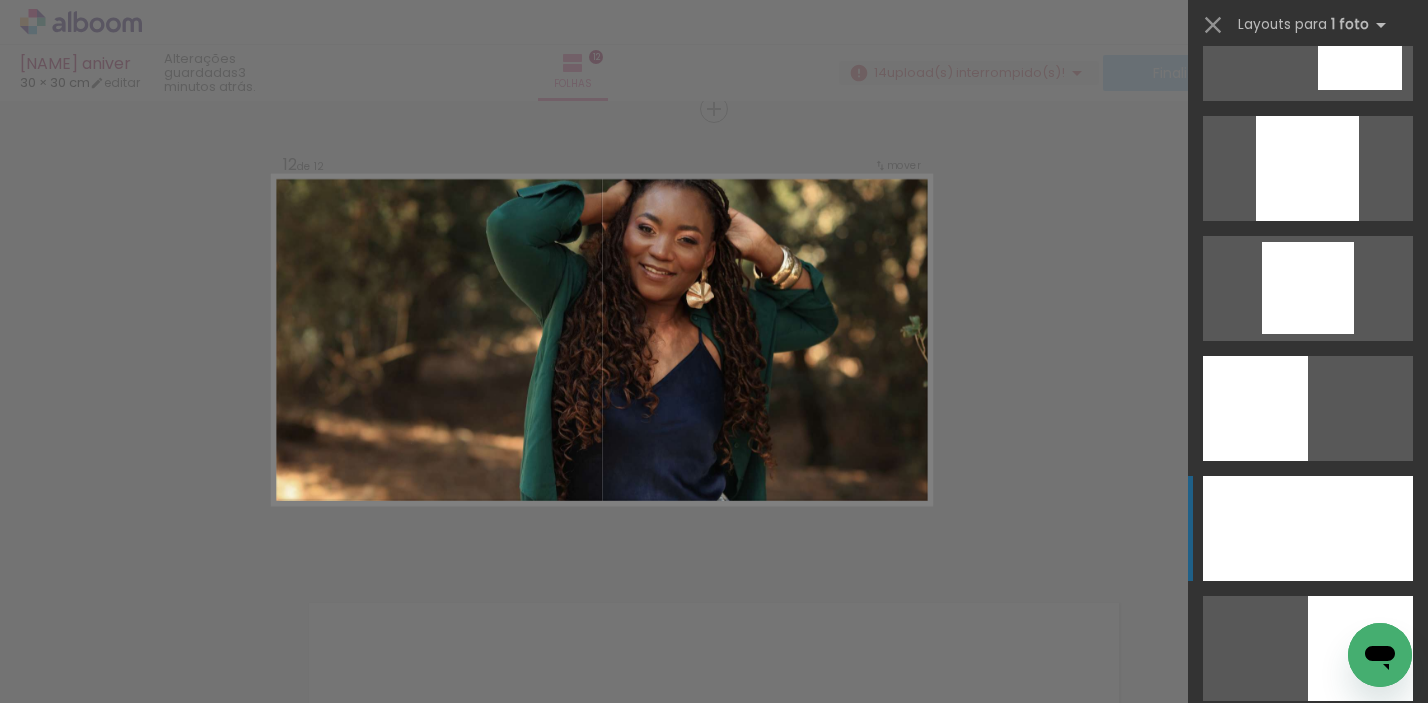 click at bounding box center [1307, 168] 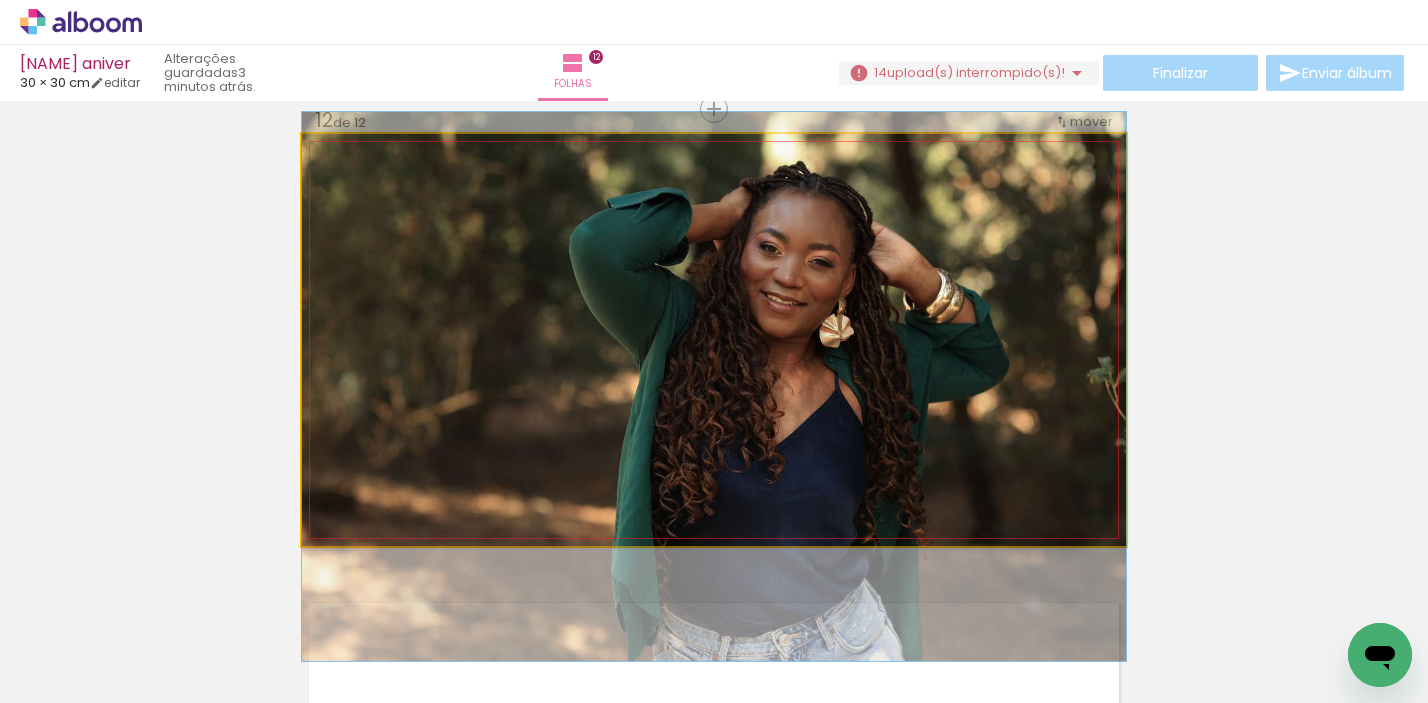 drag, startPoint x: 950, startPoint y: 354, endPoint x: 958, endPoint y: 401, distance: 47.67599 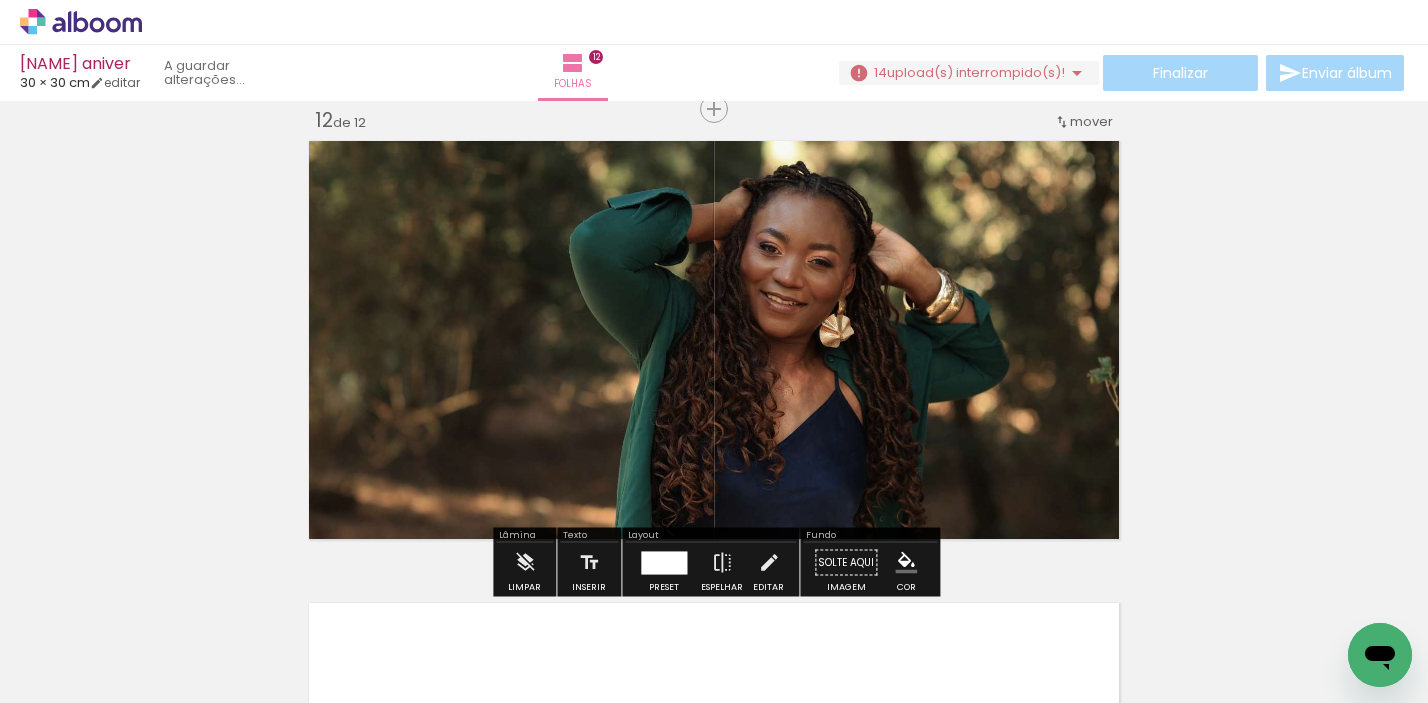 click on "Inserir folha 1  de 12  Inserir folha 2  de 12  Inserir folha 3  de 12  Inserir folha 4  de 12  Inserir folha 5  de 12  Inserir folha 6  de 12  Inserir folha 7  de 12  Inserir folha 8  de 12  Inserir folha 9  de 12  Inserir folha 10  de 12  Inserir folha 11  de 12  Inserir folha 12  de 12" at bounding box center (714, -1996) 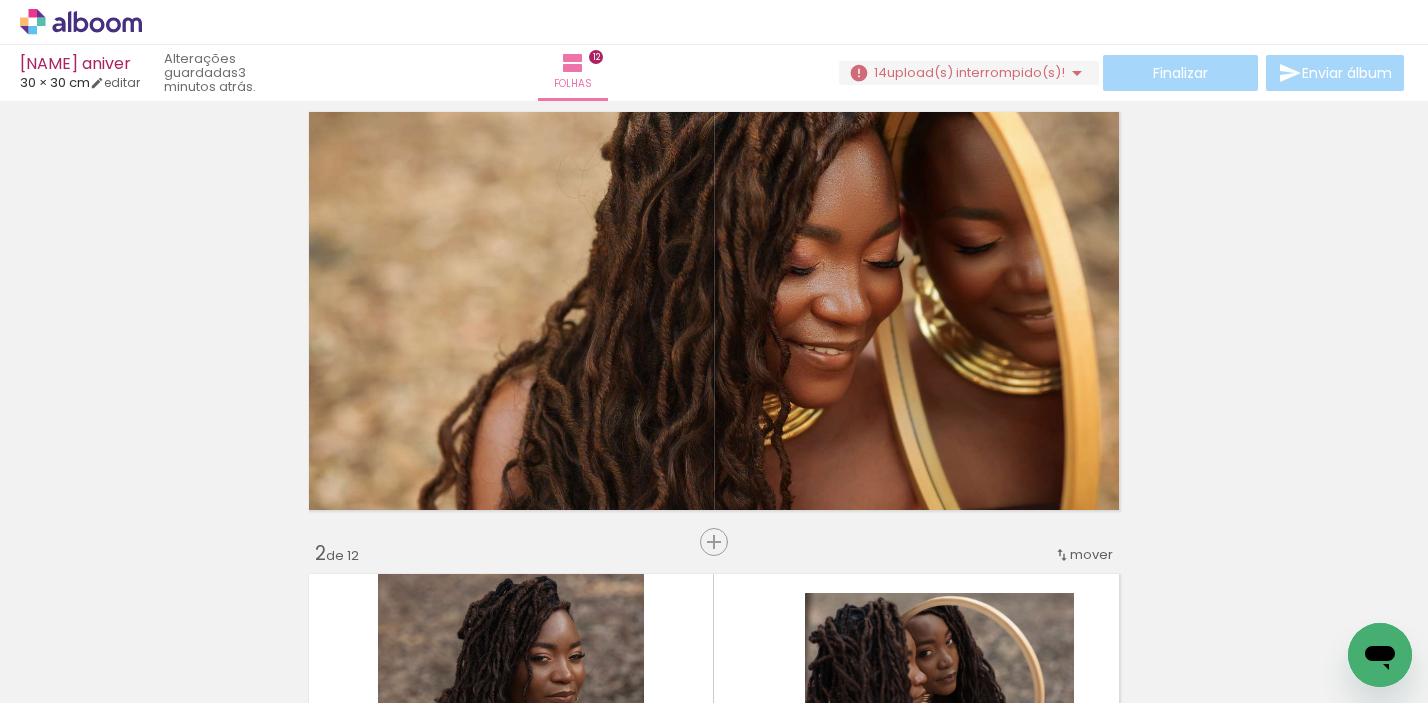 scroll, scrollTop: 0, scrollLeft: 0, axis: both 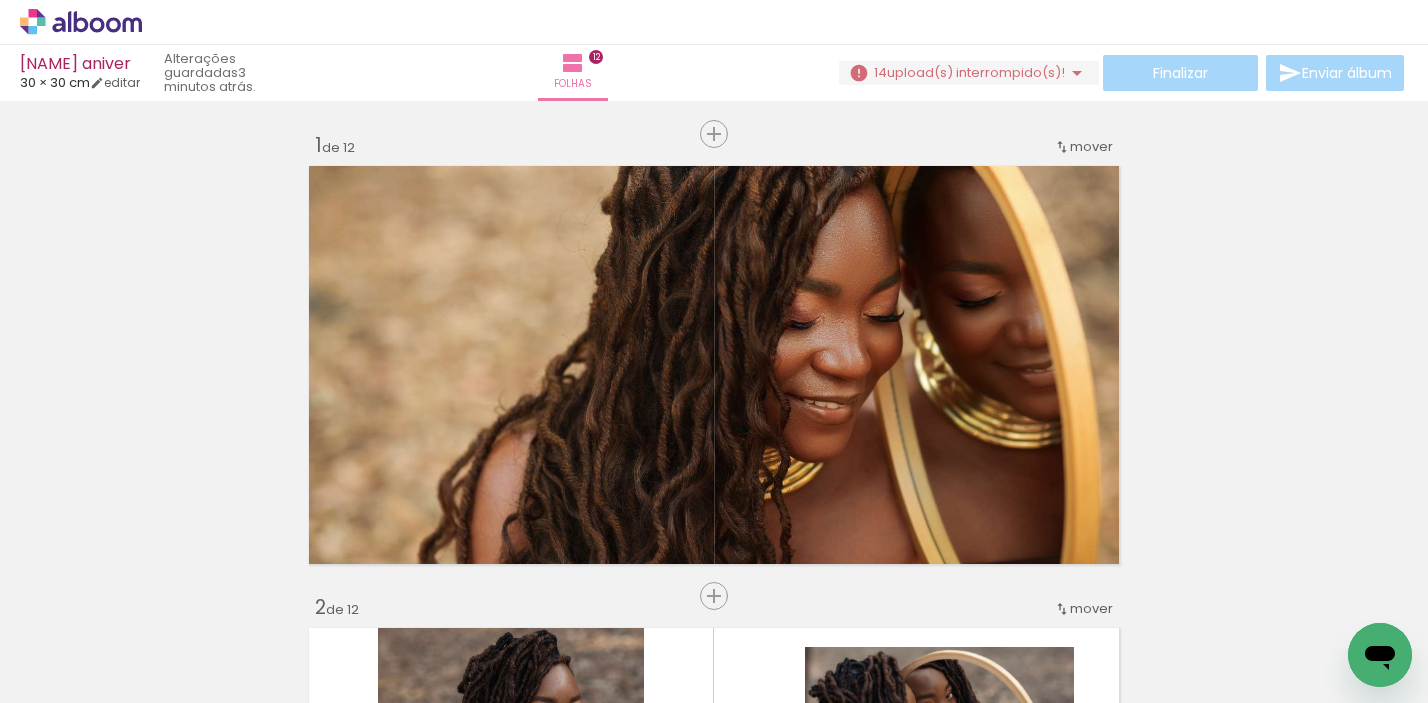 click on "Inserir folha 1  de 12  Inserir folha 2  de 12  Inserir folha 3  de 12  Inserir folha 4  de 12  Inserir folha 5  de 12  Inserir folha 6  de 12  Inserir folha 7  de 12  Inserir folha 8  de 12  Inserir folha 9  de 12  Inserir folha 10  de 12  Inserir folha 11  de 12  Inserir folha 12  de 12" at bounding box center [714, 3111] 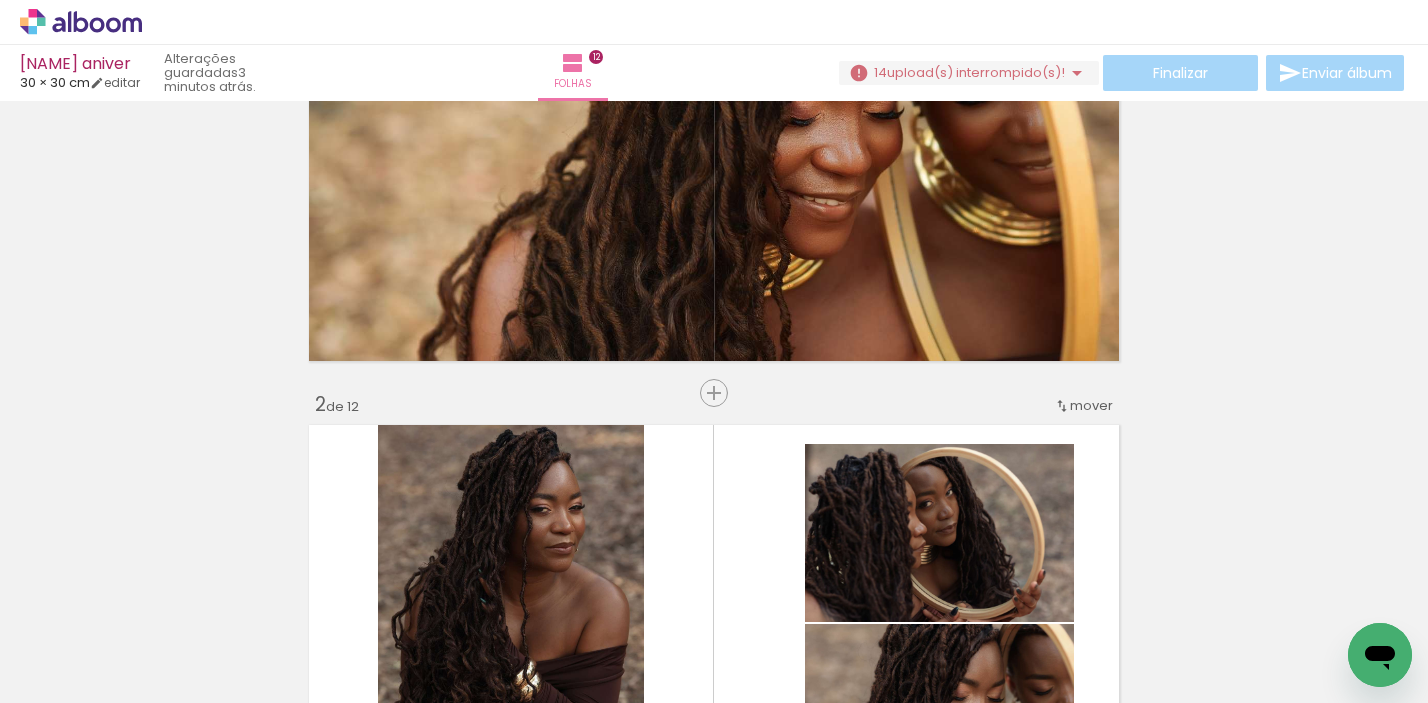 scroll, scrollTop: 248, scrollLeft: 0, axis: vertical 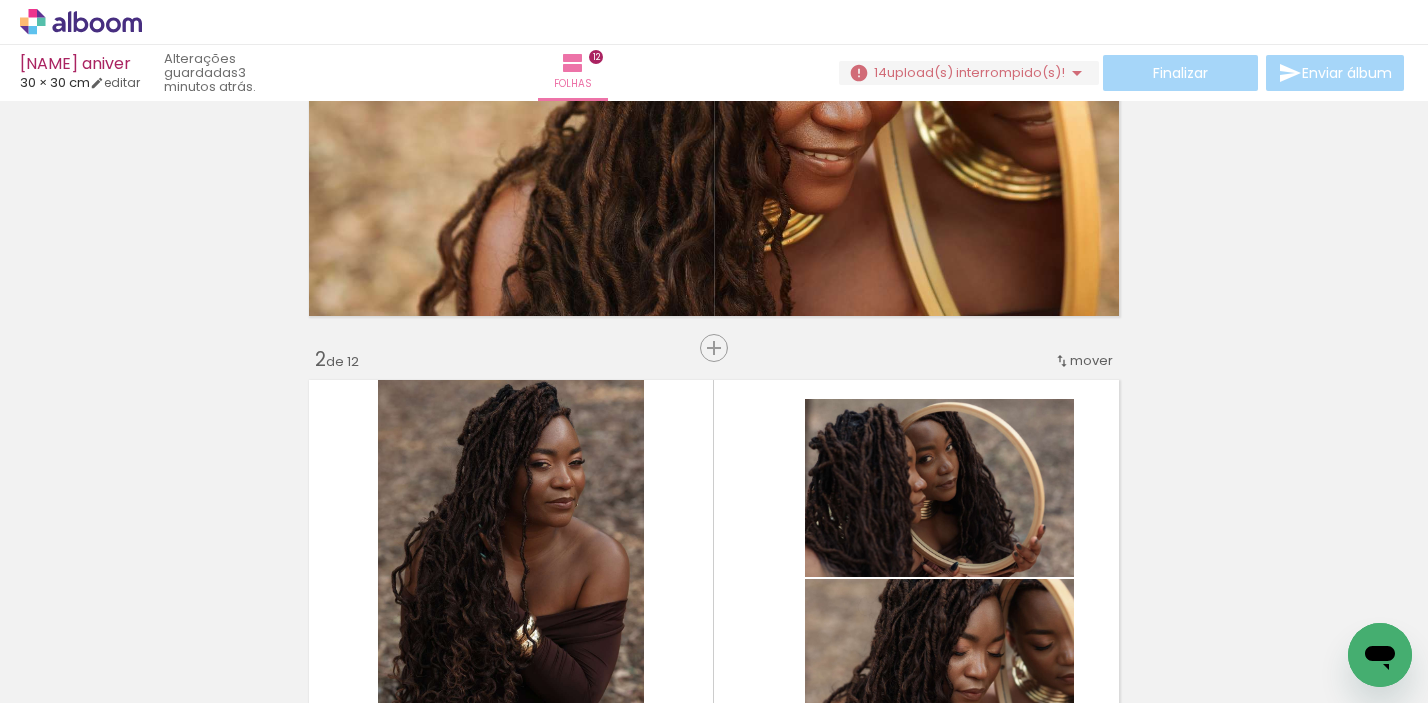 click on "Inserir folha 1  de 12  Inserir folha 2  de 12  Inserir folha 3  de 12  Inserir folha 4  de 12  Inserir folha 5  de 12  Inserir folha 6  de 12  Inserir folha 7  de 12  Inserir folha 8  de 12  Inserir folha 9  de 12  Inserir folha 10  de 12  Inserir folha 11  de 12  Inserir folha 12  de 12" at bounding box center [714, 2863] 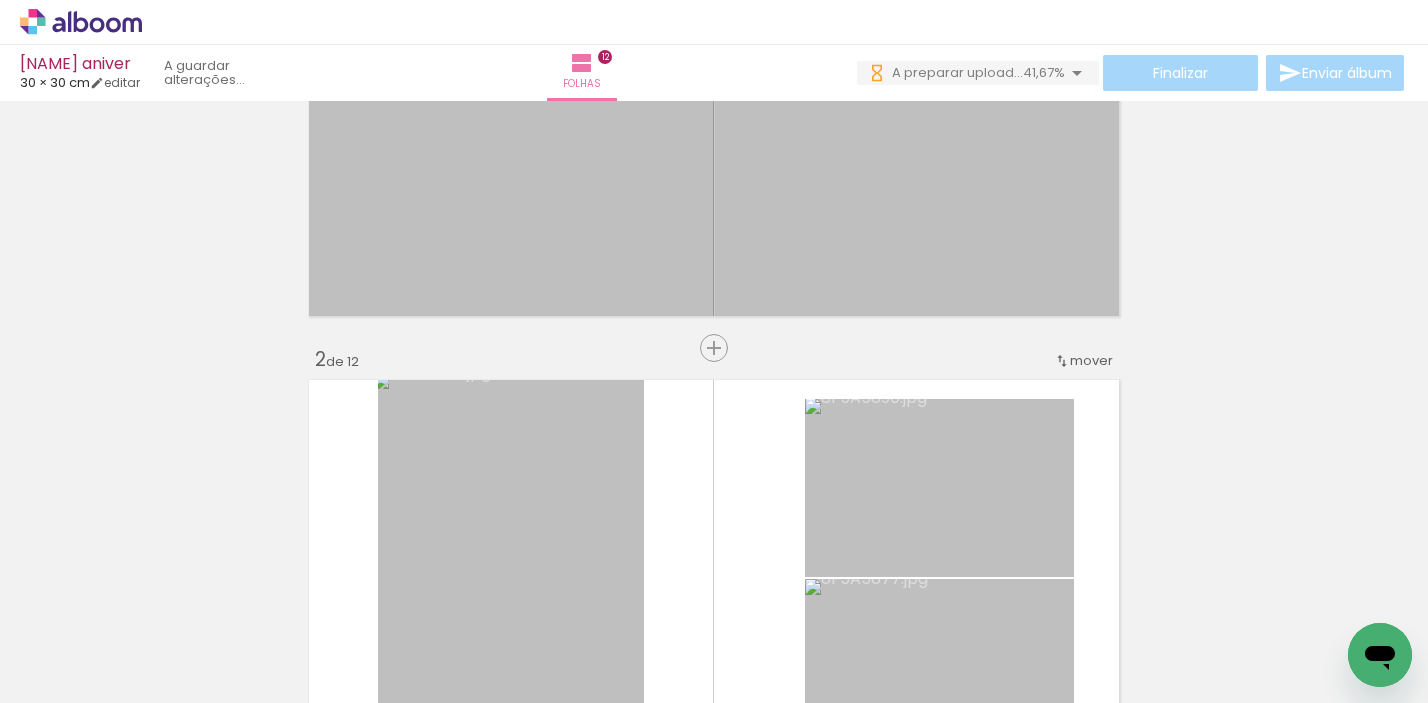 scroll, scrollTop: 0, scrollLeft: 0, axis: both 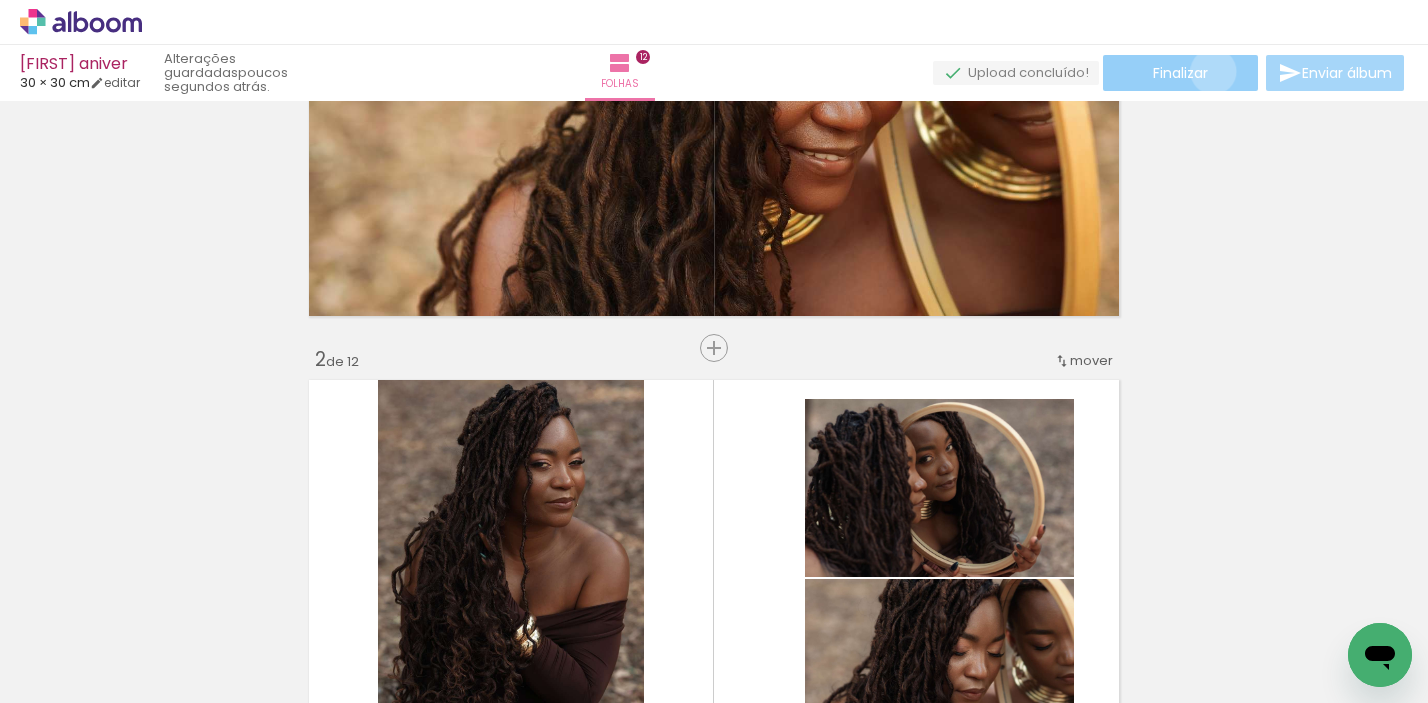click on "Finalizar" 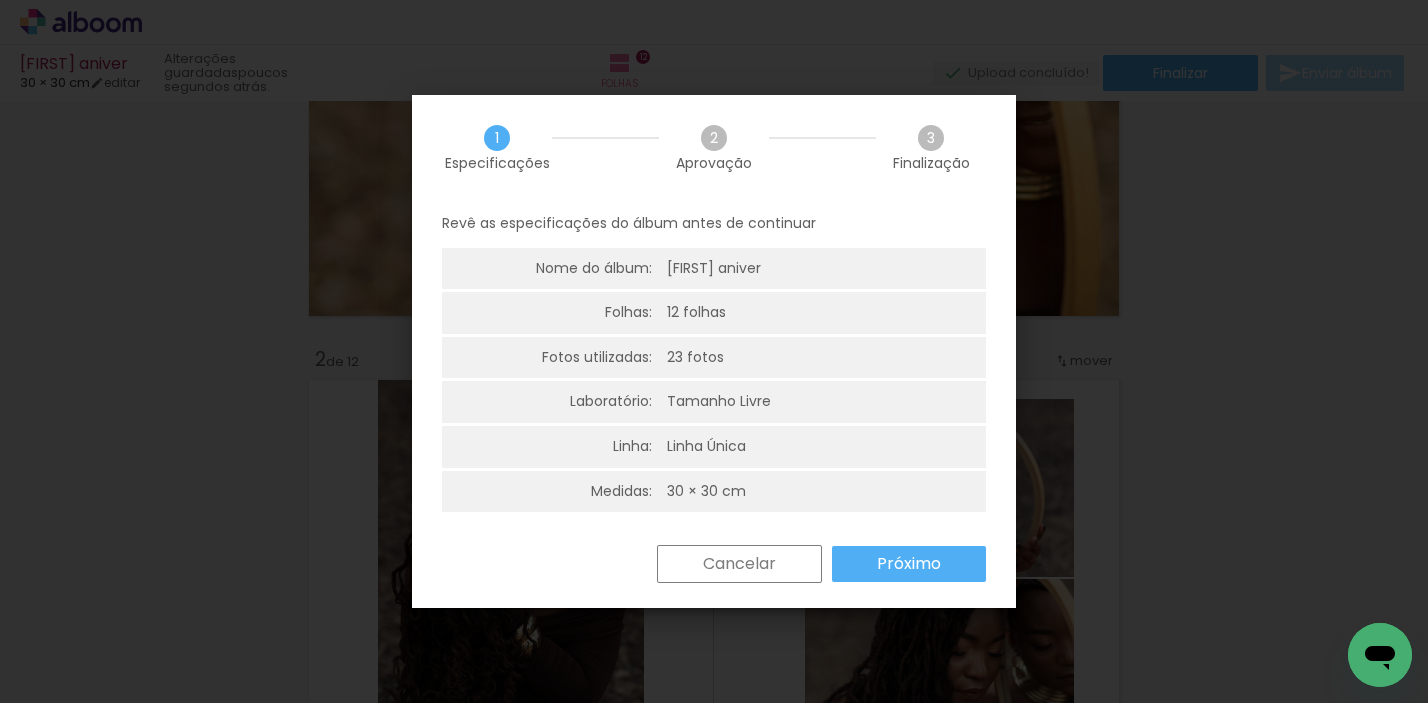 scroll, scrollTop: 5, scrollLeft: 0, axis: vertical 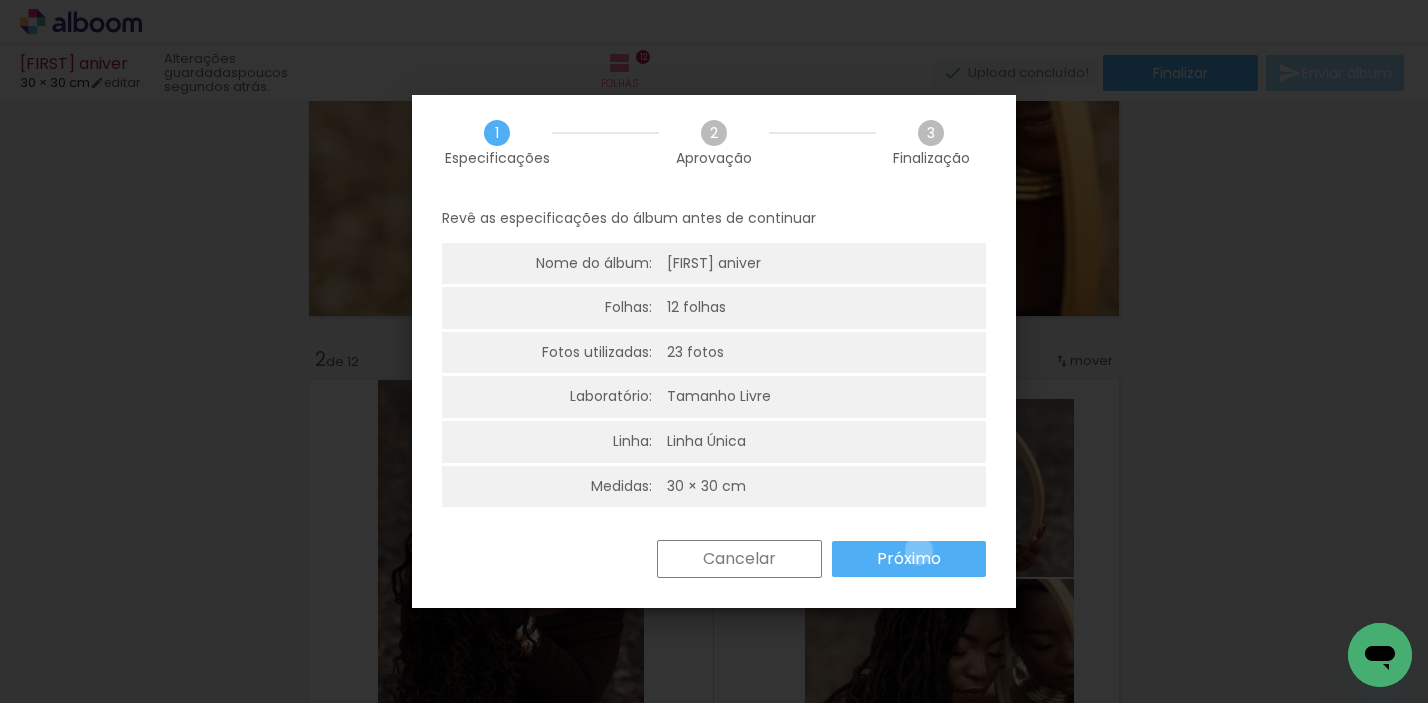 click on "Próximo" at bounding box center (0, 0) 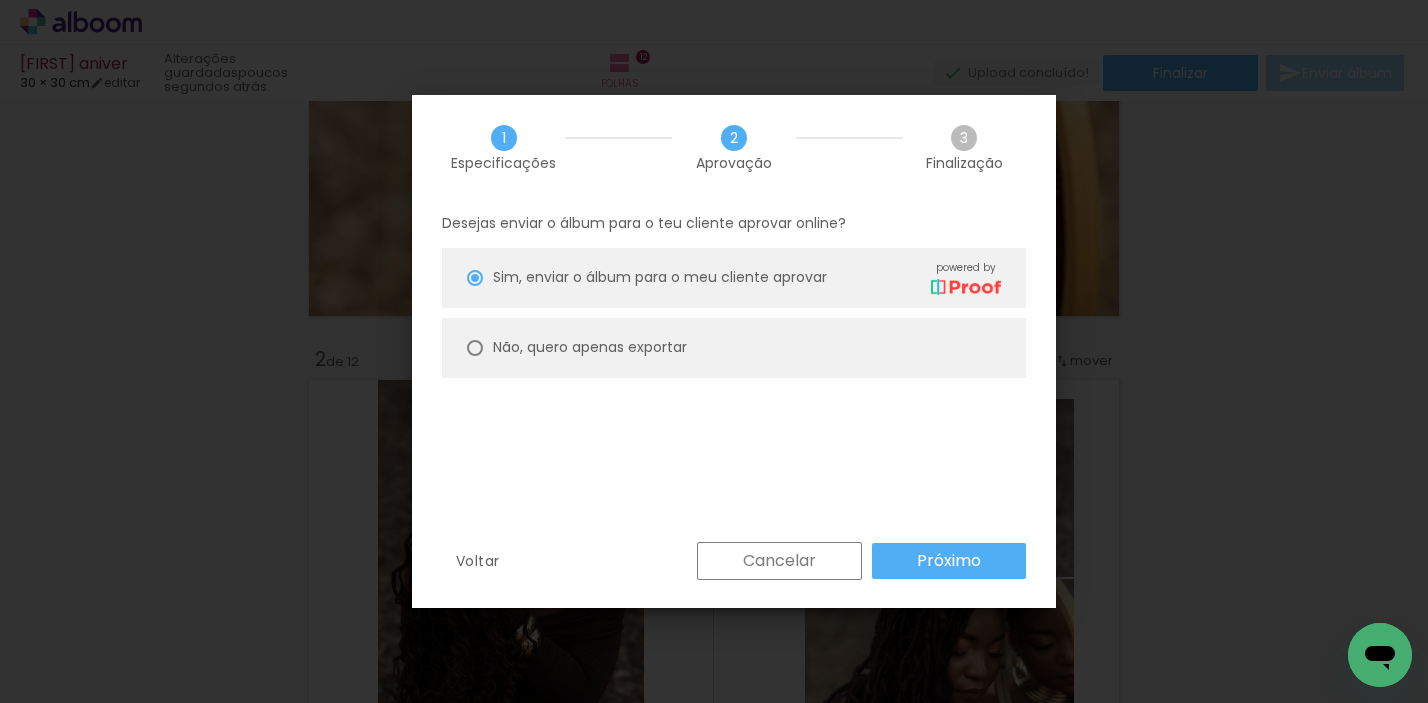 click on "Próximo" at bounding box center (0, 0) 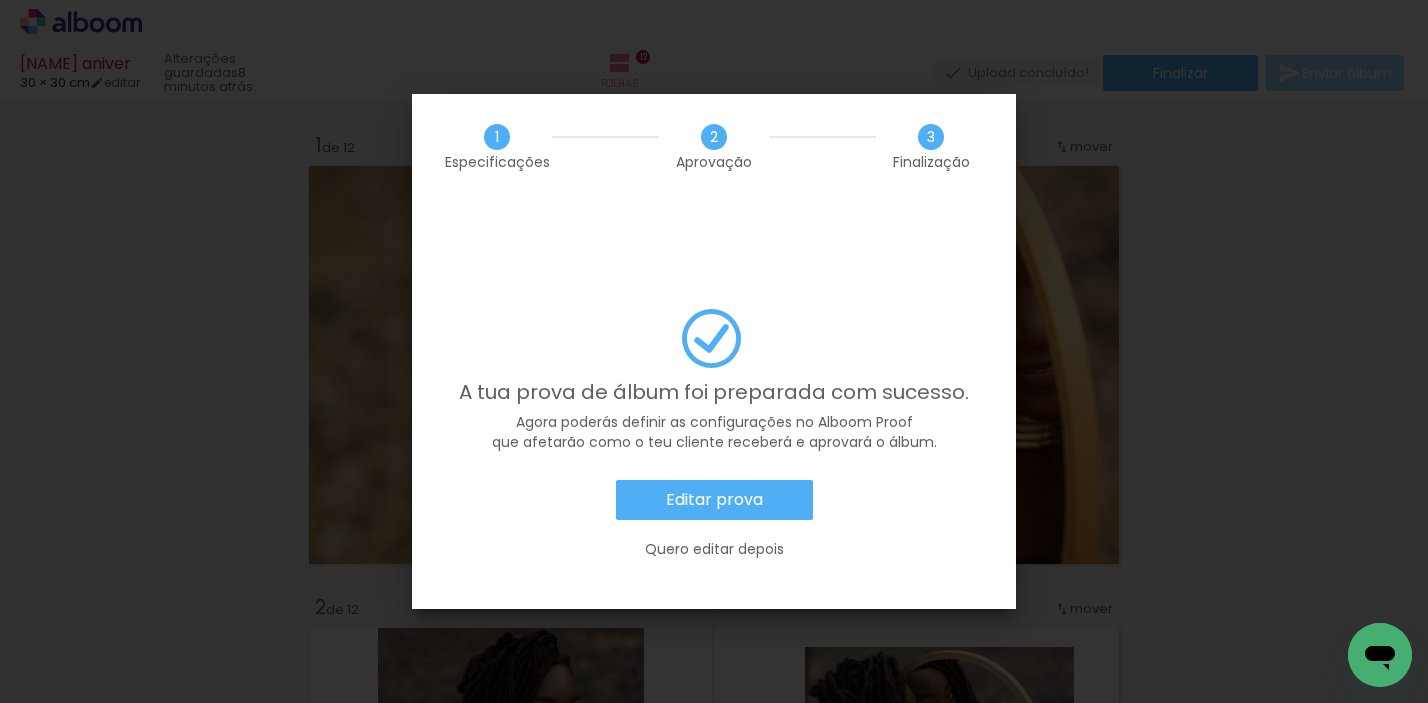 scroll, scrollTop: 0, scrollLeft: 0, axis: both 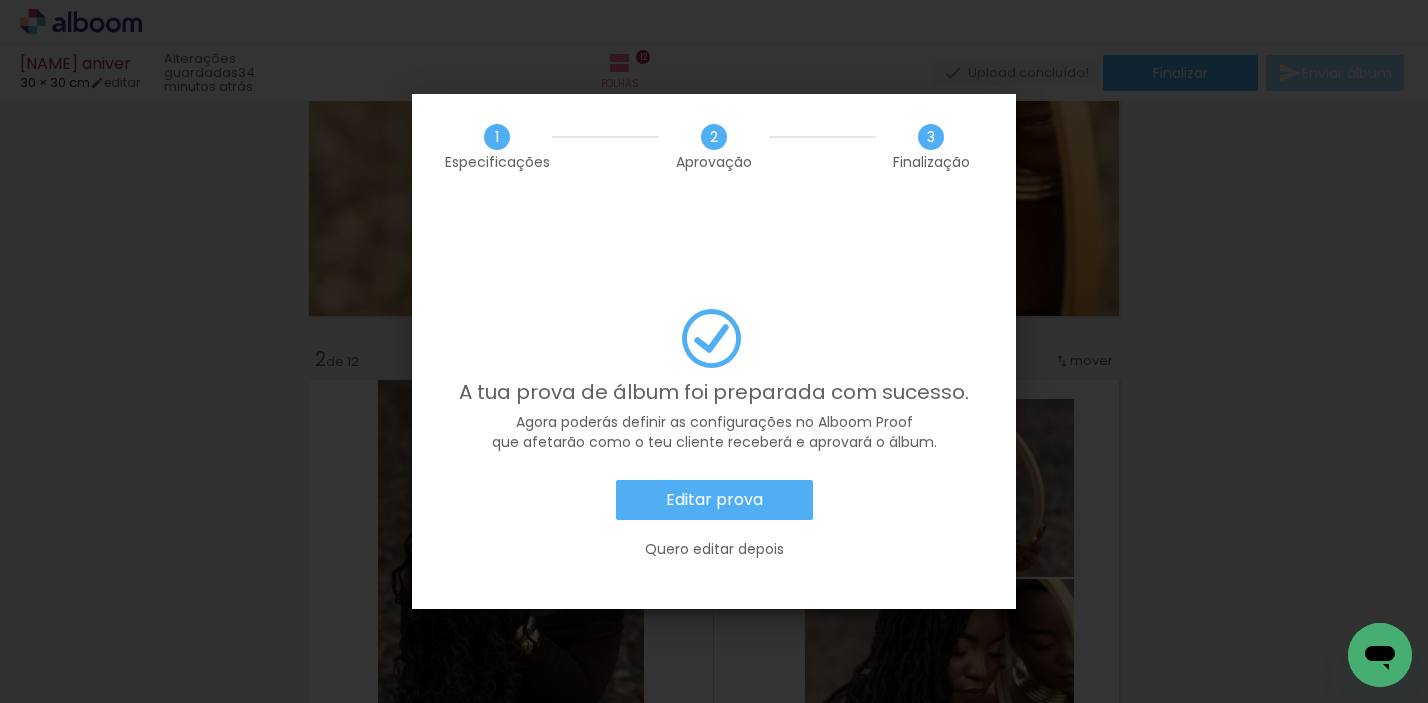 click on "Quero editar depois" at bounding box center (0, 0) 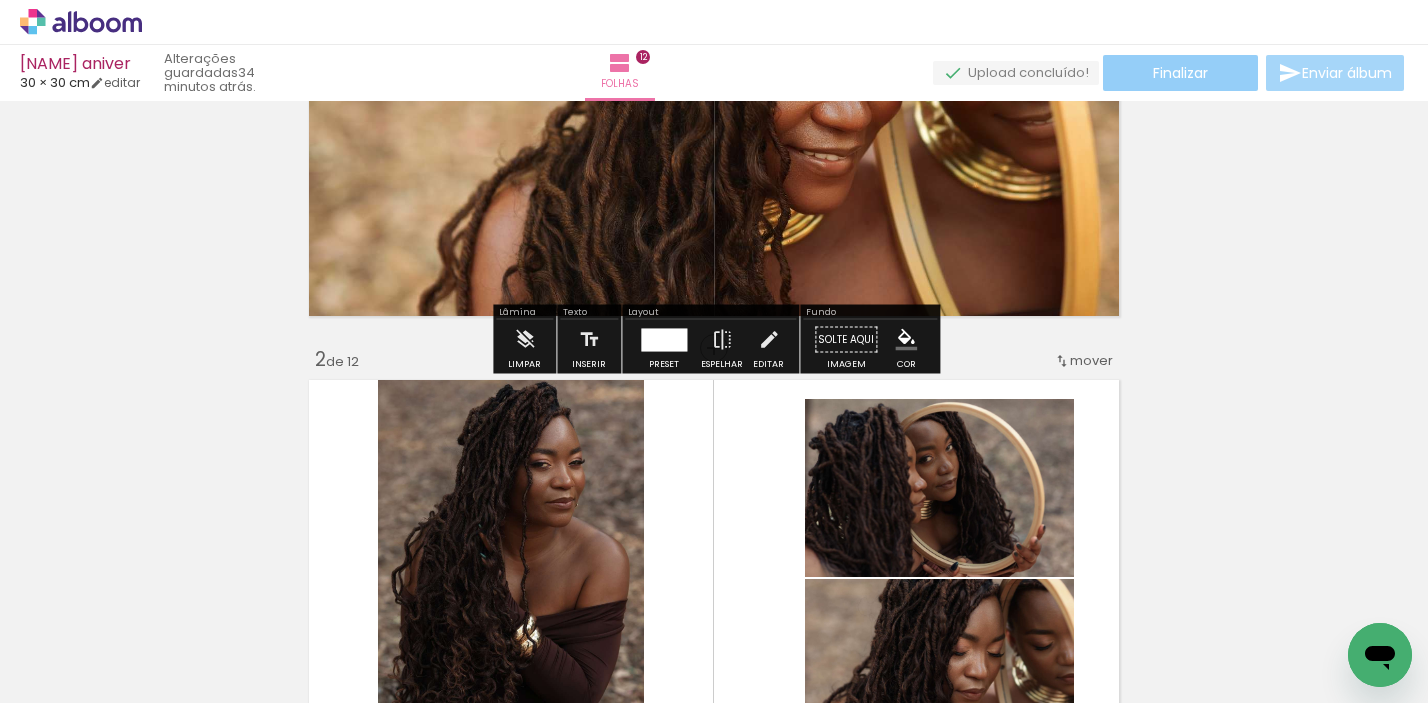 click on "Finalizar" 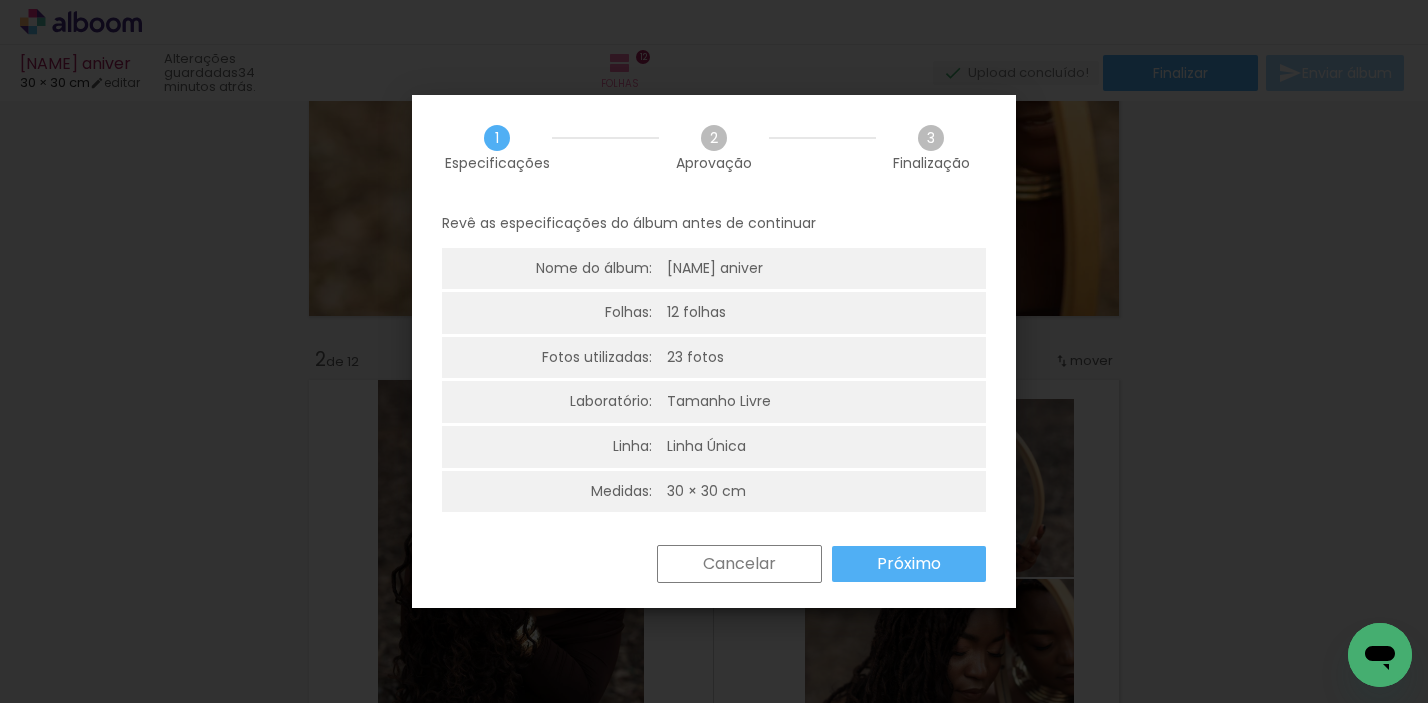 click on "Próximo" at bounding box center (0, 0) 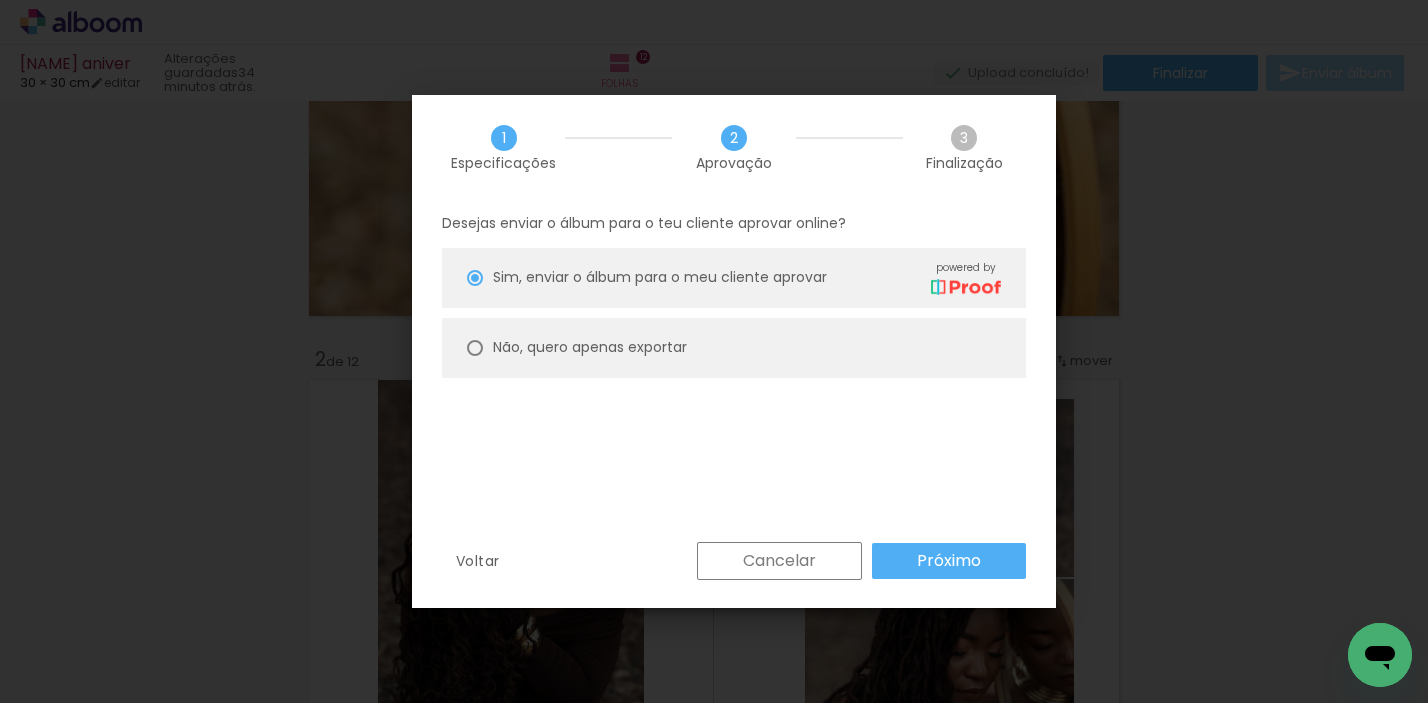 click on "Não, quero apenas exportar" at bounding box center [0, 0] 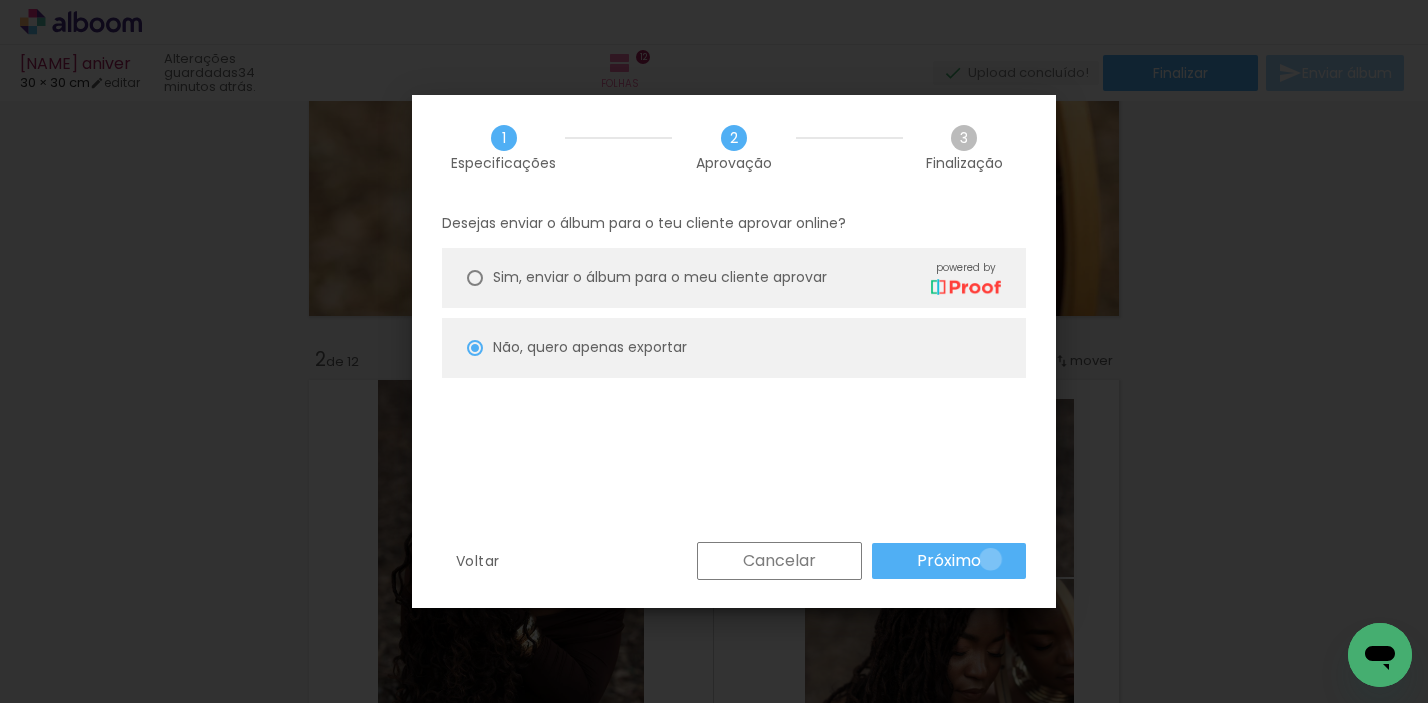click on "Próximo" at bounding box center [949, 561] 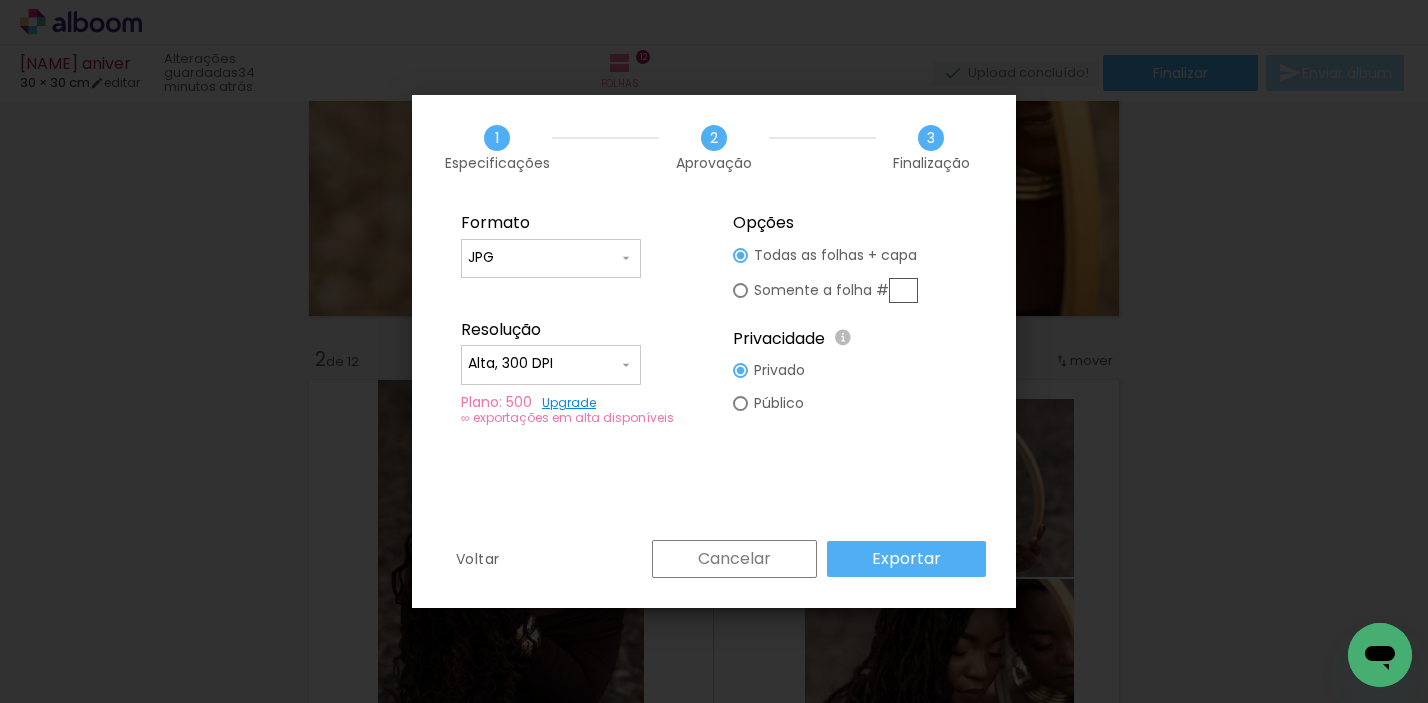 click on "Exportar" at bounding box center (906, 559) 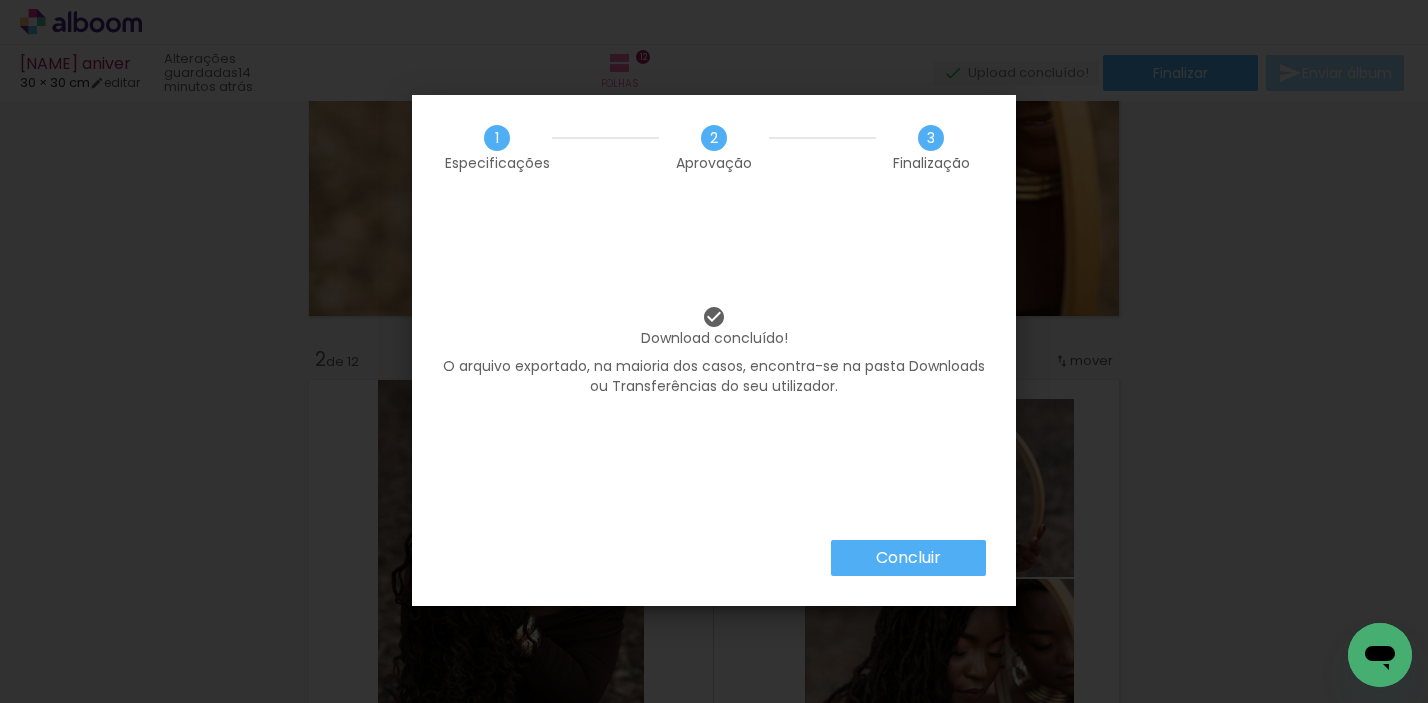 click on "Concluir" at bounding box center (0, 0) 